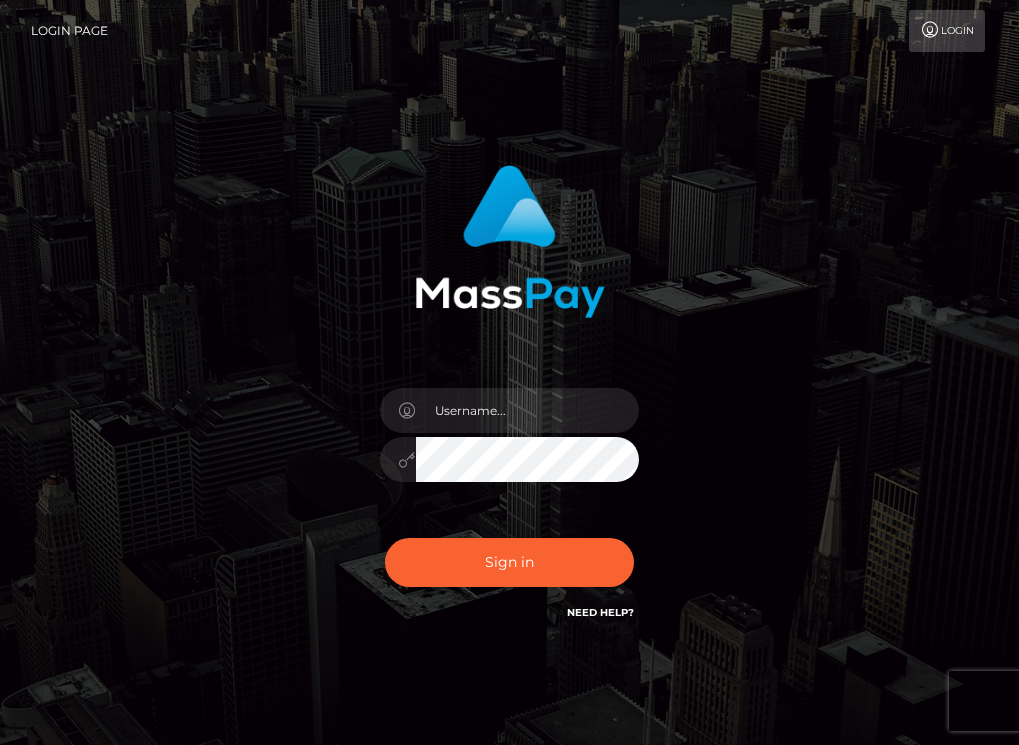 scroll, scrollTop: 0, scrollLeft: 0, axis: both 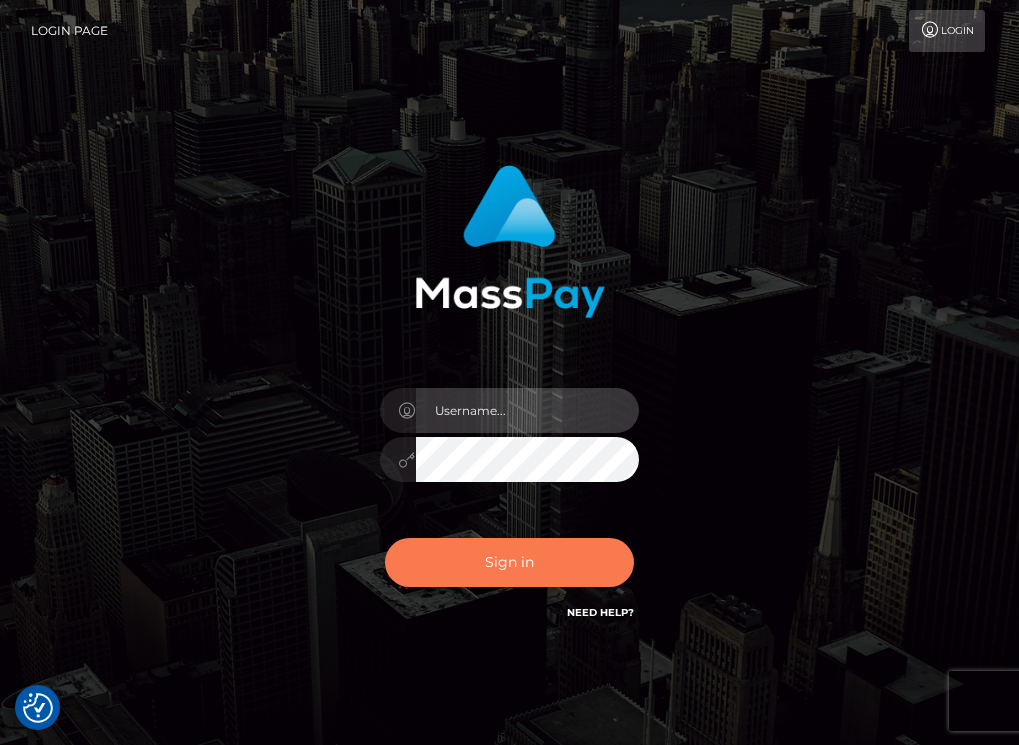 type on "ts2.es" 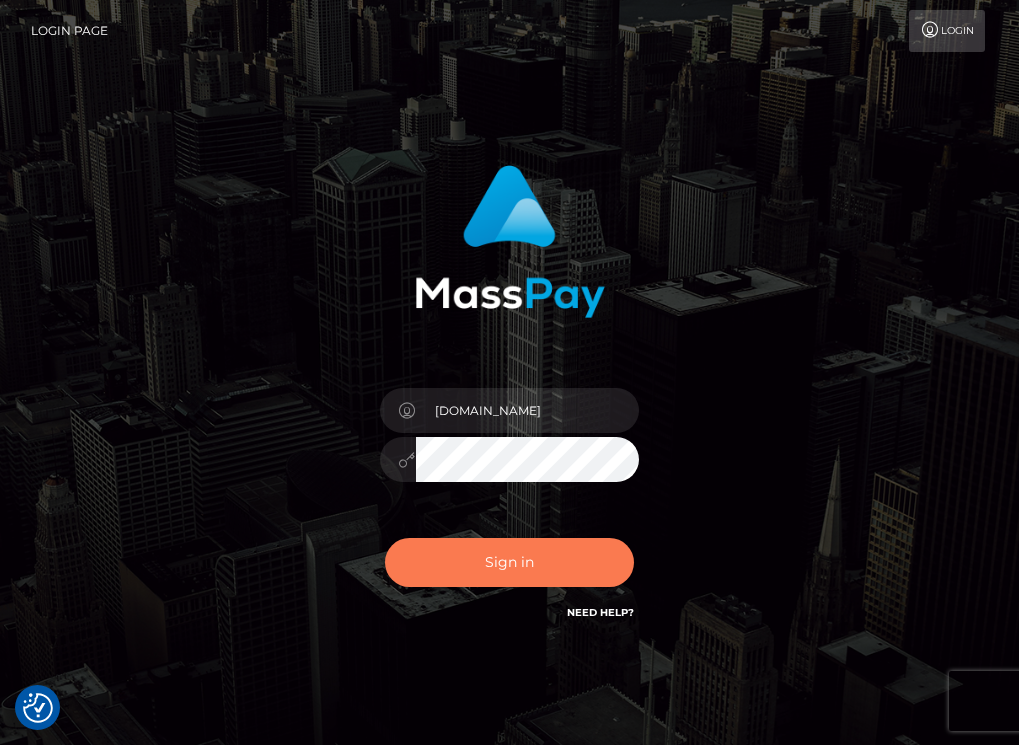 click on "Sign in" at bounding box center [510, 562] 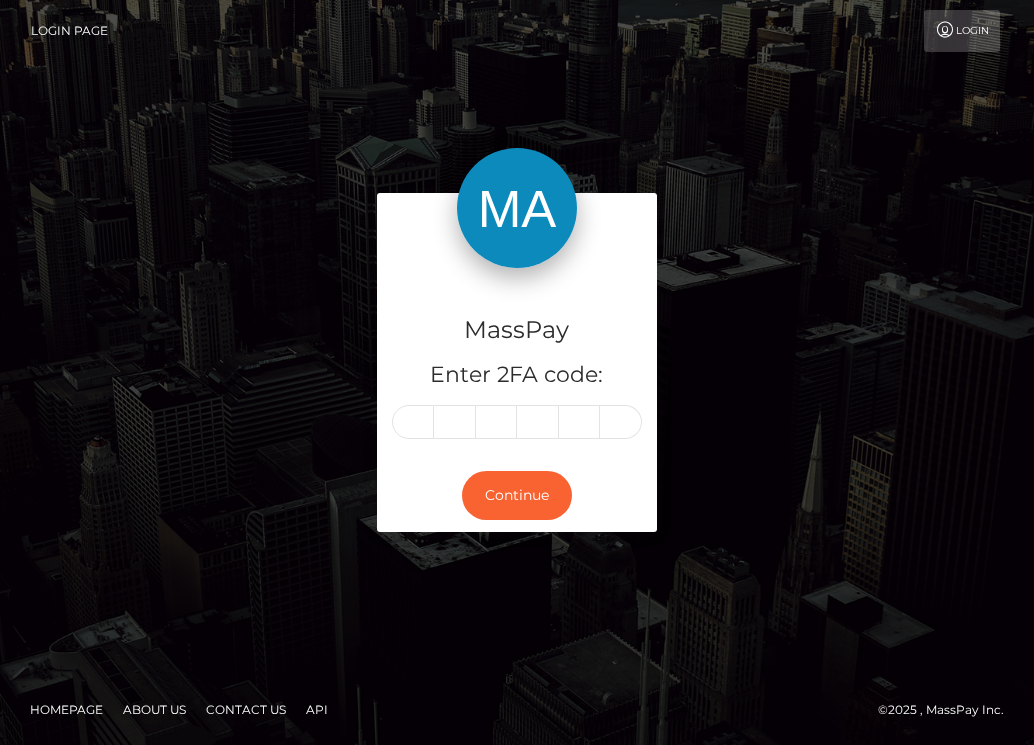 scroll, scrollTop: 0, scrollLeft: 0, axis: both 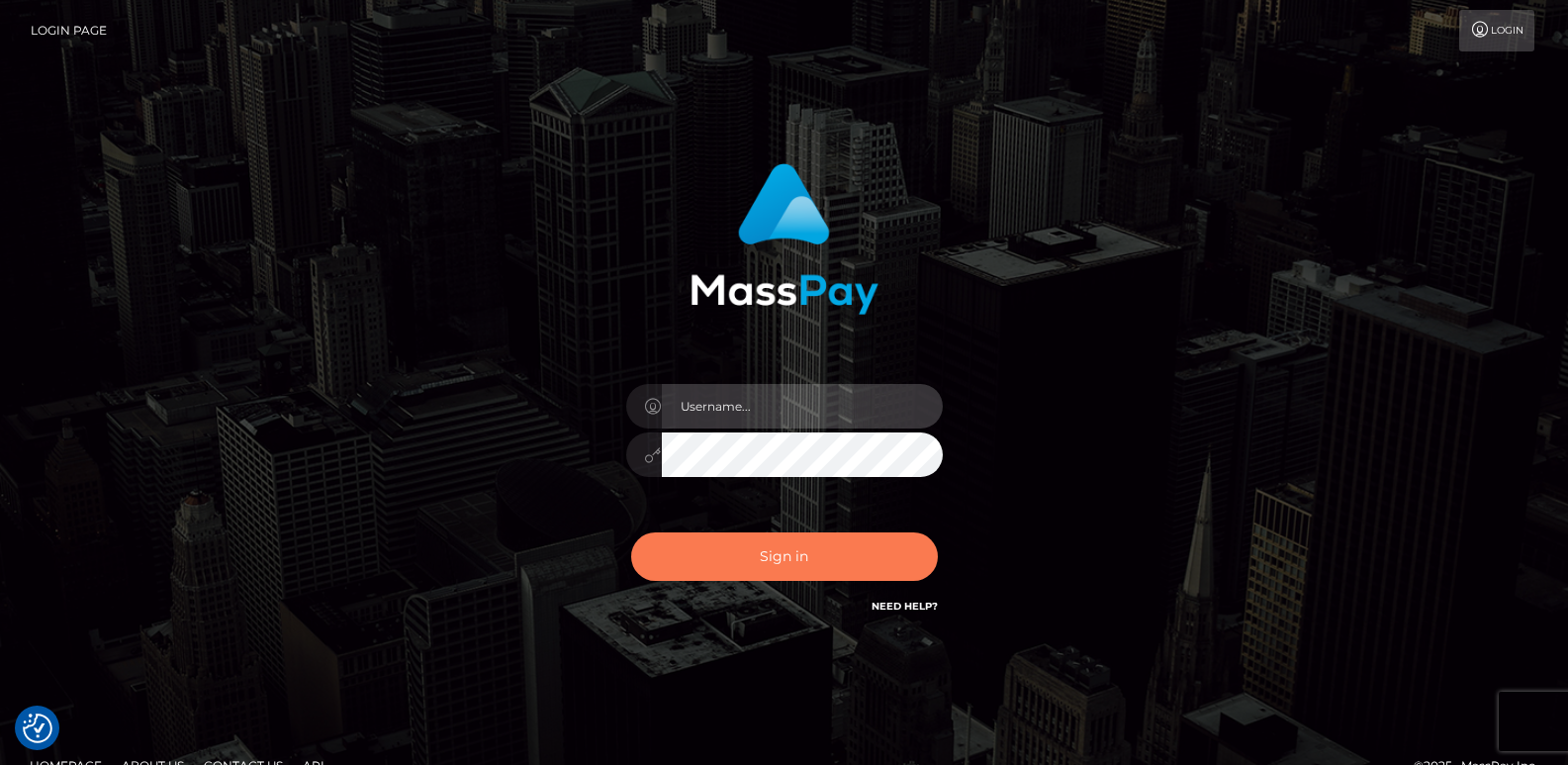 type on "[DOMAIN_NAME]" 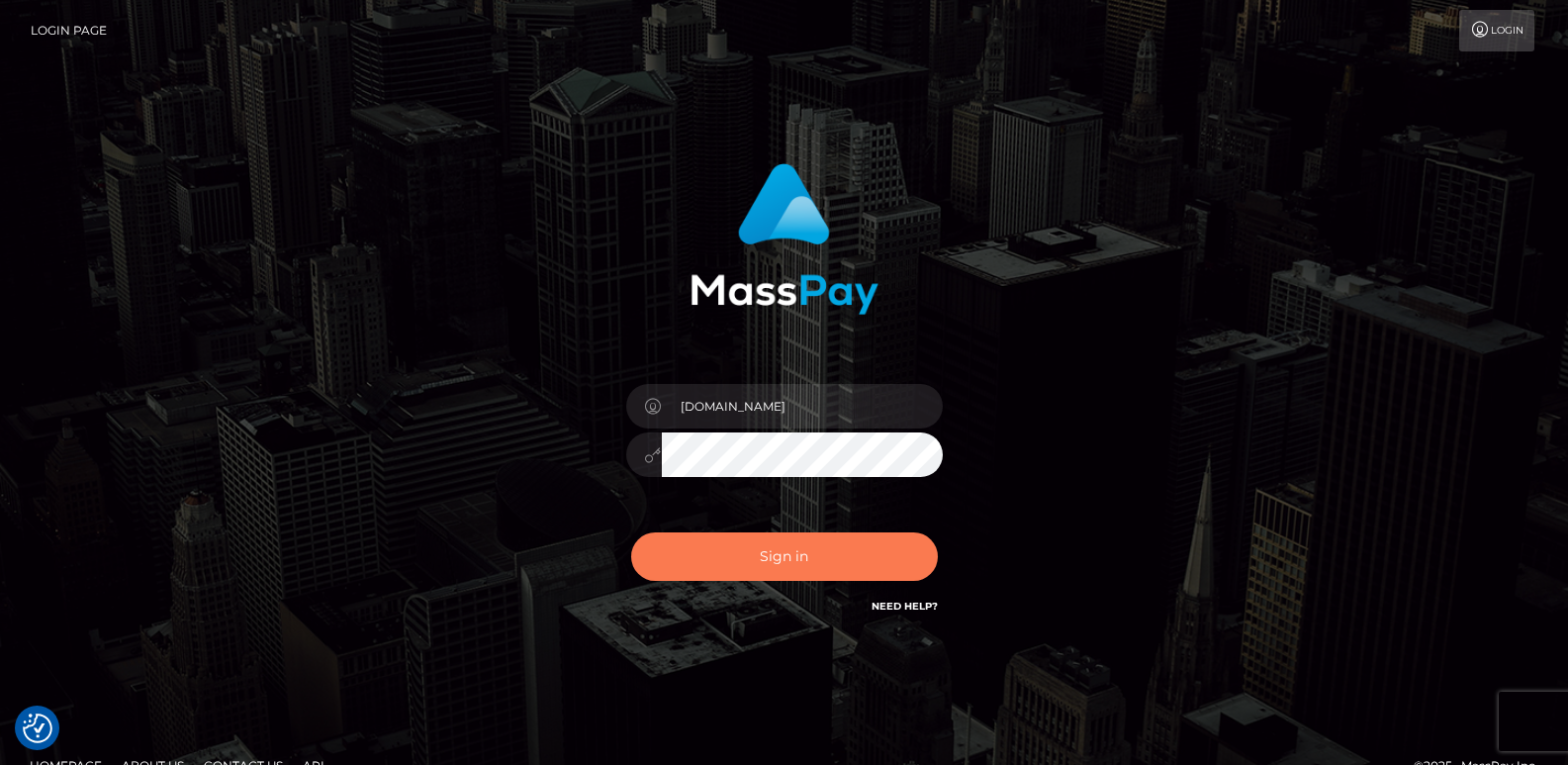 click on "Sign in" at bounding box center (784, 556) 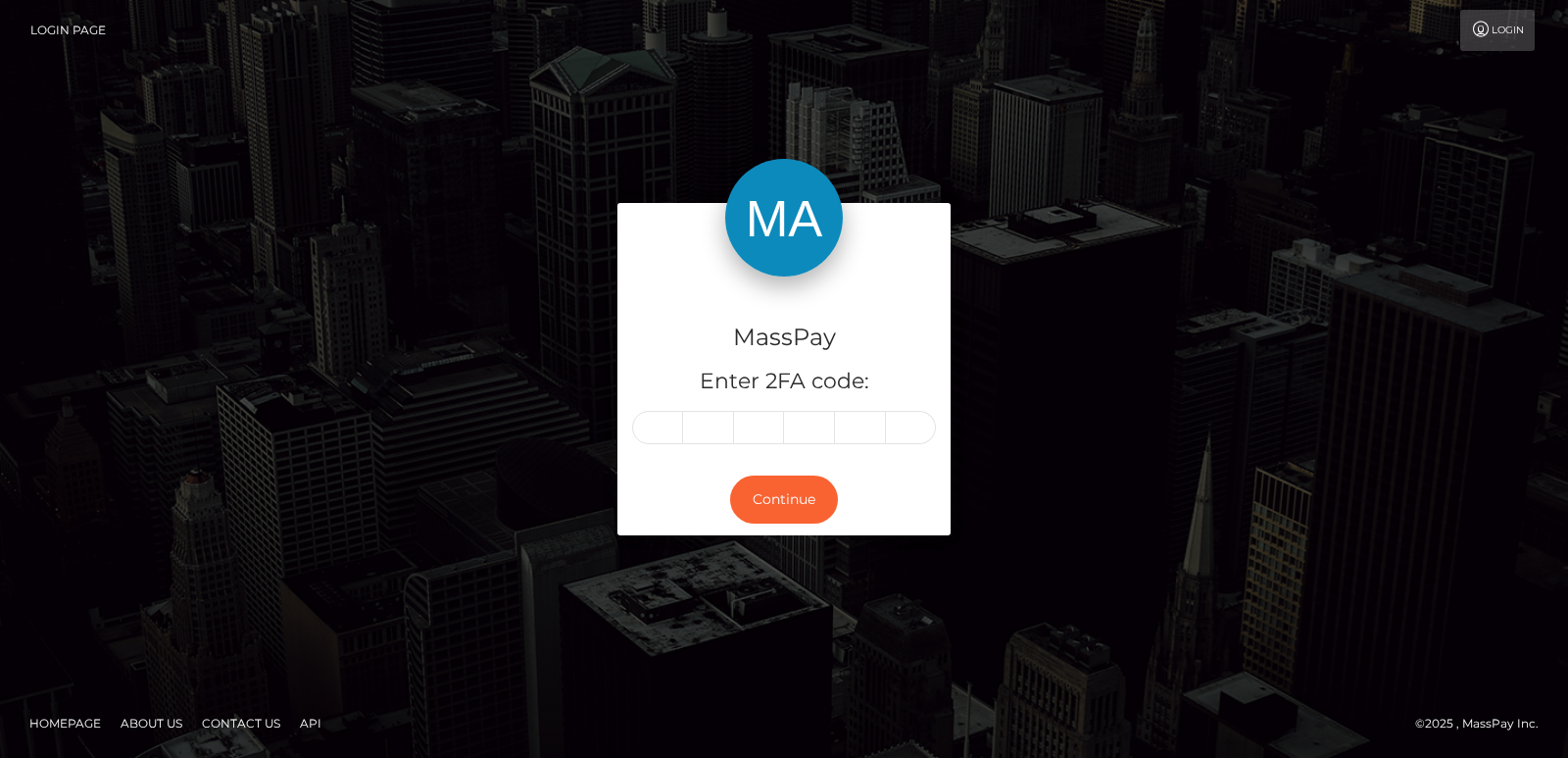 scroll, scrollTop: 0, scrollLeft: 0, axis: both 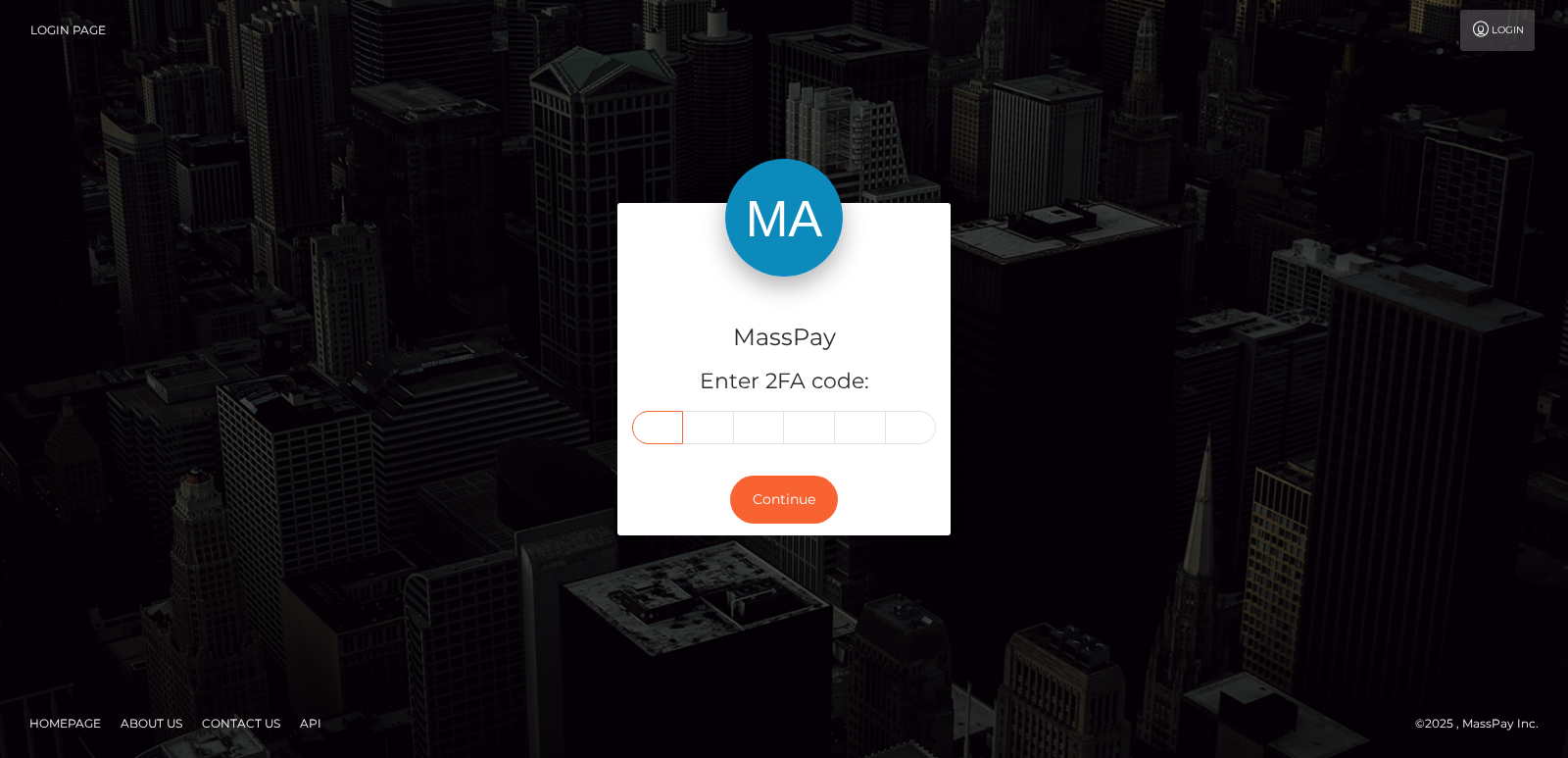 click at bounding box center (658, 428) 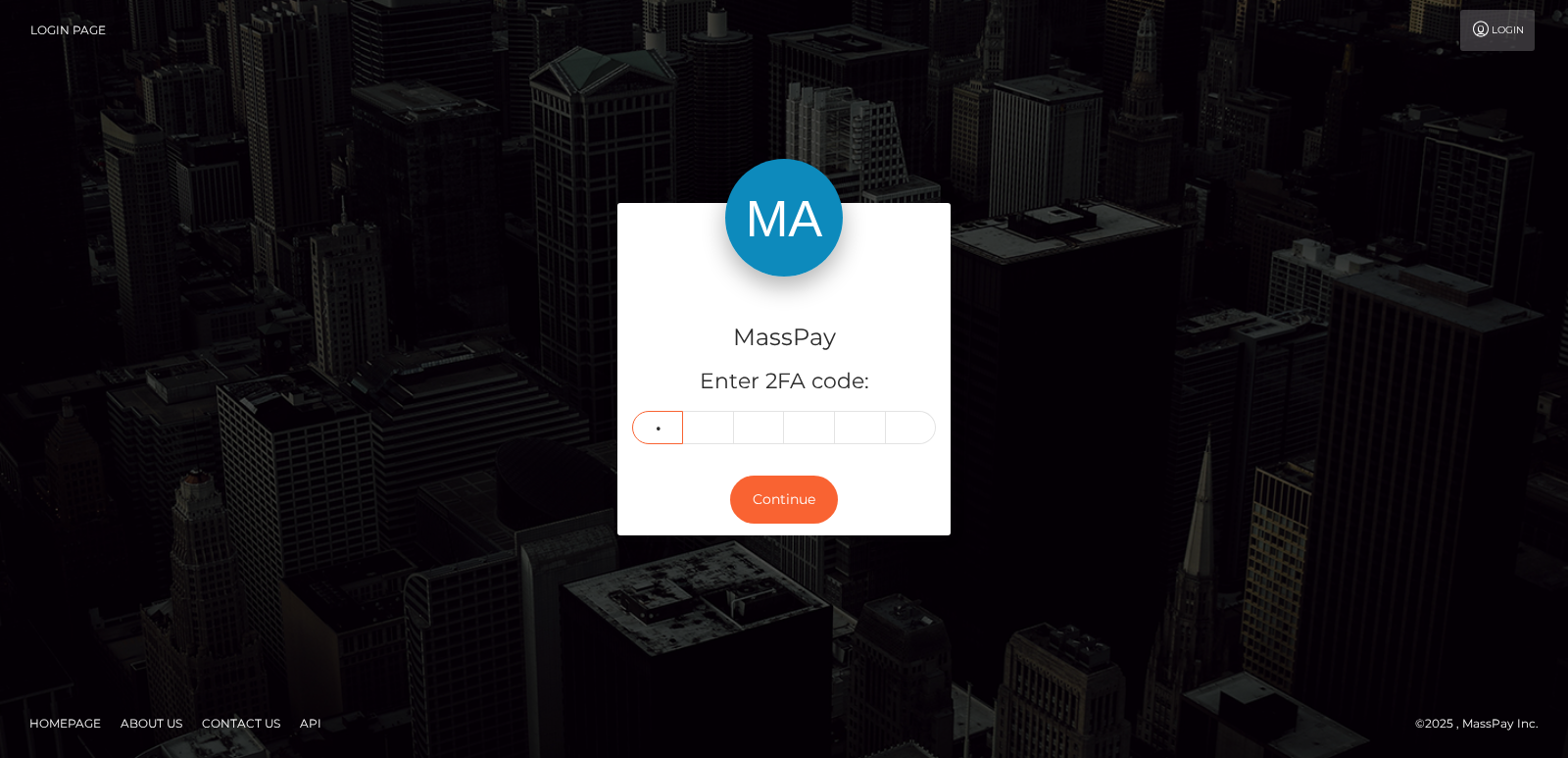 type on "3" 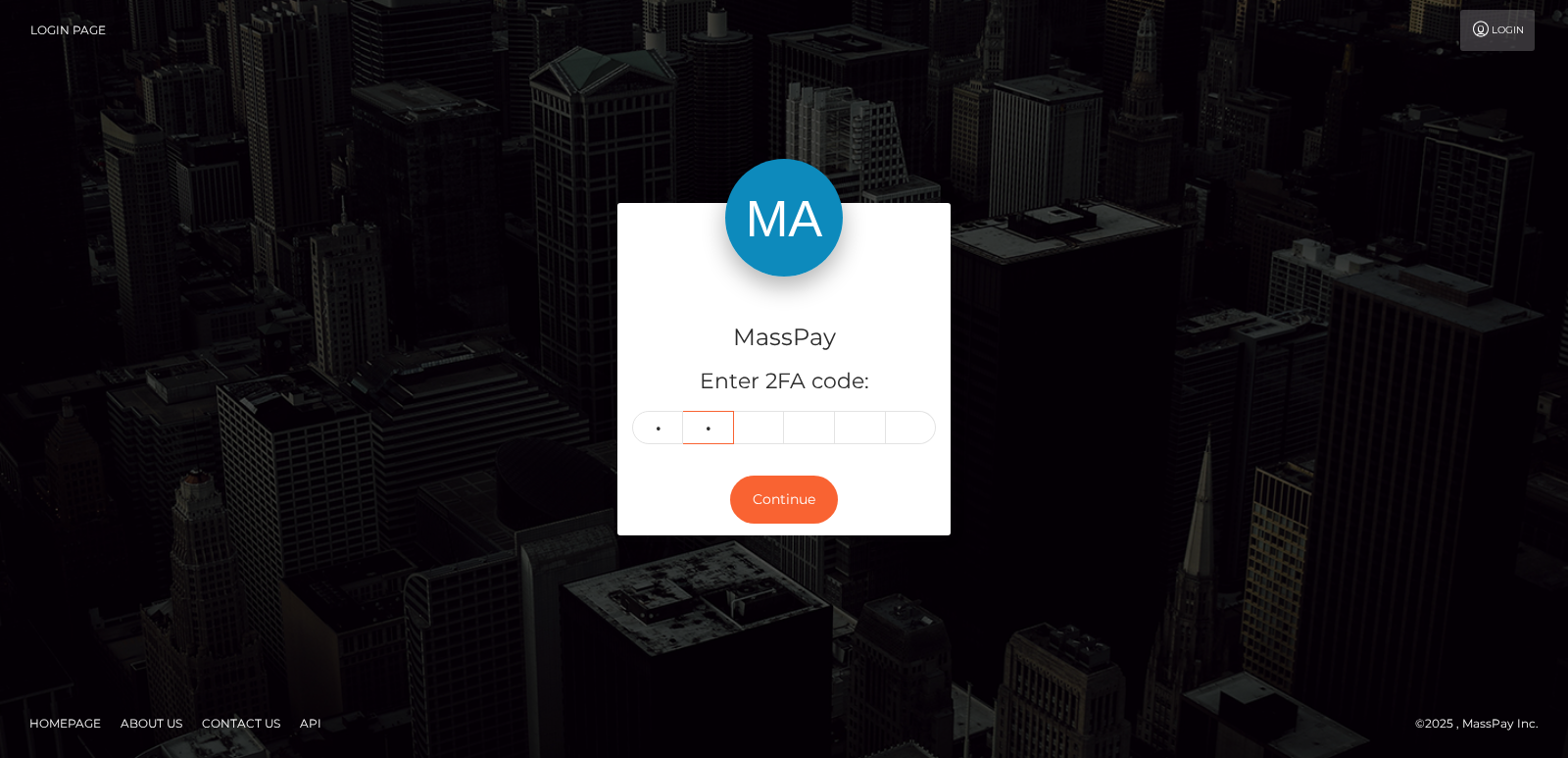 type on "3" 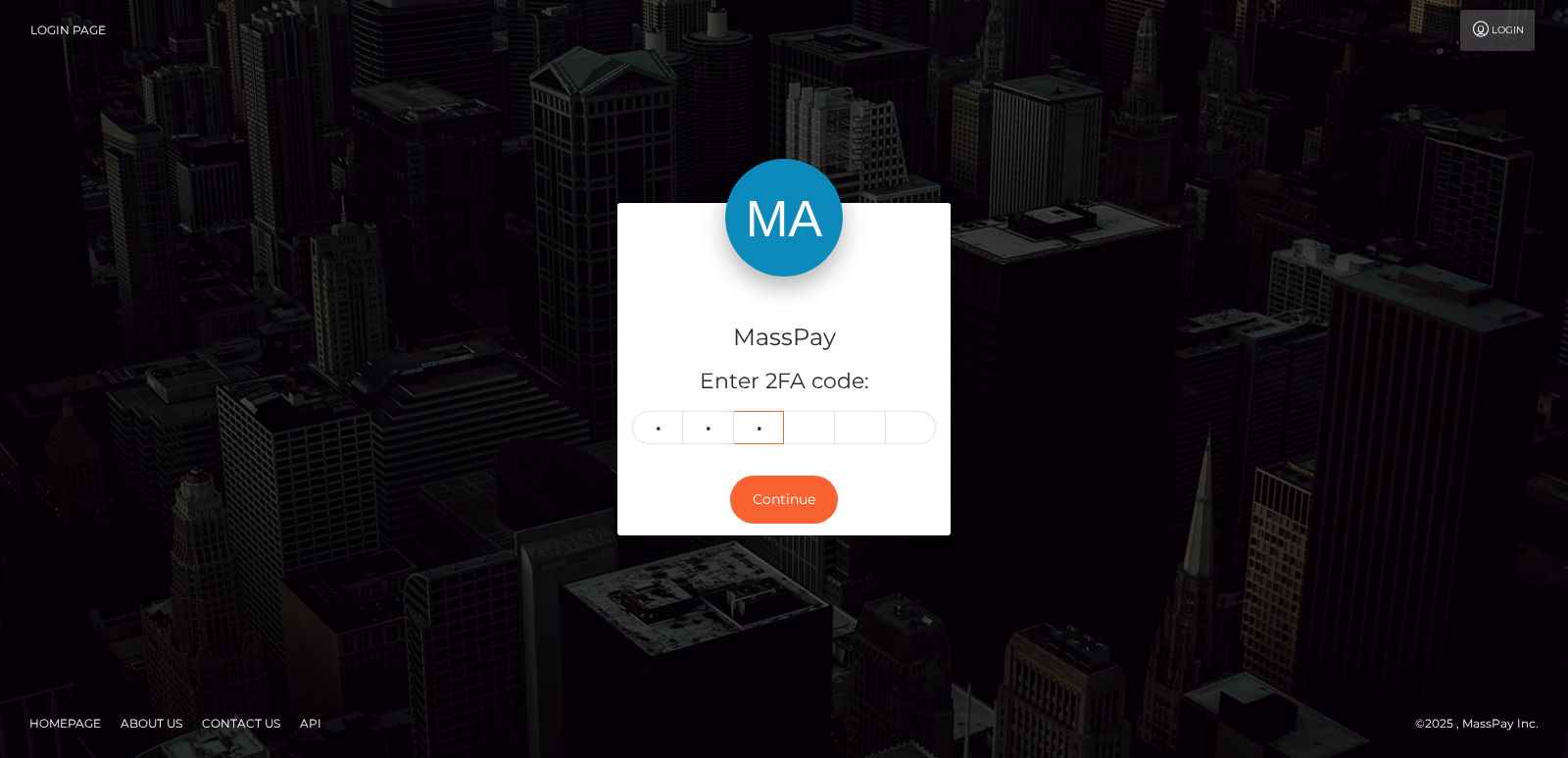 type on "6" 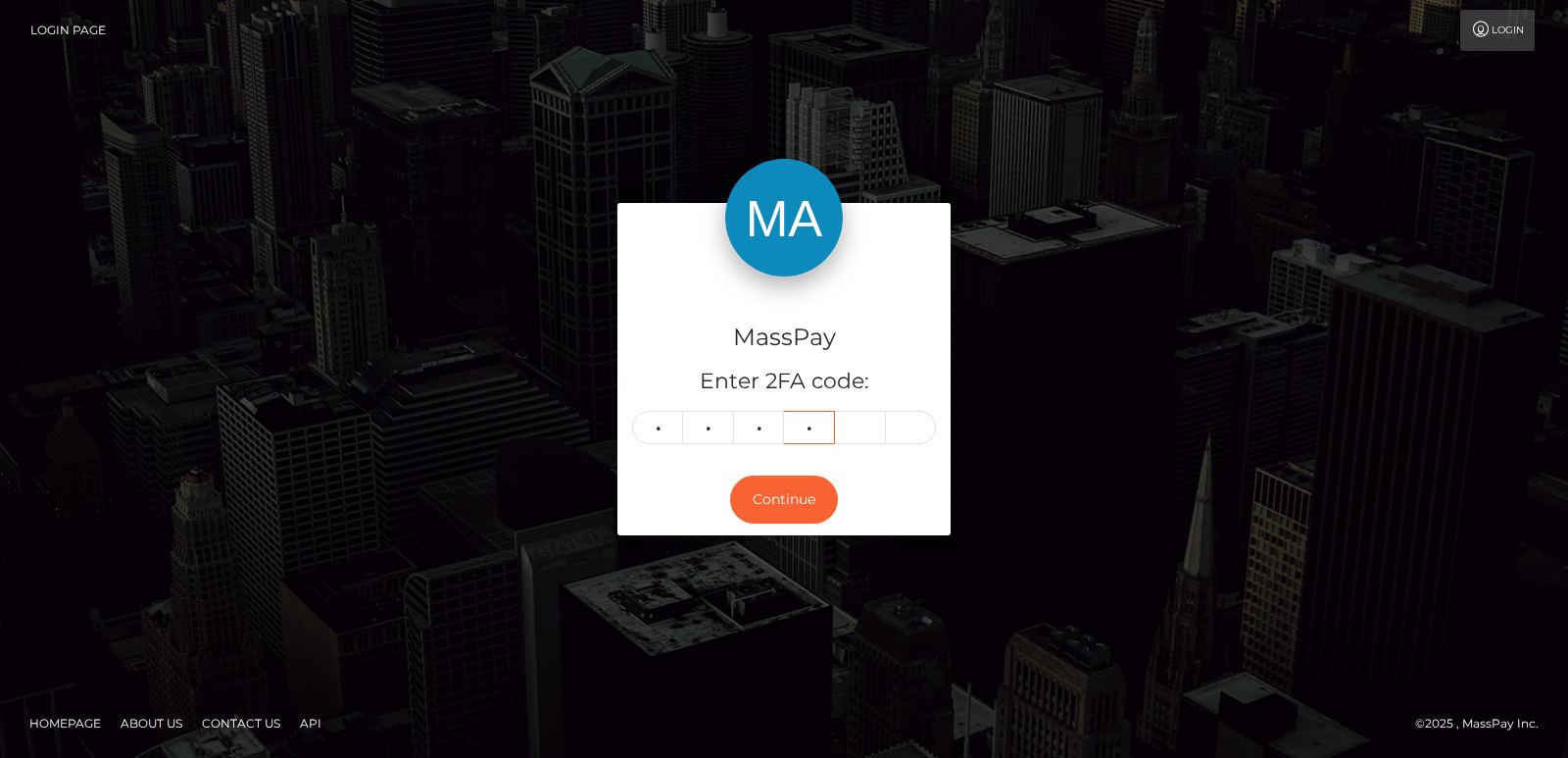 type on "1" 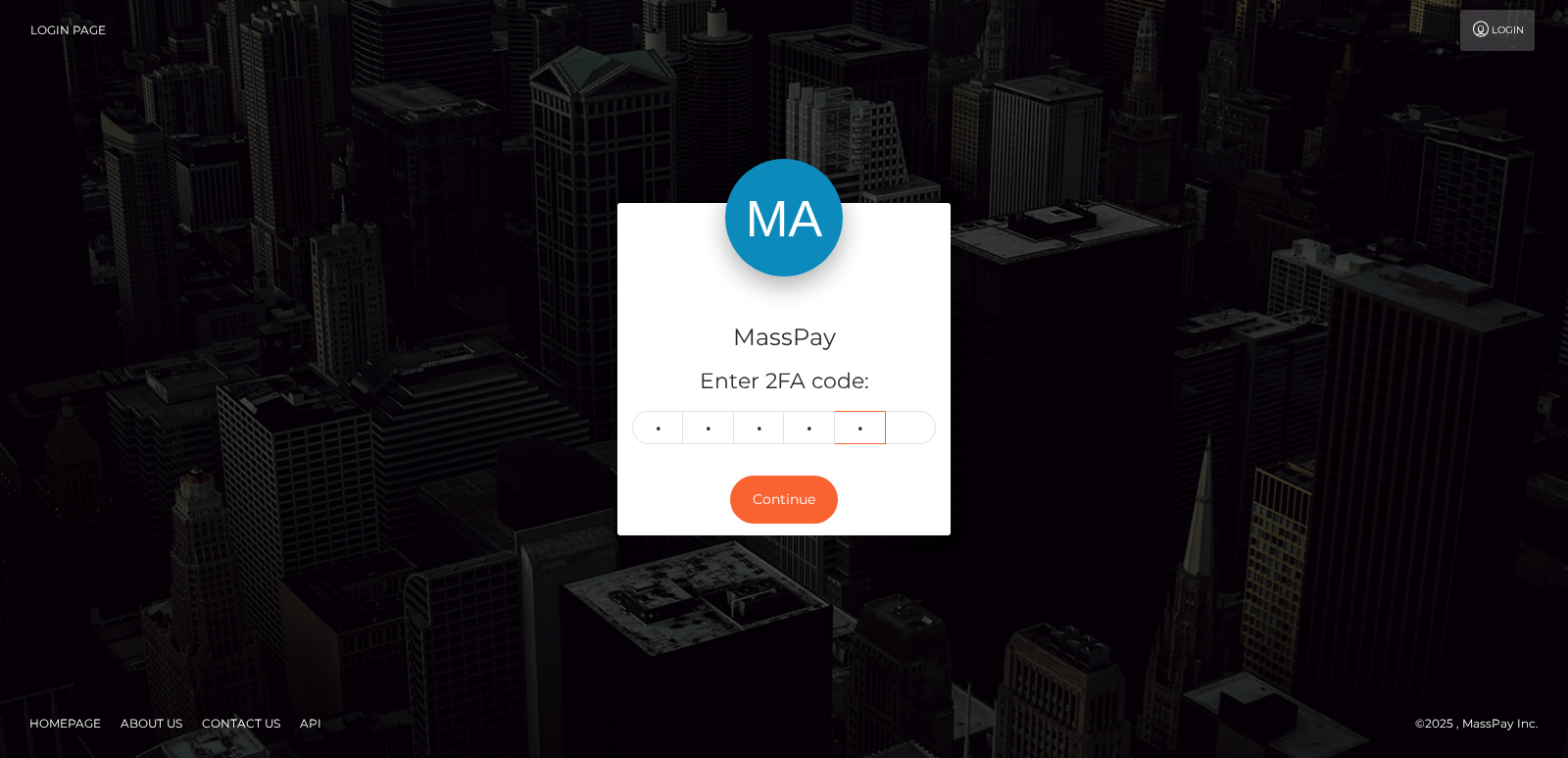 type on "8" 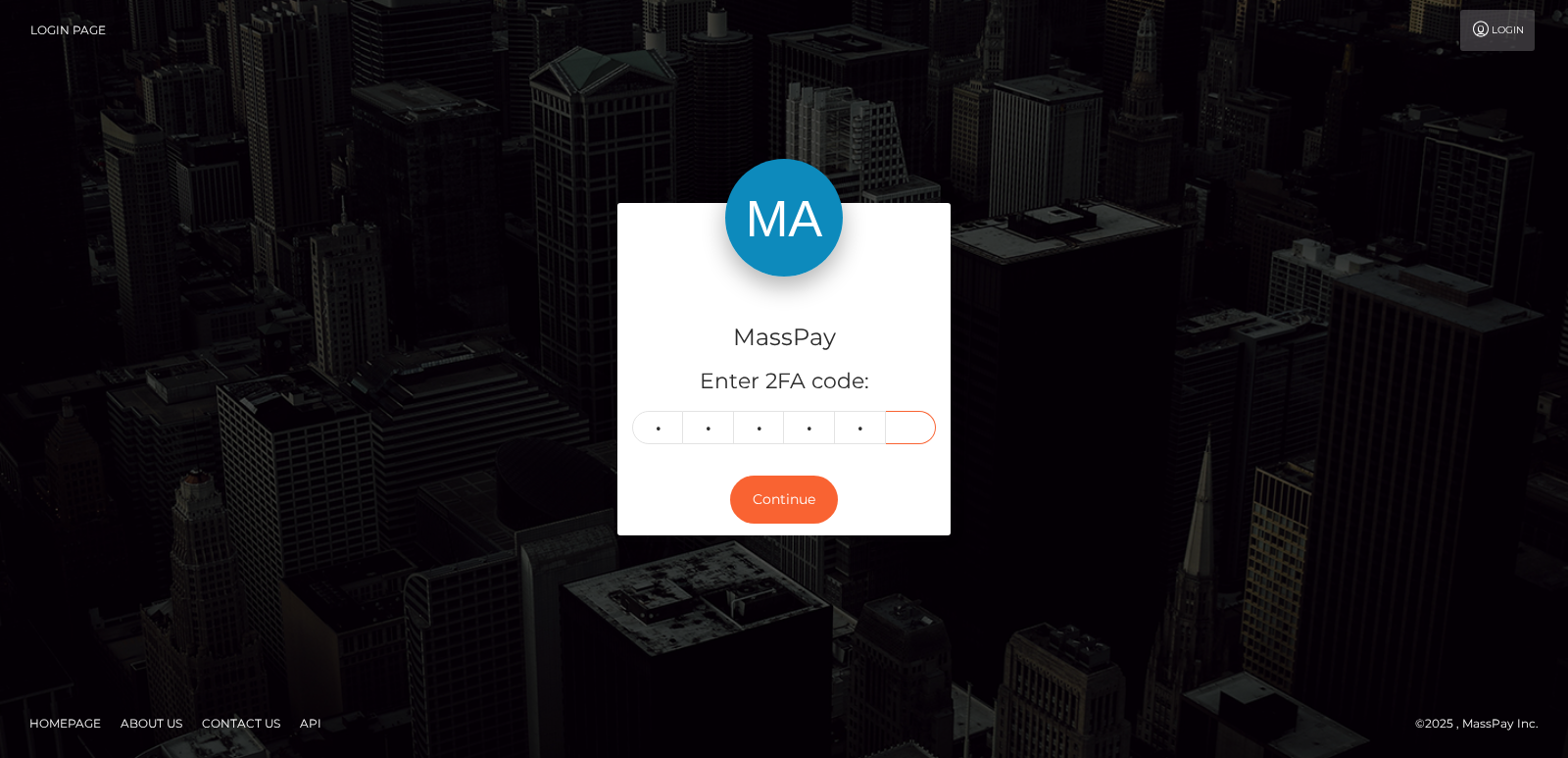 type on "5" 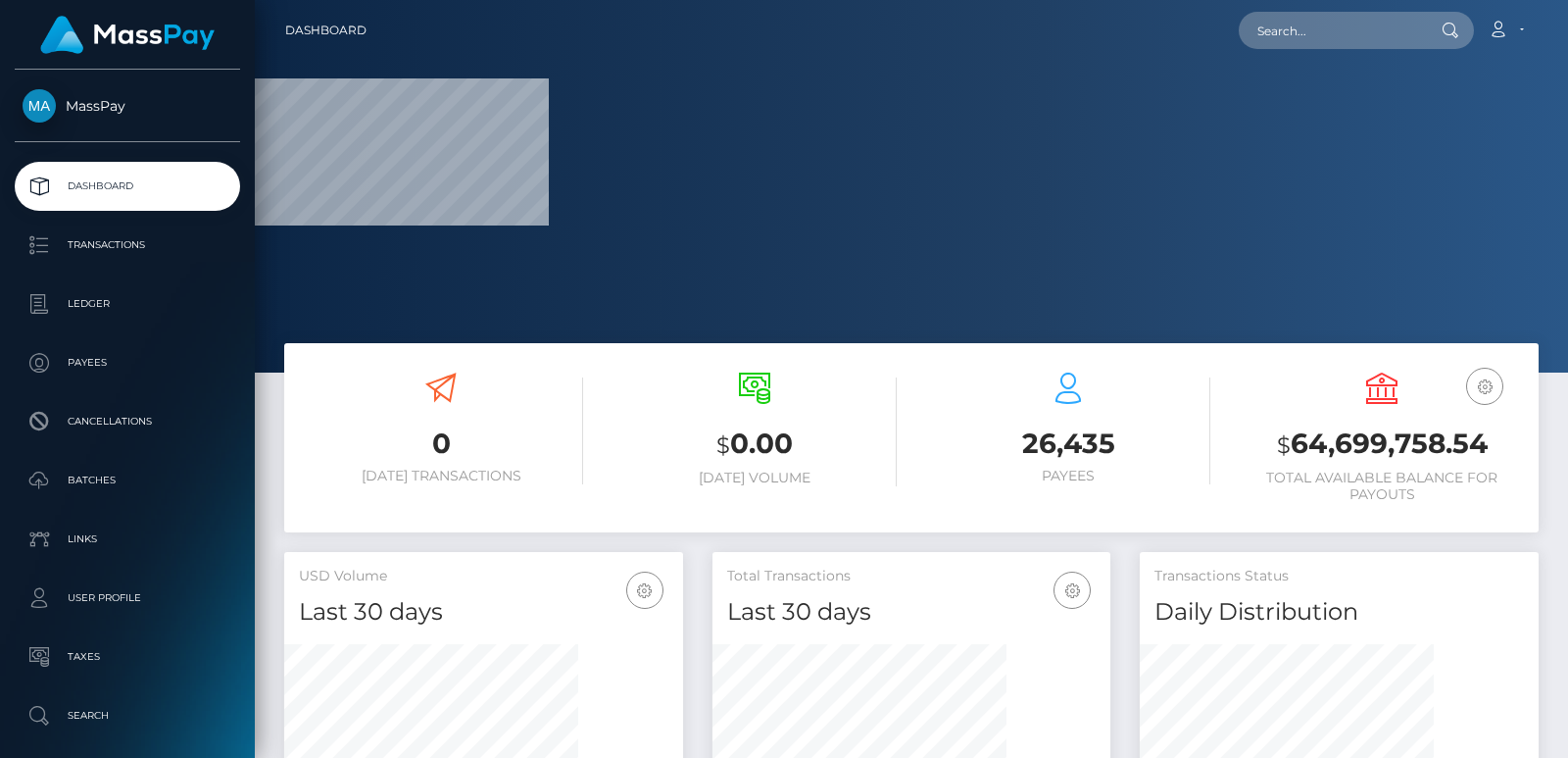 scroll, scrollTop: 0, scrollLeft: 0, axis: both 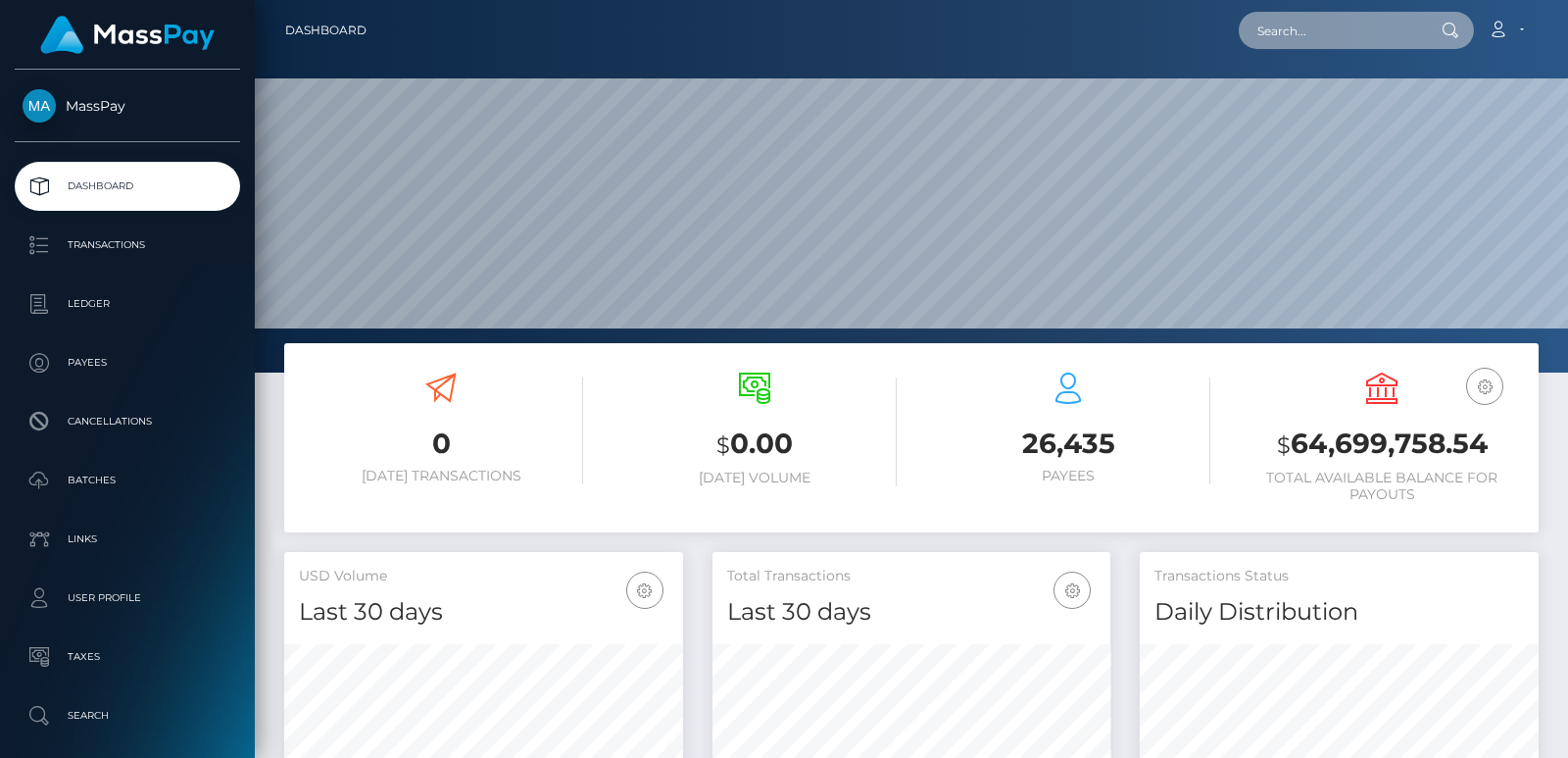 click at bounding box center [1331, 30] 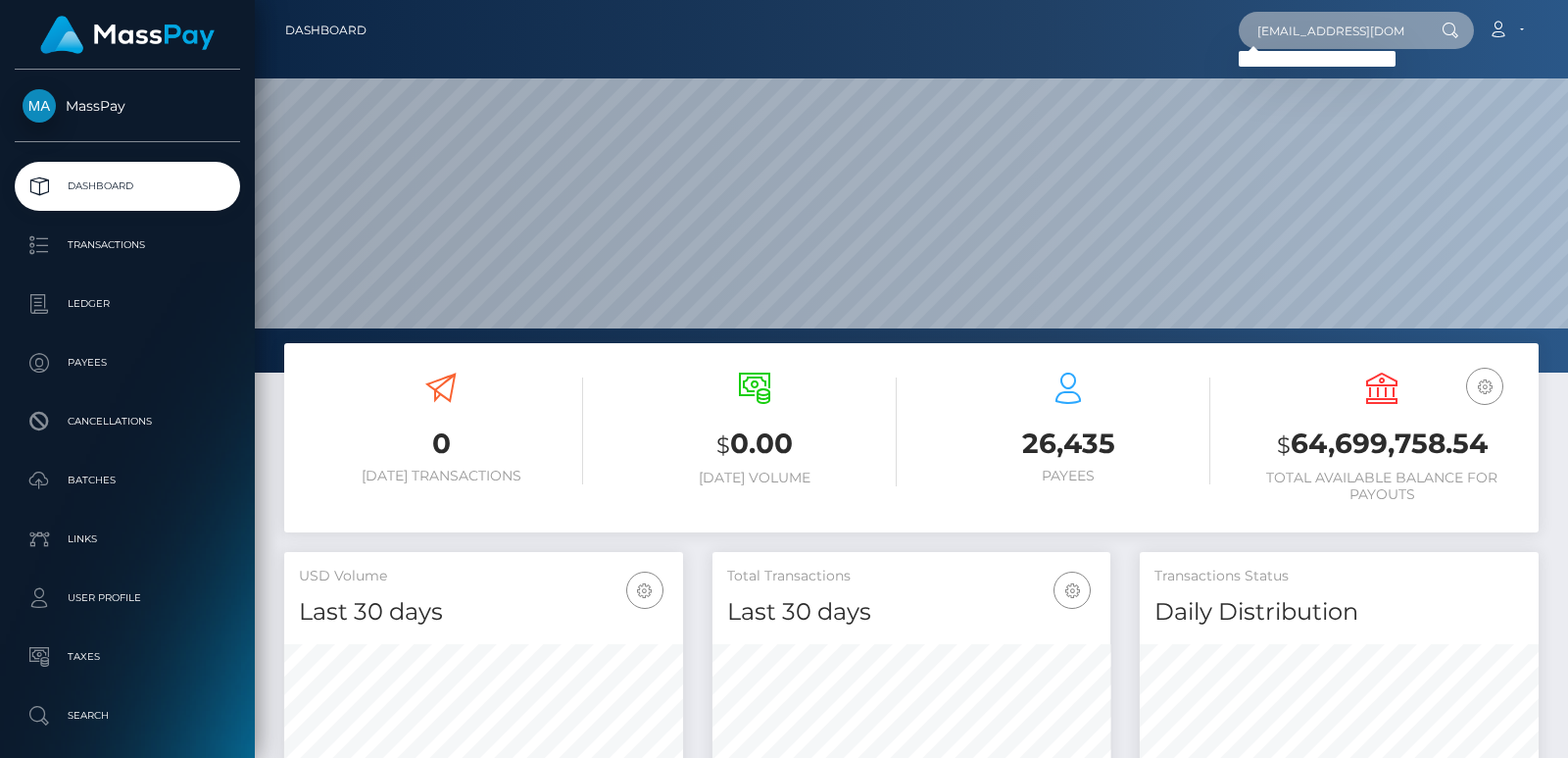 type on "gaurav@bitssa.com" 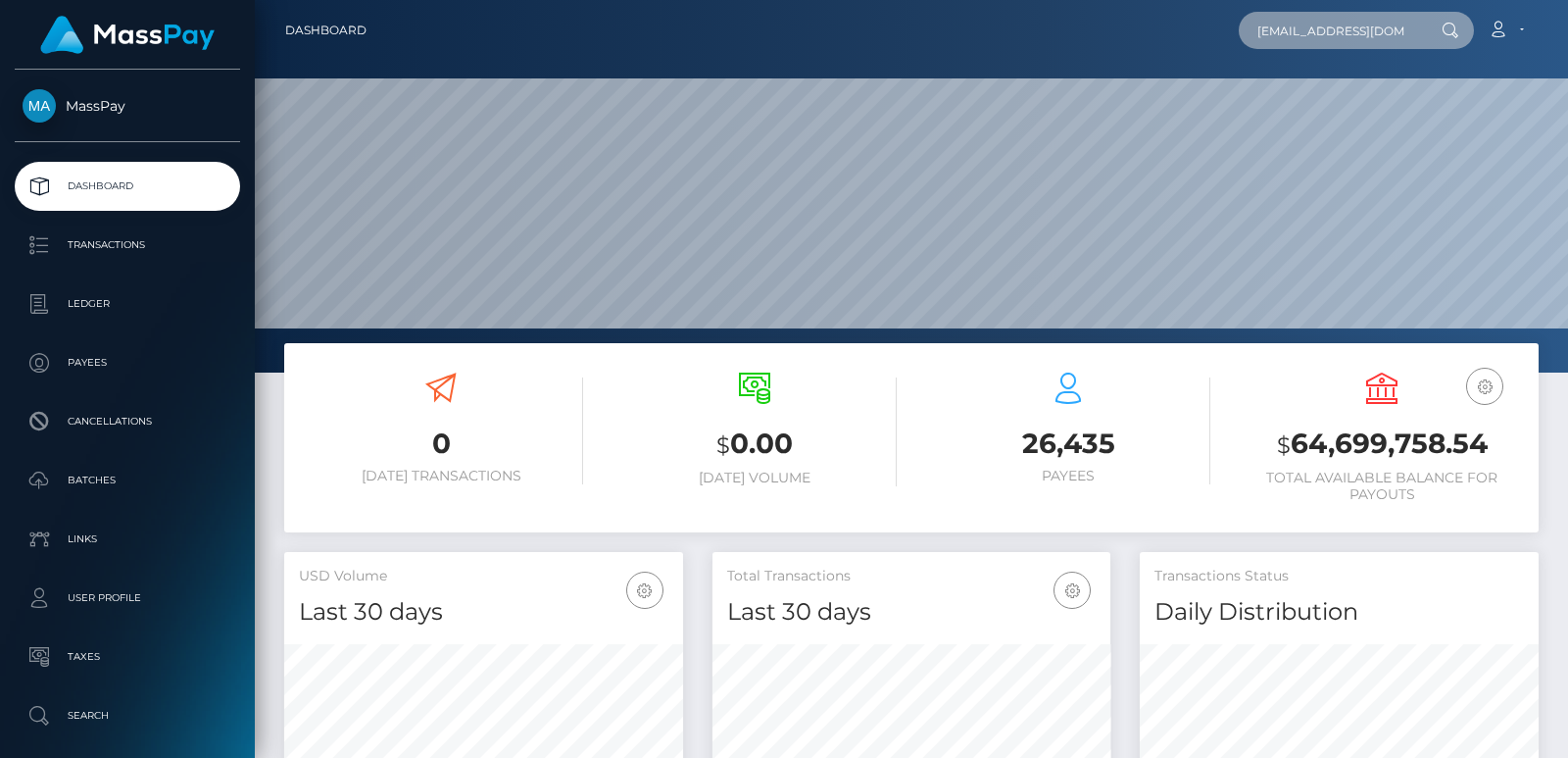 click on "gaurav@bitssa.com" at bounding box center [1331, 30] 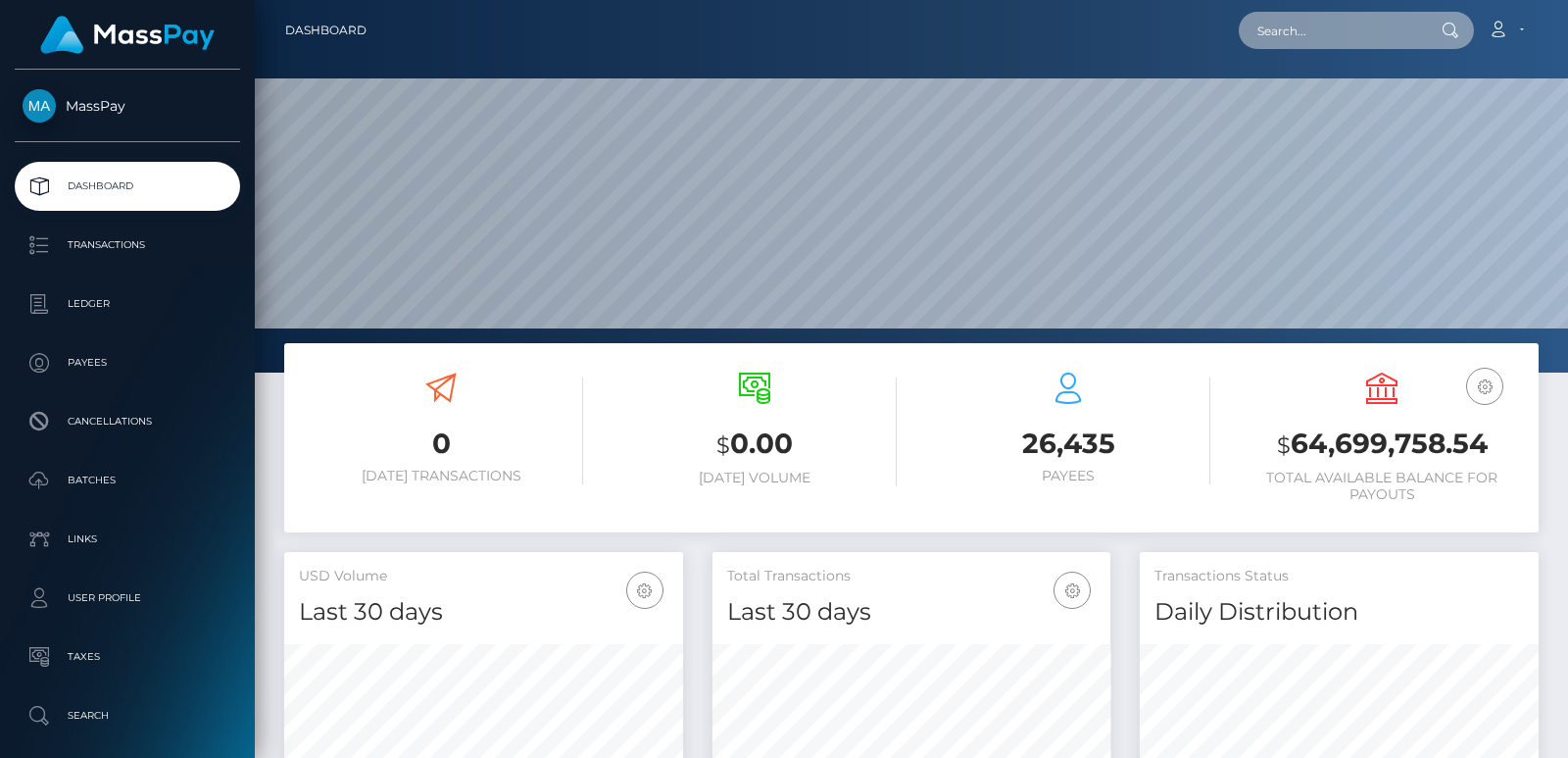 paste on "b28a4a52-c4cb-40dc-9d09-a8d7245c107f" 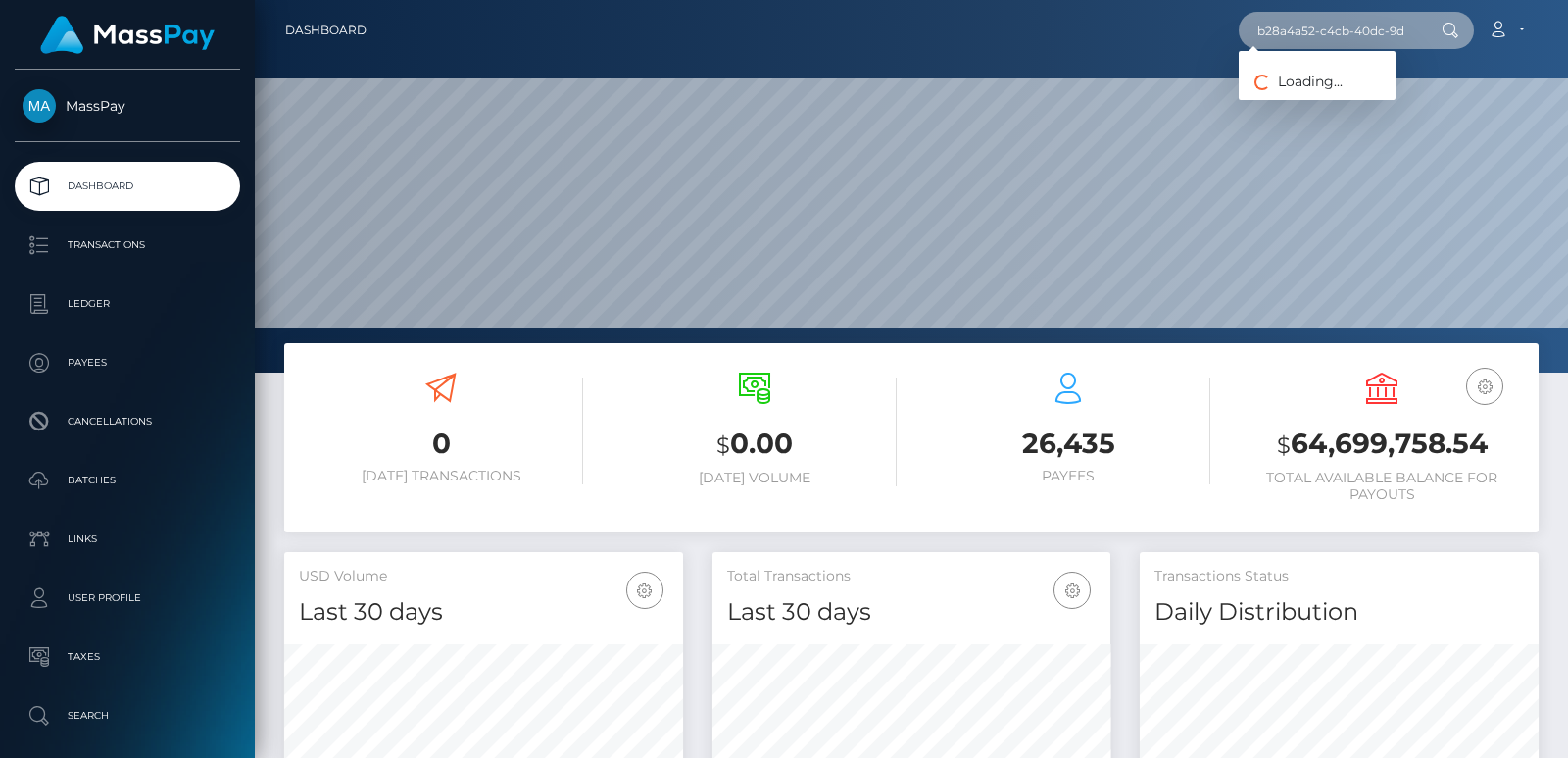 scroll, scrollTop: 0, scrollLeft: 99, axis: horizontal 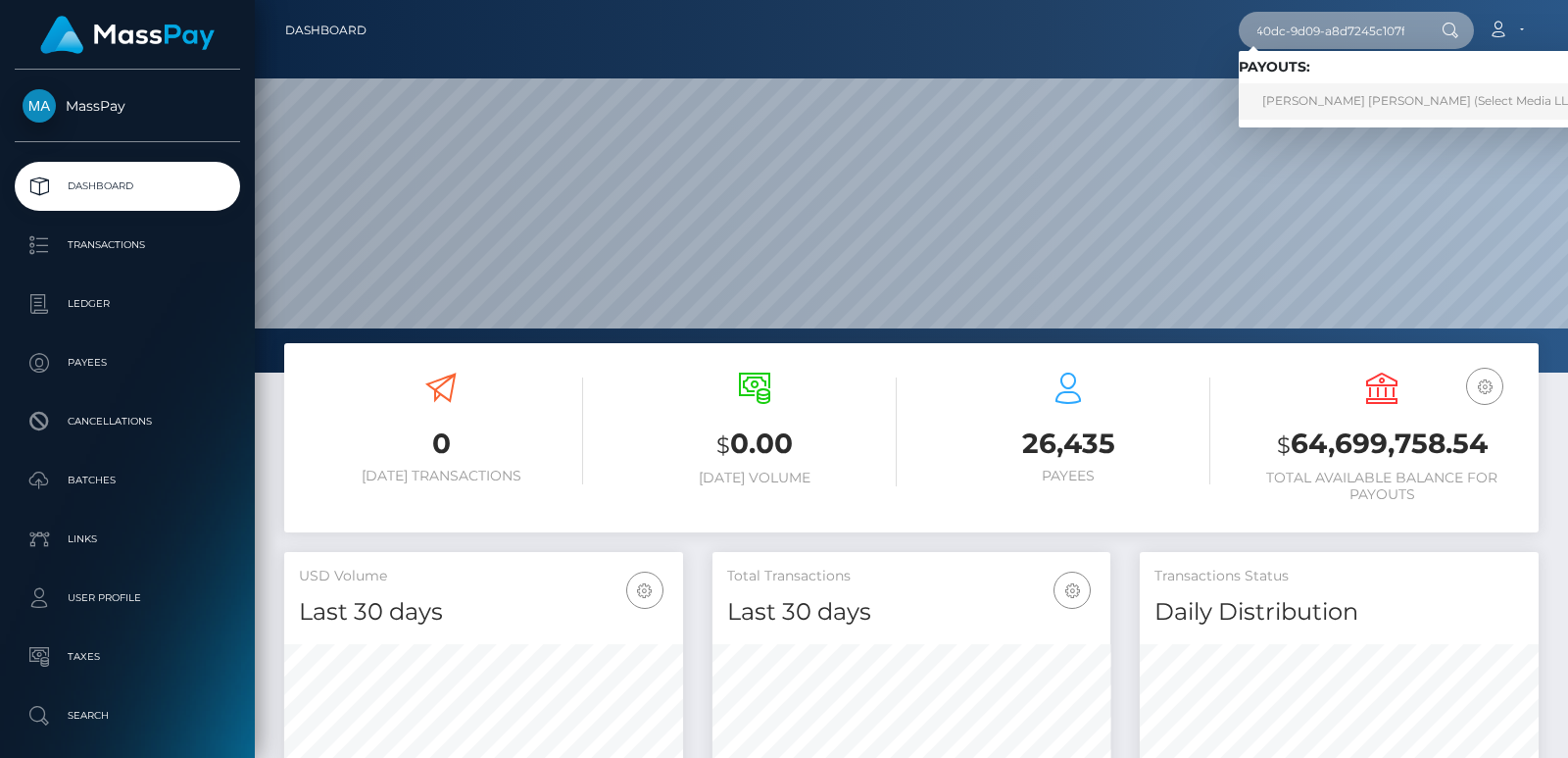 type on "b28a4a52-c4cb-40dc-9d09-a8d7245c107f" 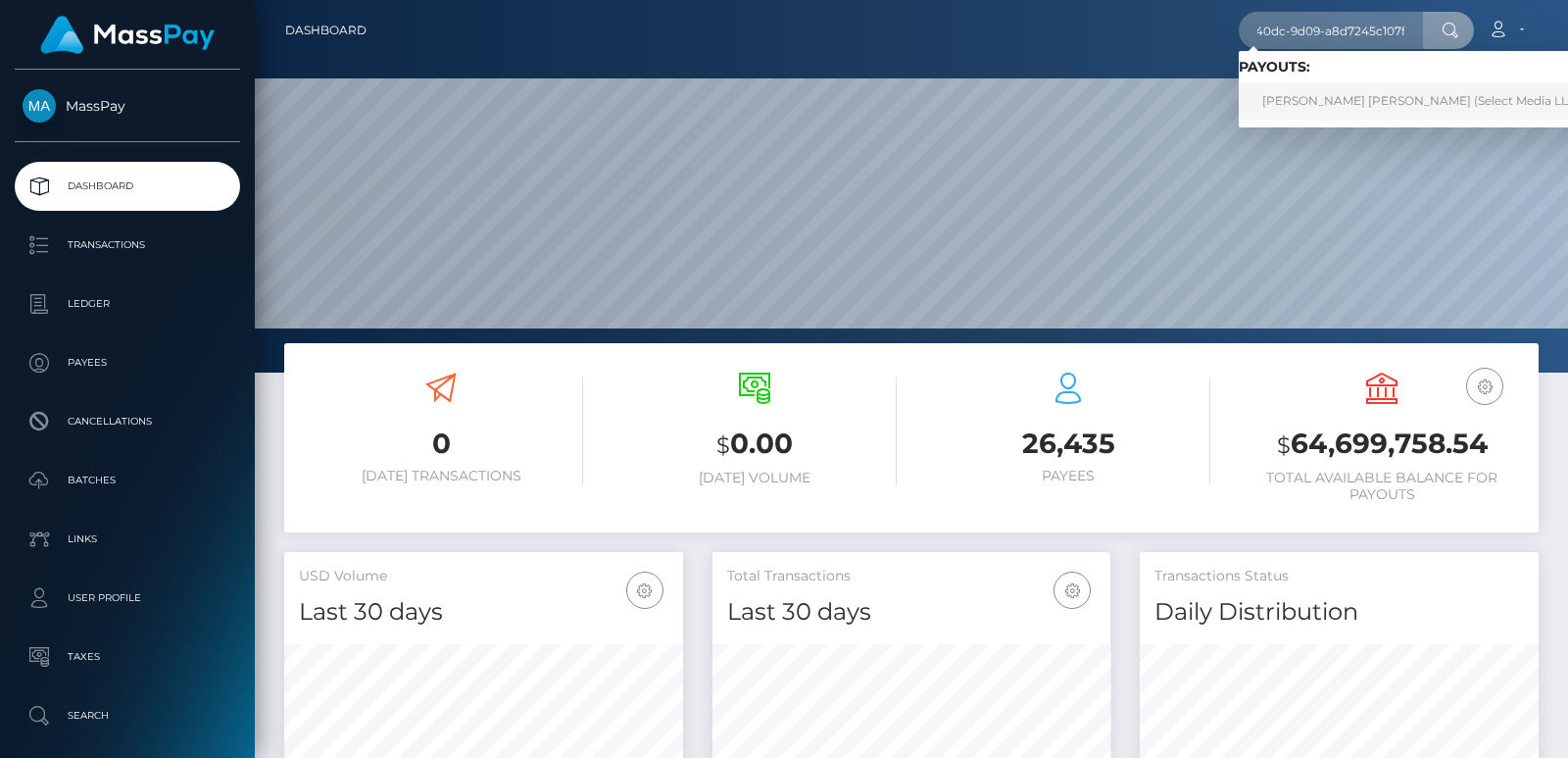 scroll, scrollTop: 0, scrollLeft: 0, axis: both 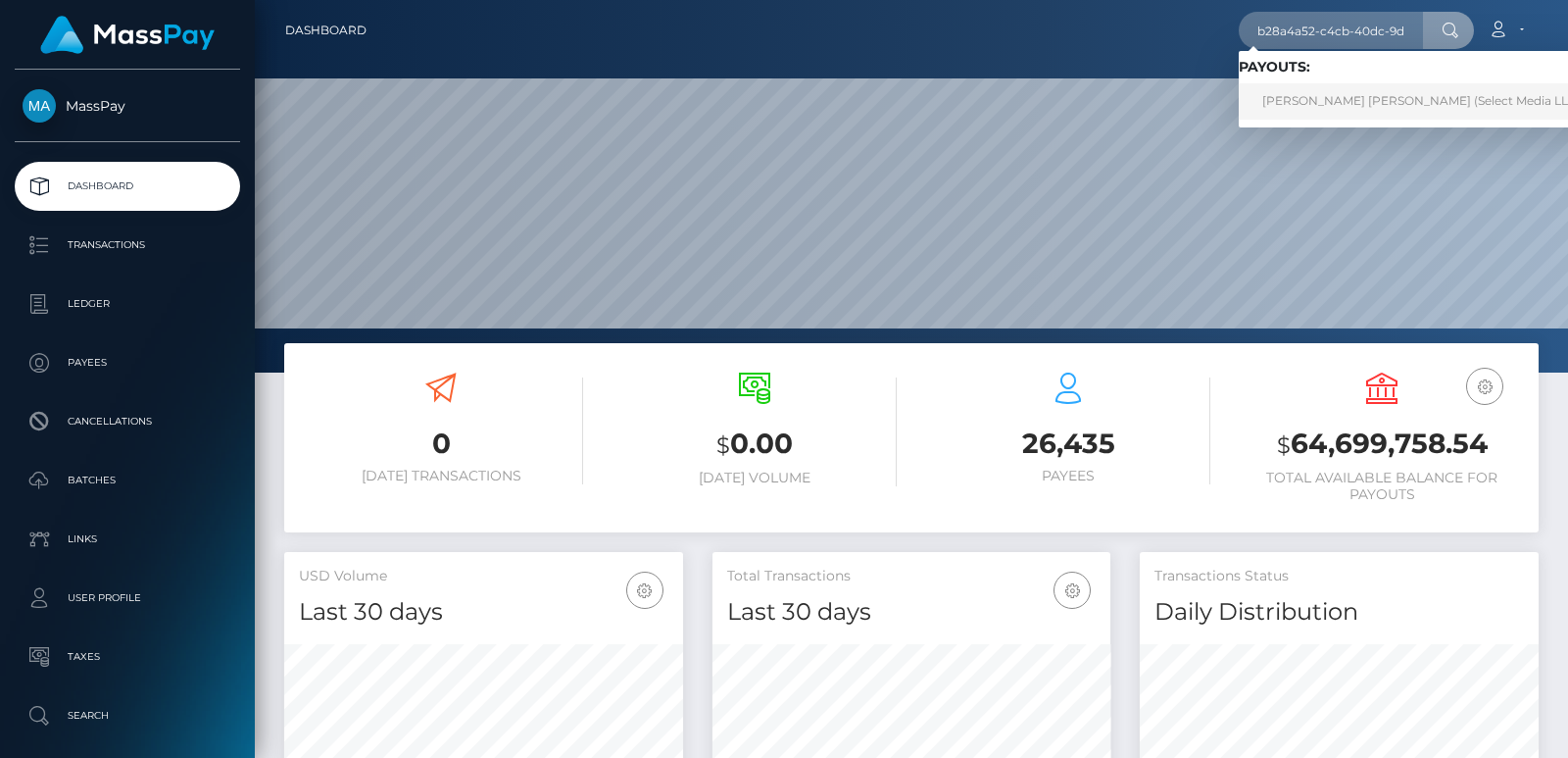click on "JEFFY Culaste CENIZA (Select Media LLC - )" at bounding box center (1427, 101) 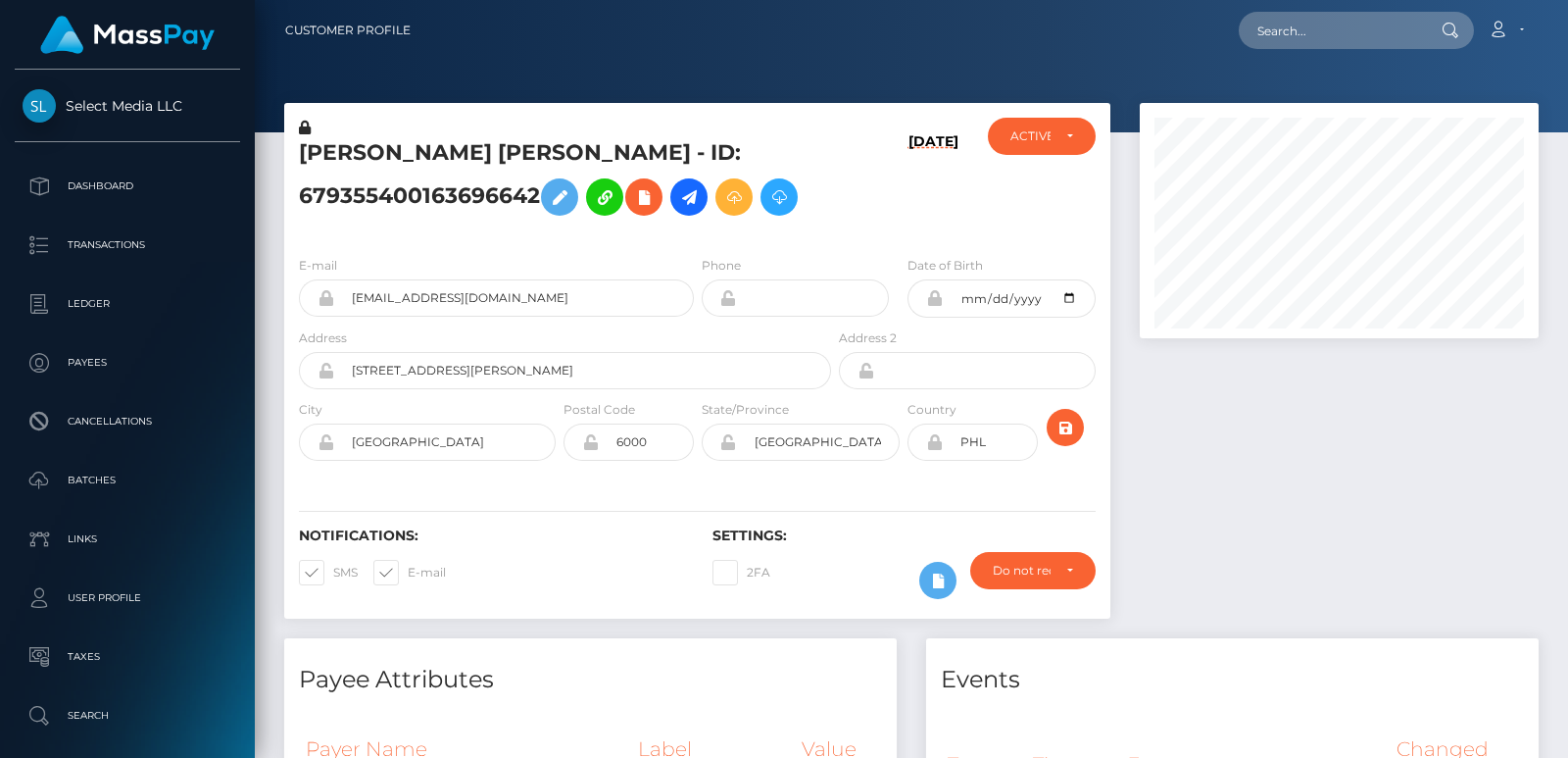 scroll, scrollTop: 0, scrollLeft: 0, axis: both 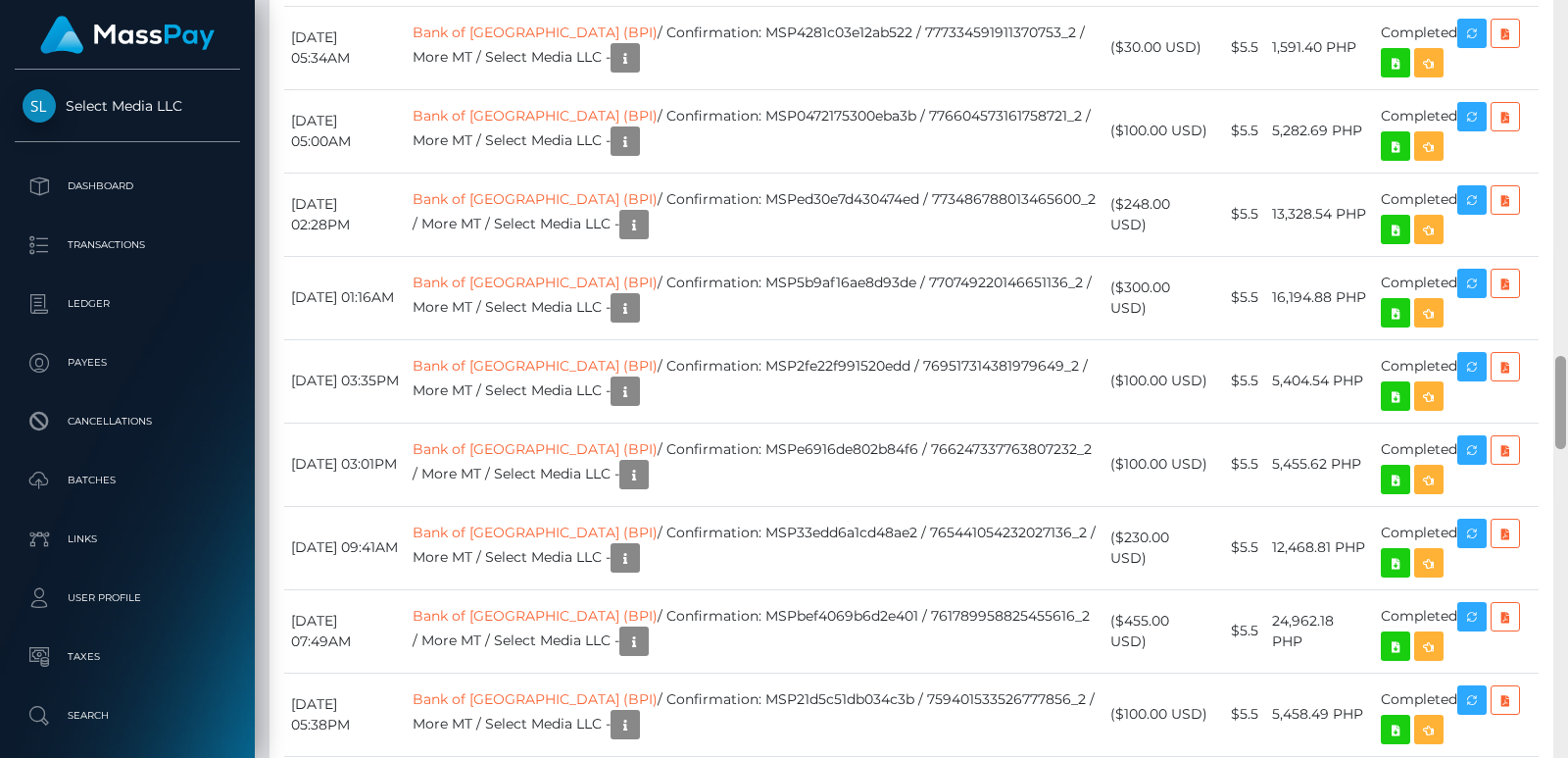 drag, startPoint x: 1567, startPoint y: 274, endPoint x: 1567, endPoint y: 257, distance: 17 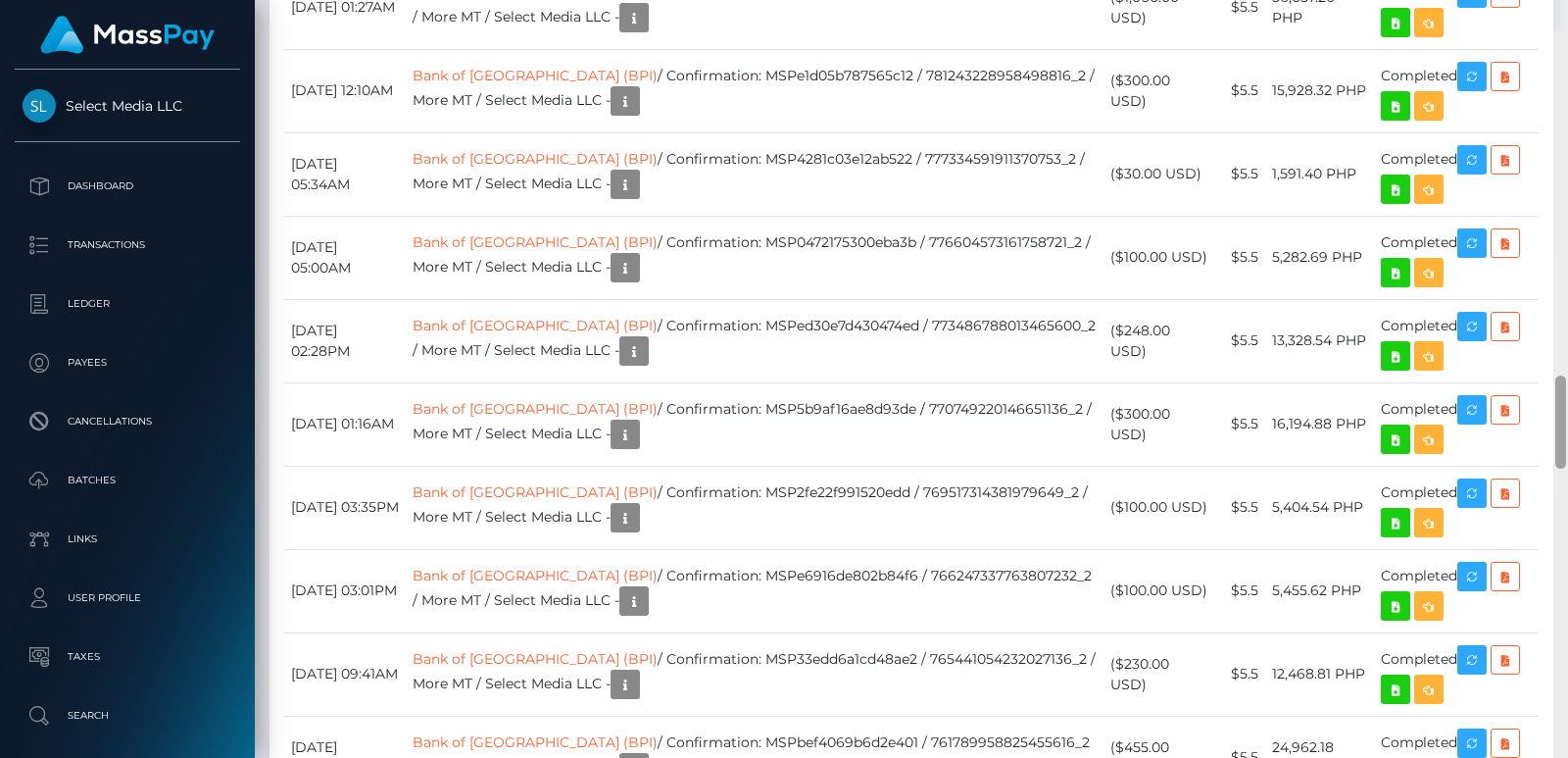 scroll, scrollTop: 2718, scrollLeft: 0, axis: vertical 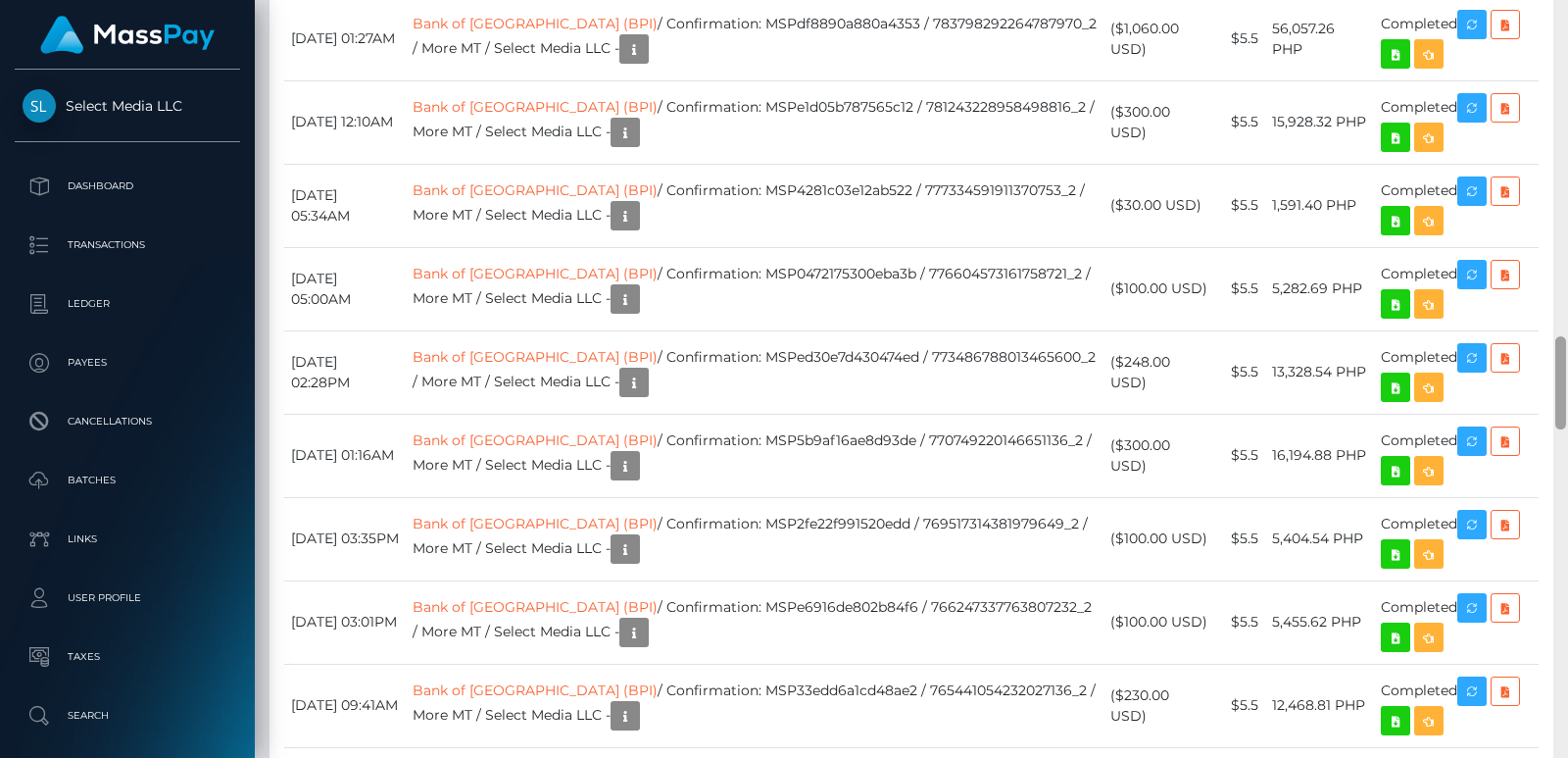 drag, startPoint x: 1557, startPoint y: 389, endPoint x: 1560, endPoint y: 370, distance: 19.23538 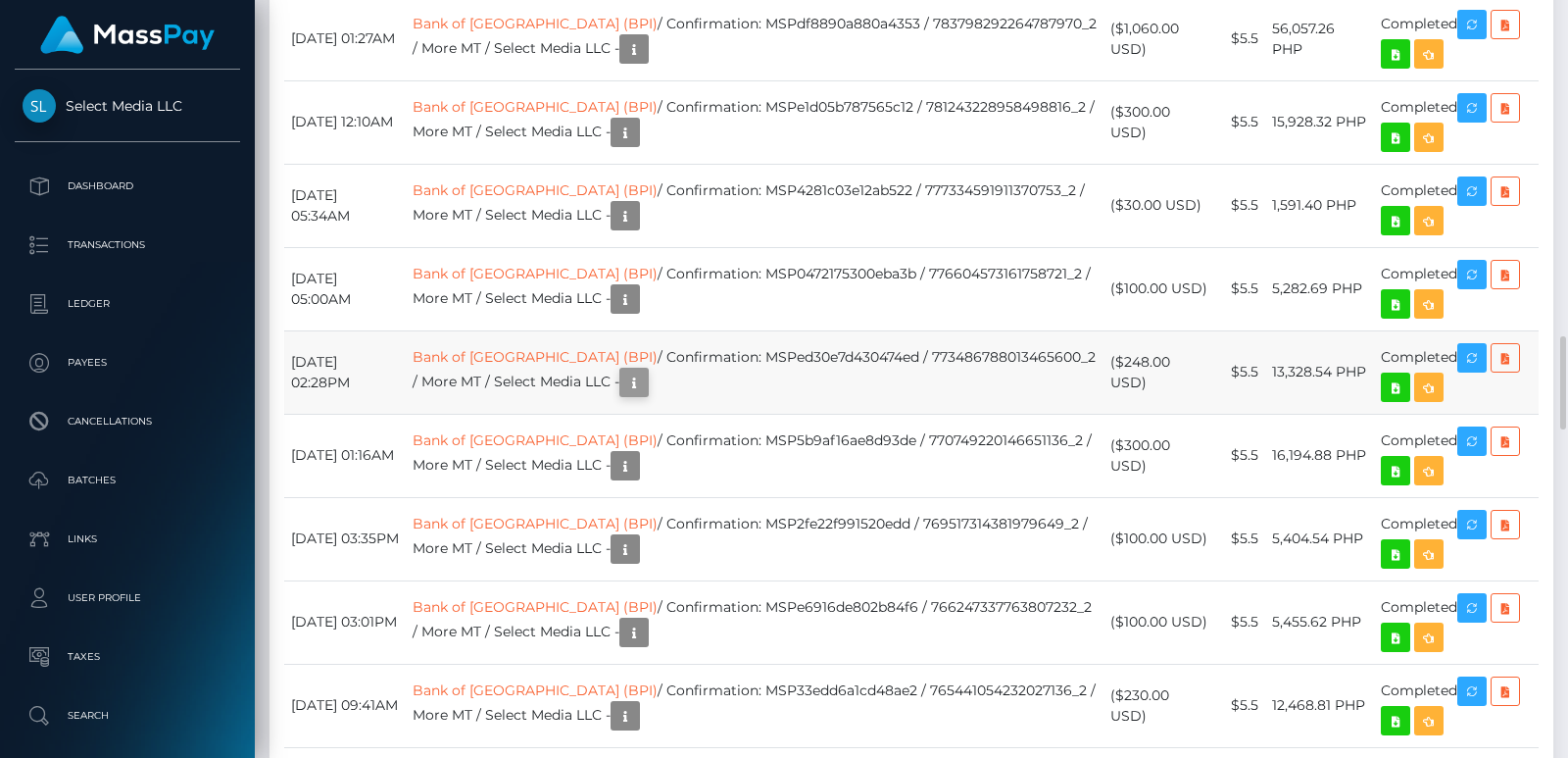 scroll, scrollTop: 235, scrollLeft: 398, axis: both 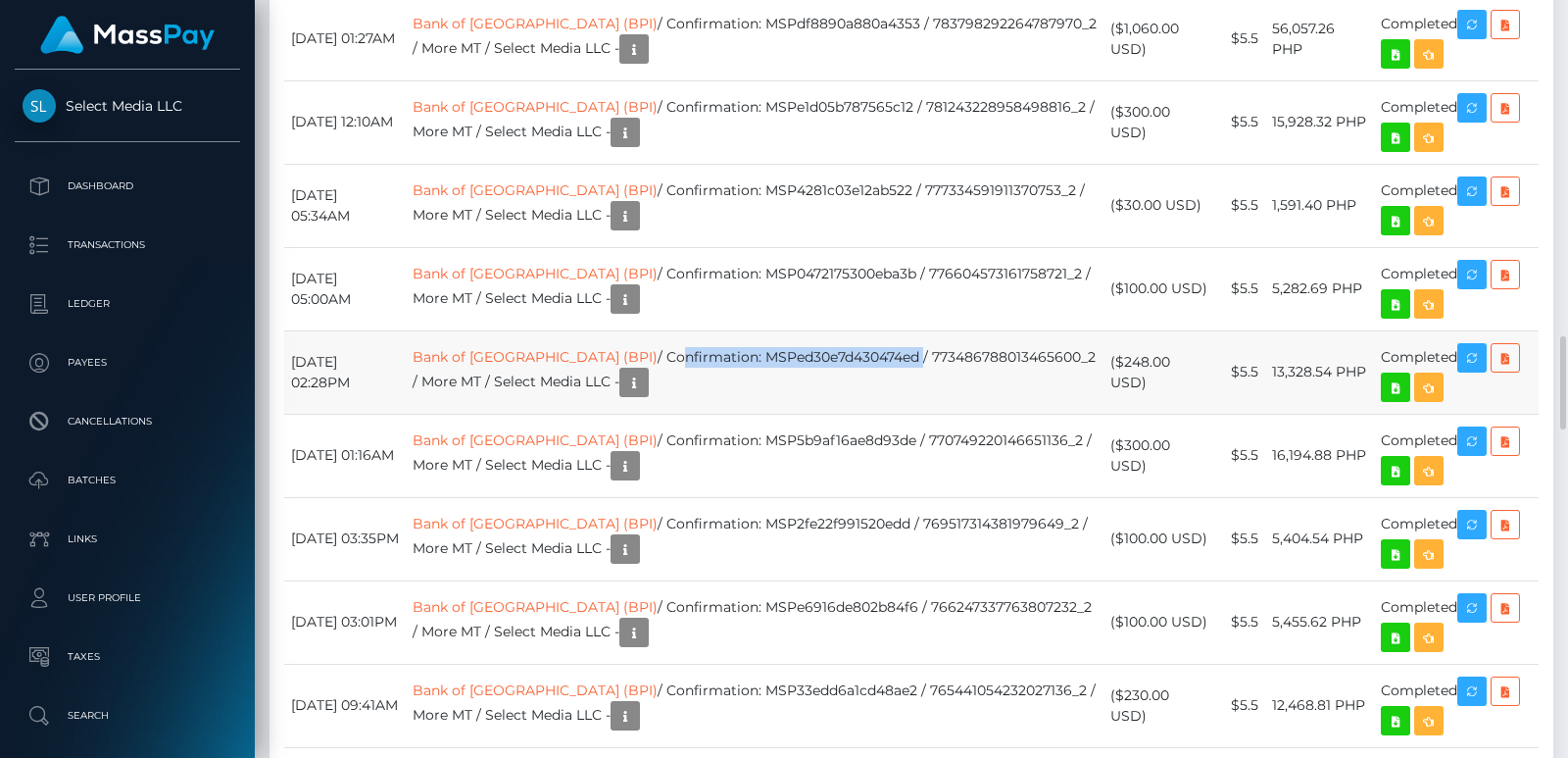 drag, startPoint x: 687, startPoint y: 444, endPoint x: 936, endPoint y: 439, distance: 249.0502 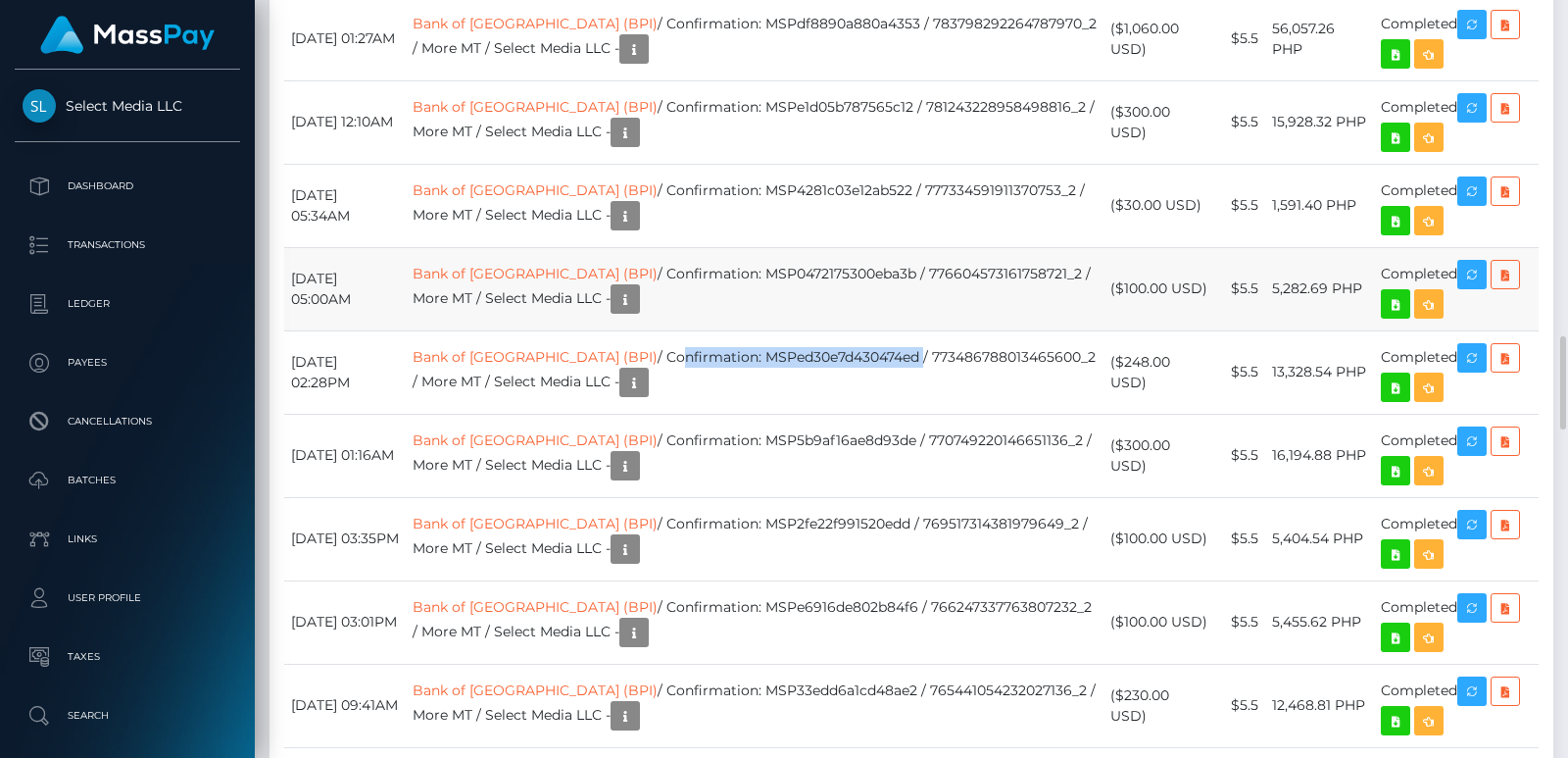 scroll, scrollTop: 235, scrollLeft: 398, axis: both 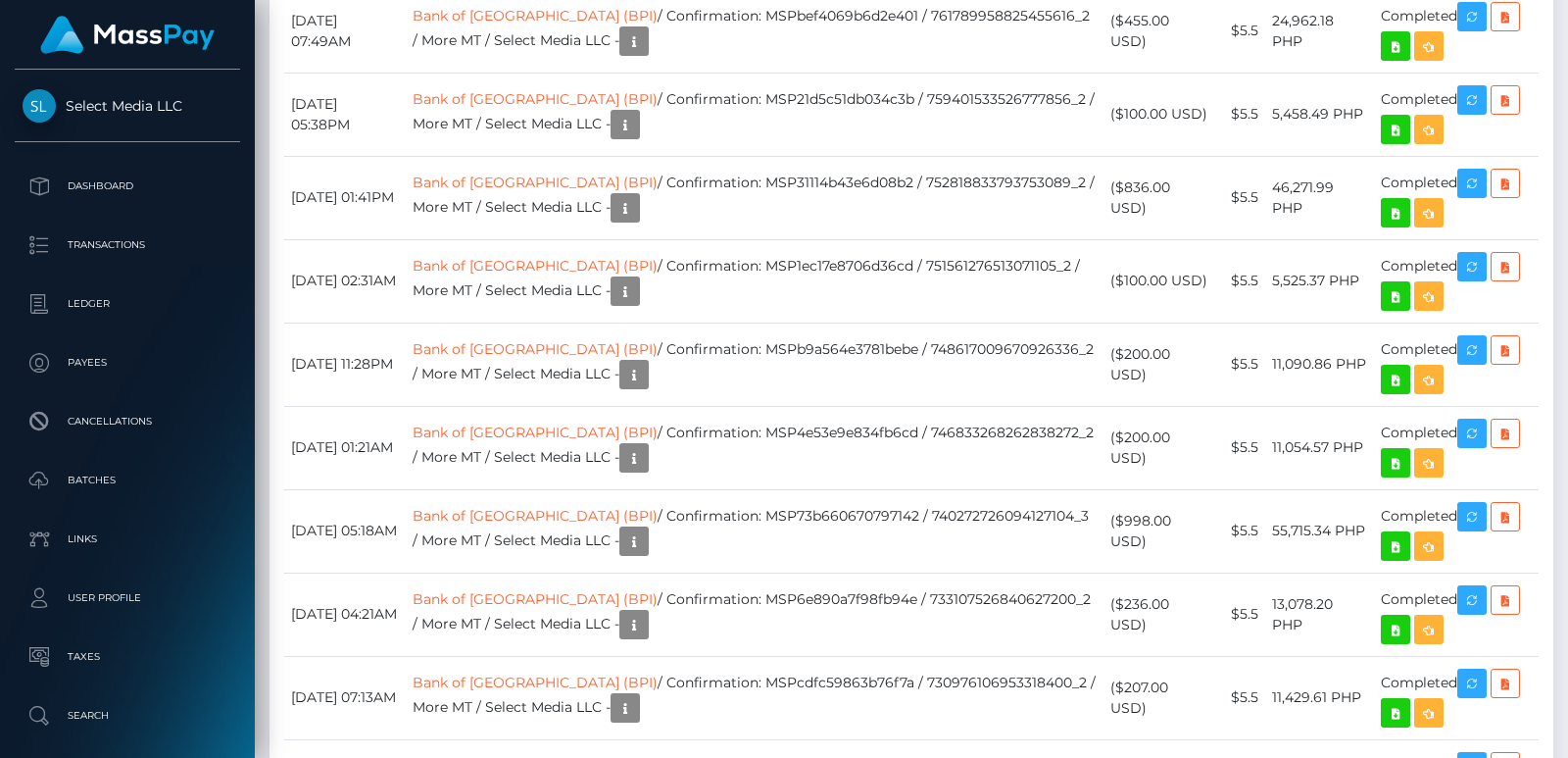 click at bounding box center [1560, -379] 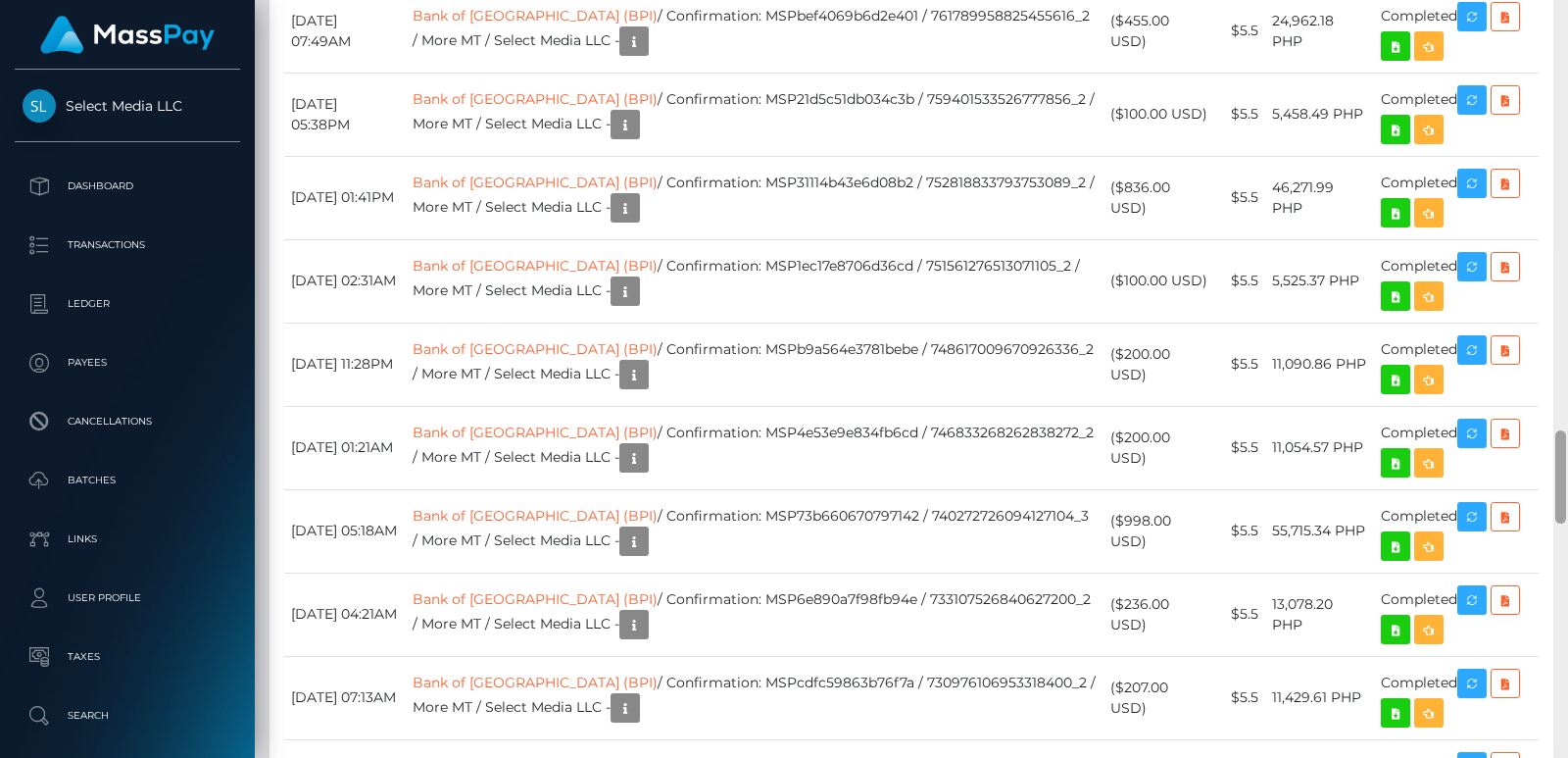 scroll, scrollTop: 2718, scrollLeft: 0, axis: vertical 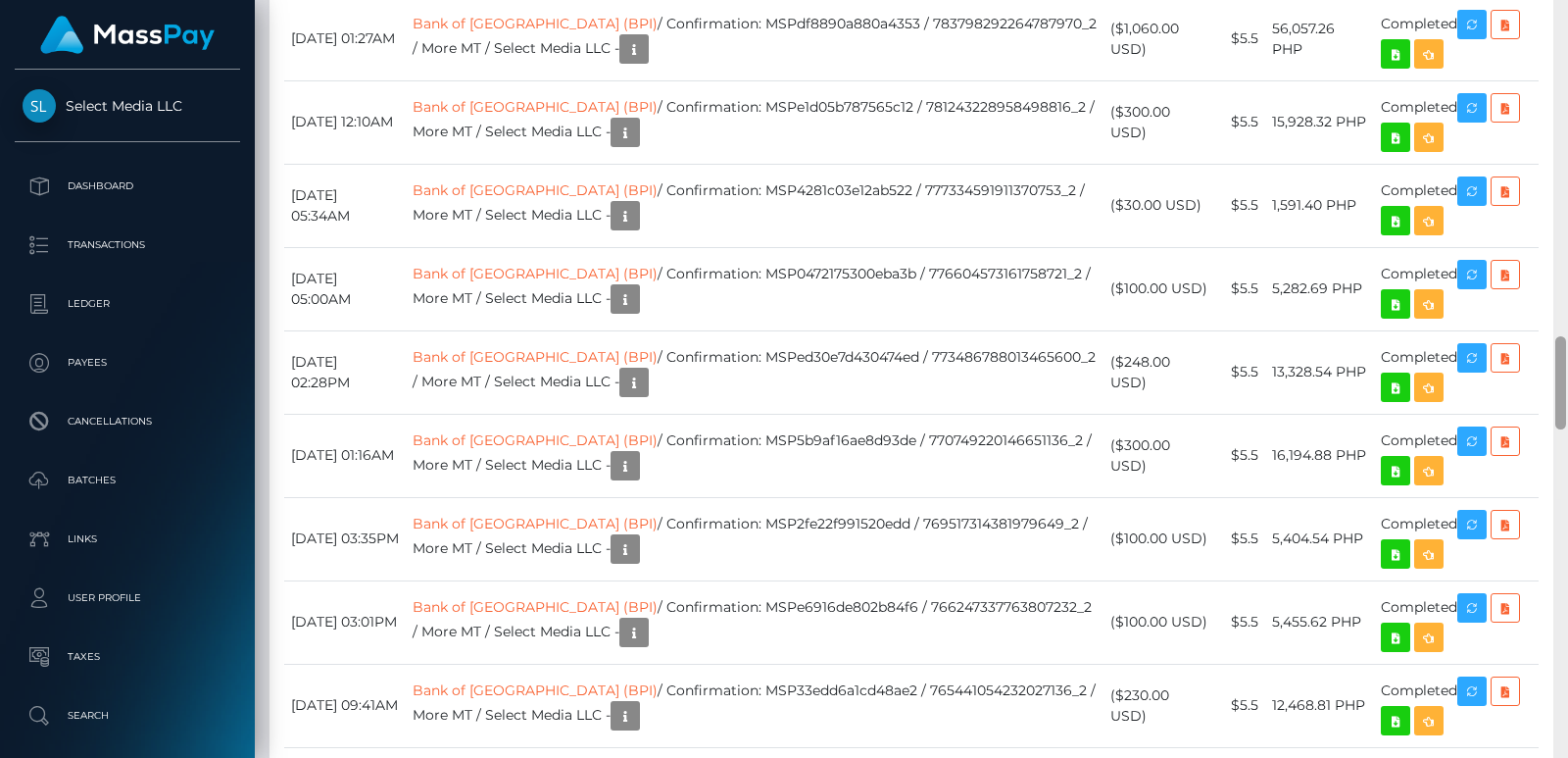 drag, startPoint x: 1567, startPoint y: 406, endPoint x: 1567, endPoint y: 359, distance: 47 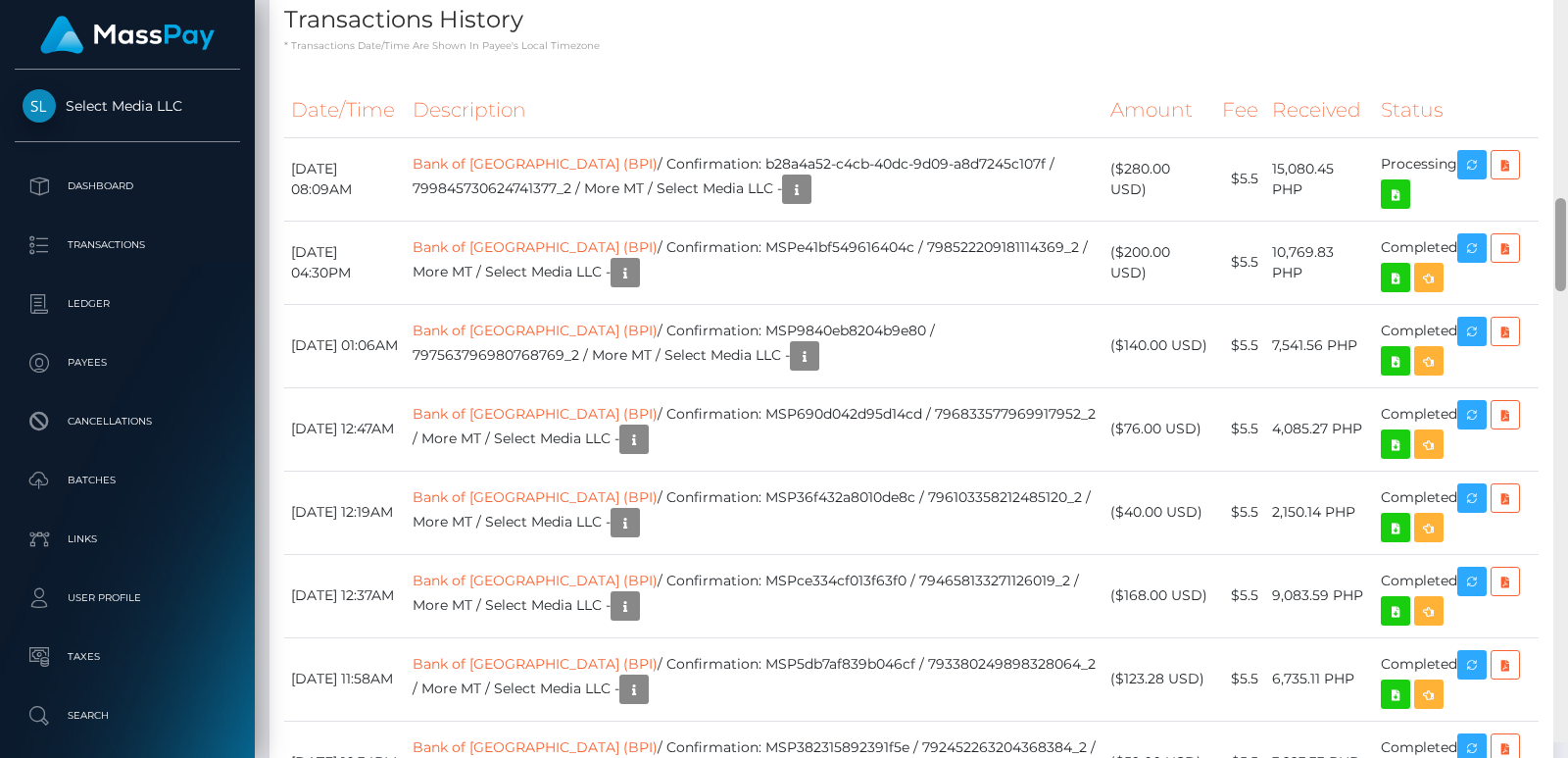 scroll, scrollTop: 1729, scrollLeft: 0, axis: vertical 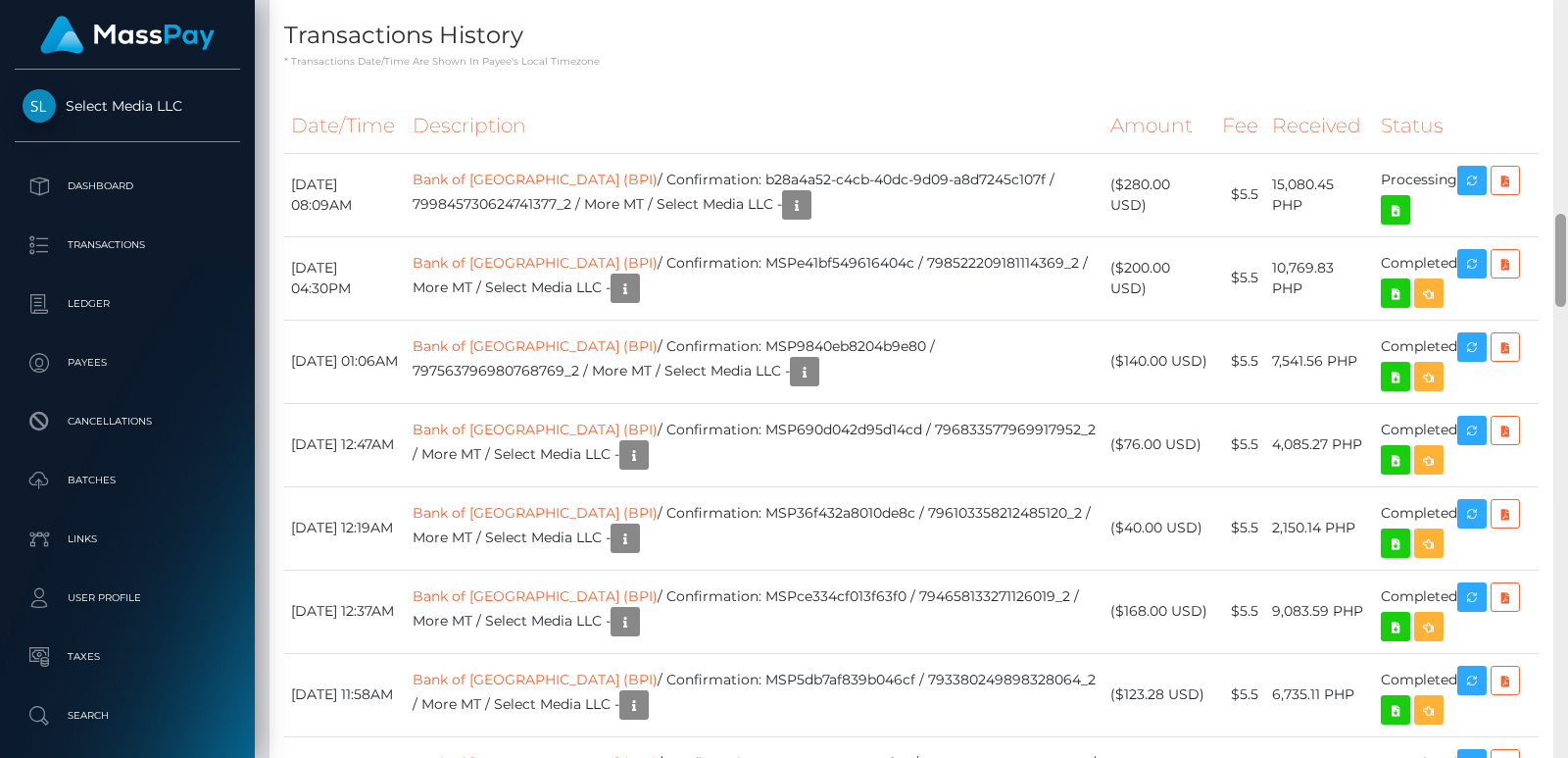 drag, startPoint x: 1558, startPoint y: 375, endPoint x: 1567, endPoint y: 252, distance: 123.32883 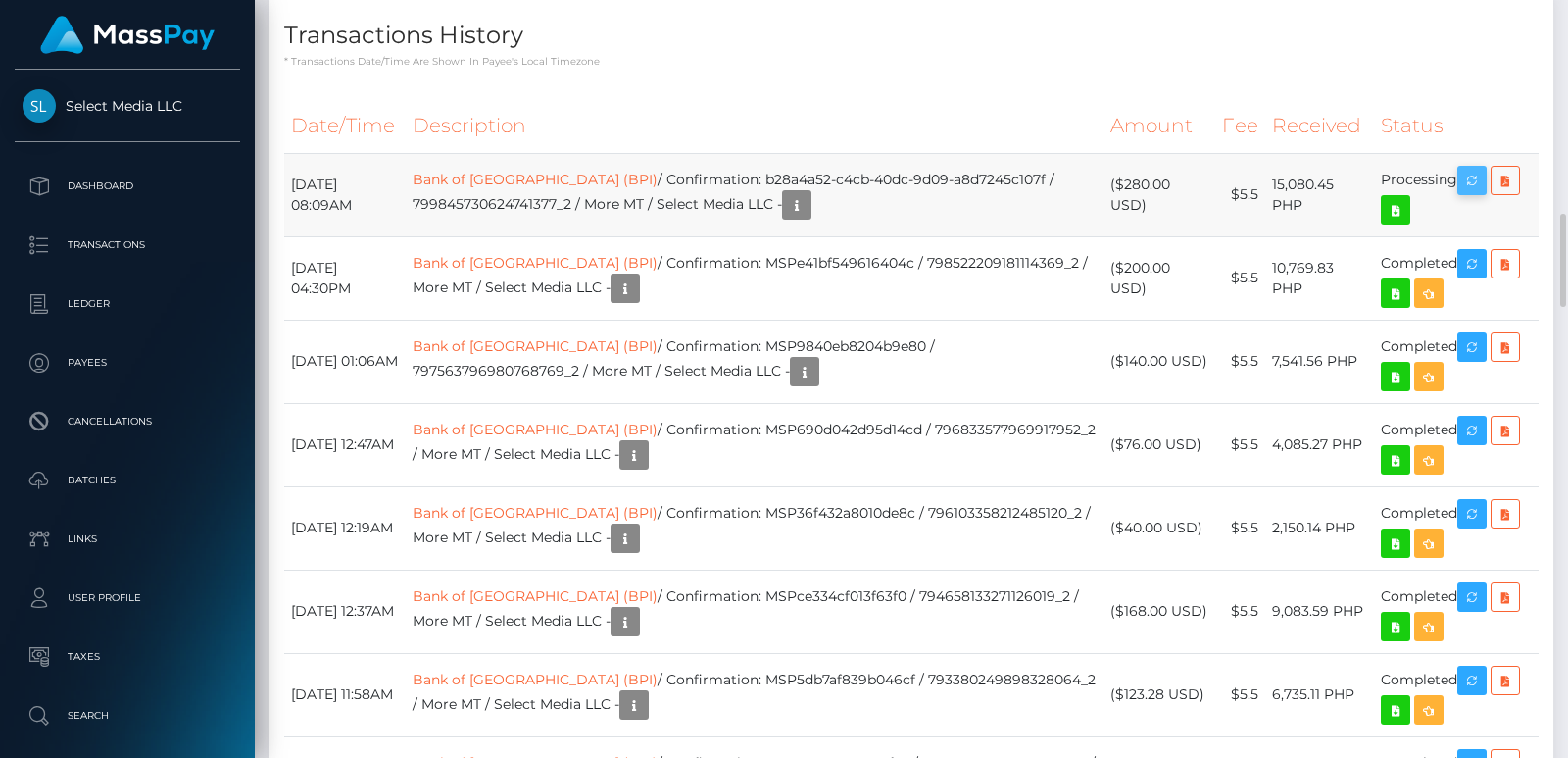 scroll, scrollTop: 235, scrollLeft: 398, axis: both 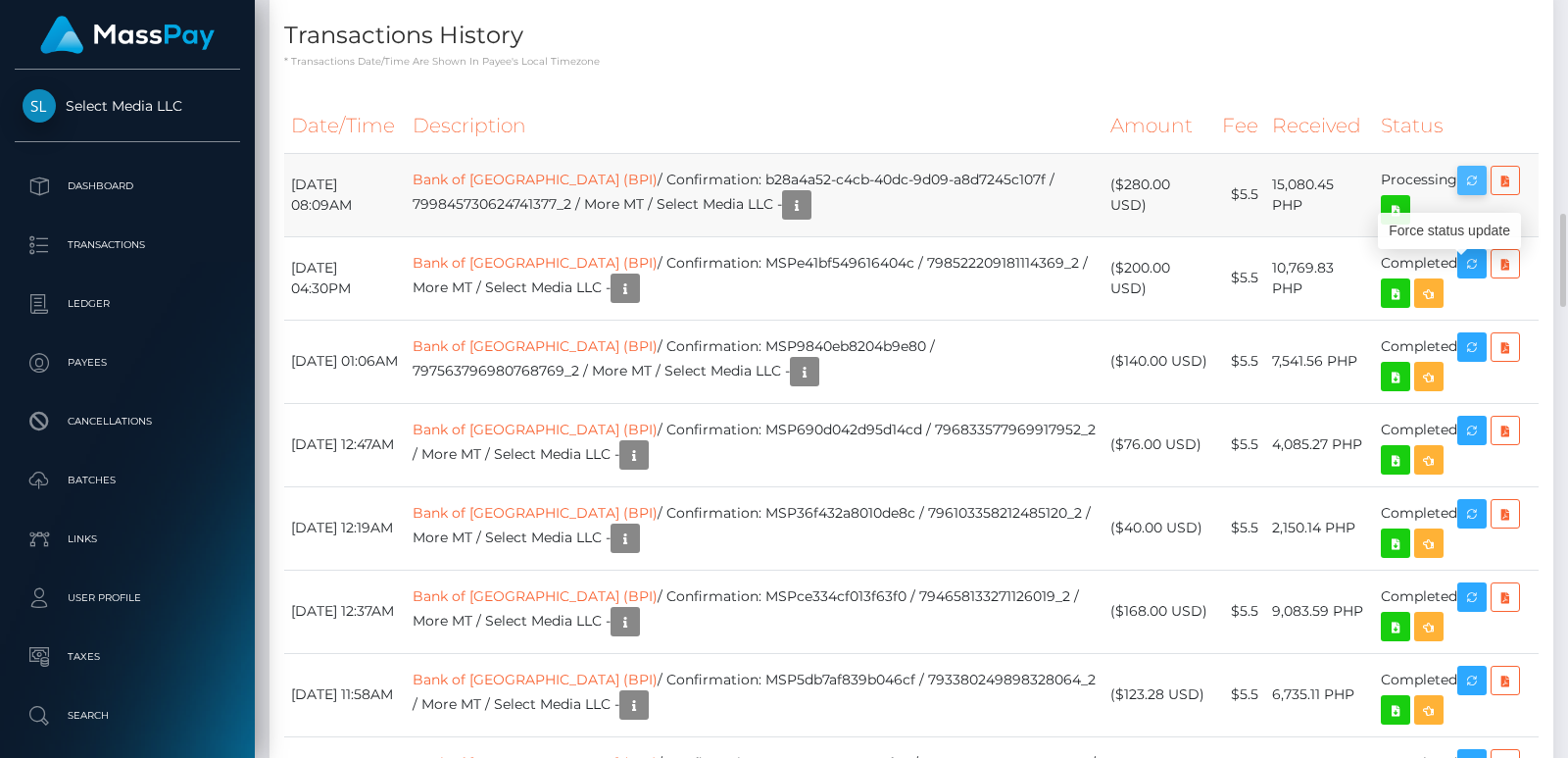 click at bounding box center (1472, 180) 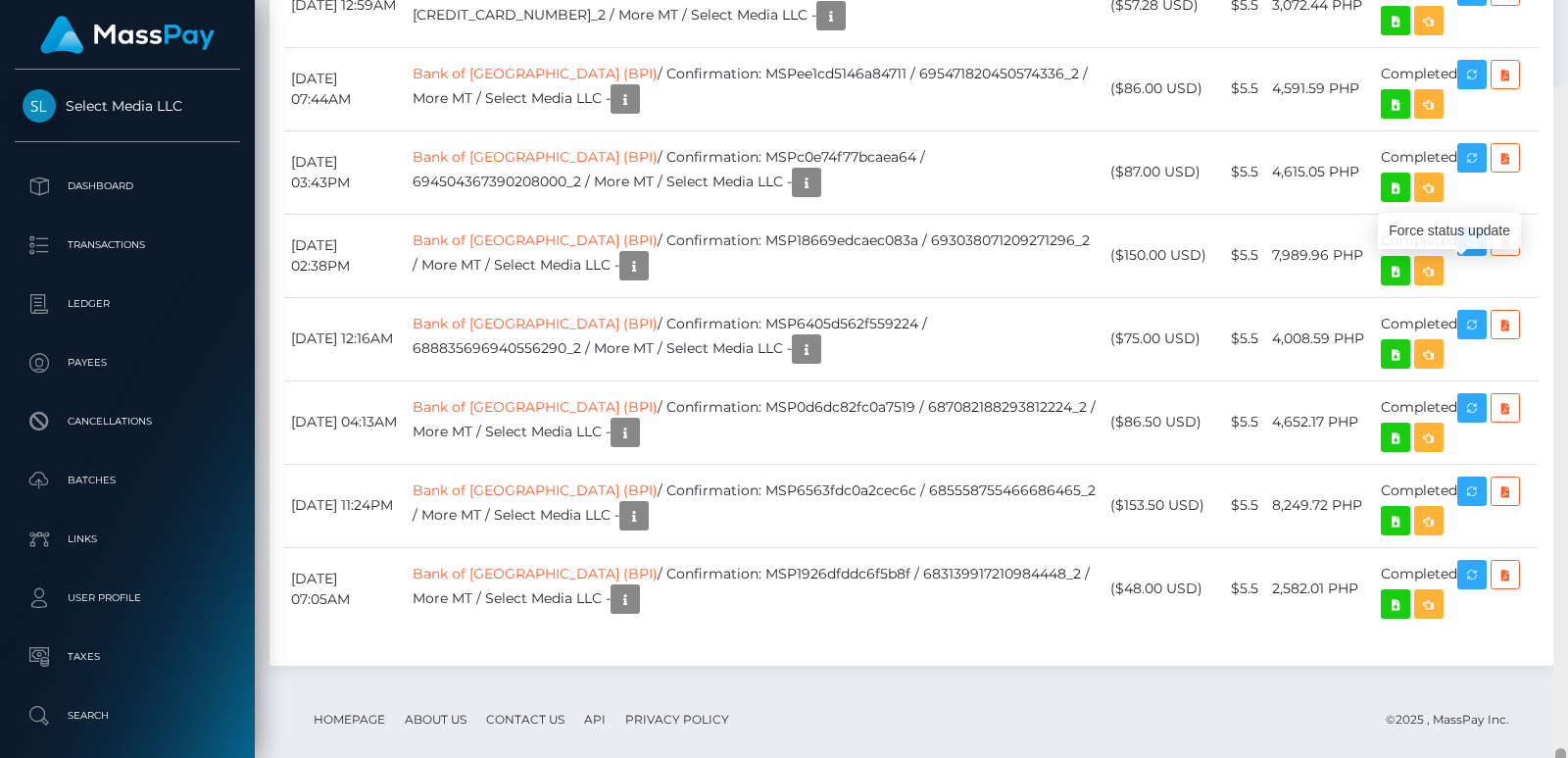 scroll, scrollTop: 5368, scrollLeft: 0, axis: vertical 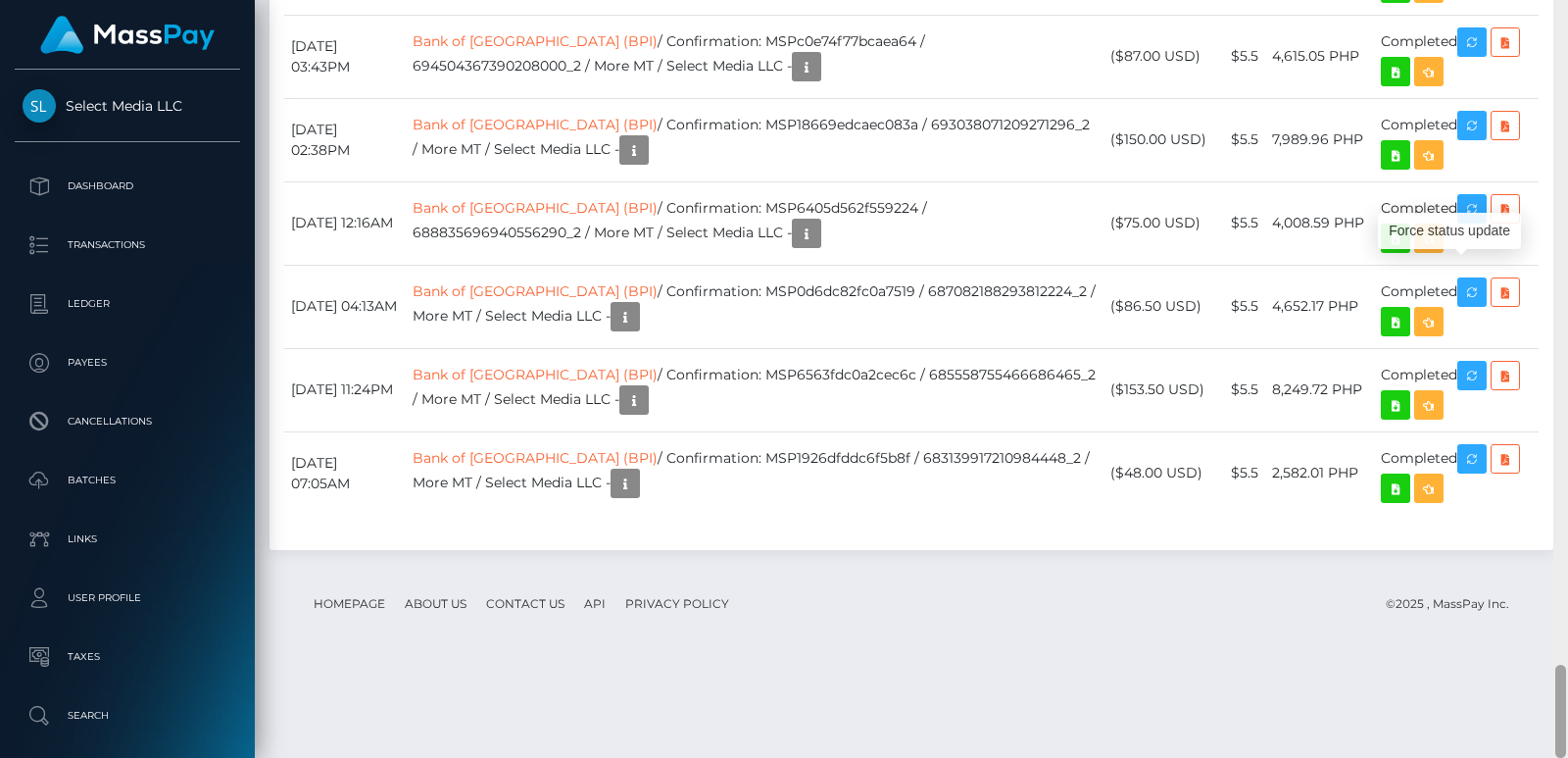 drag, startPoint x: 1564, startPoint y: 232, endPoint x: 1493, endPoint y: 712, distance: 485.22263 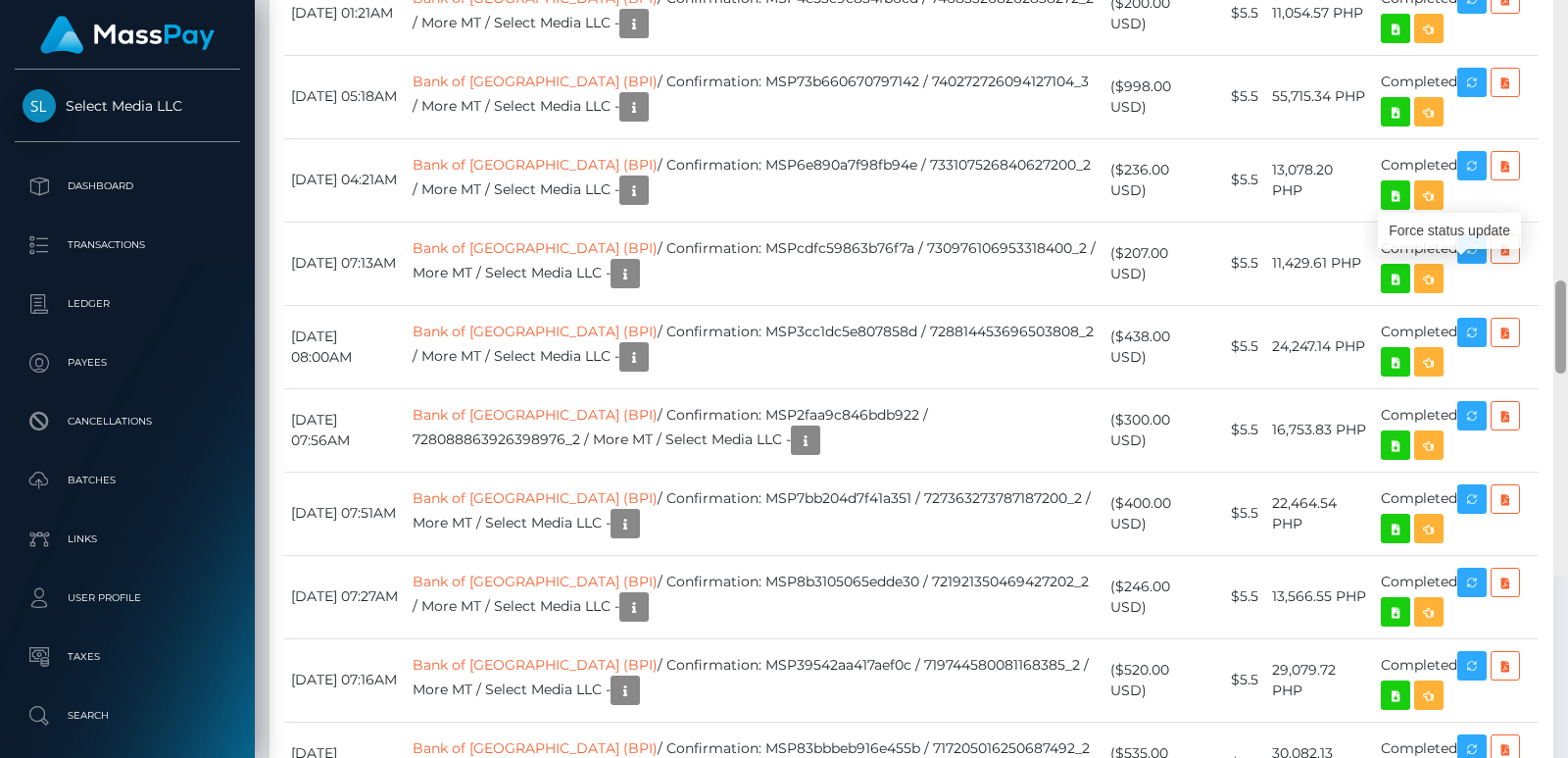 scroll, scrollTop: 3594, scrollLeft: 0, axis: vertical 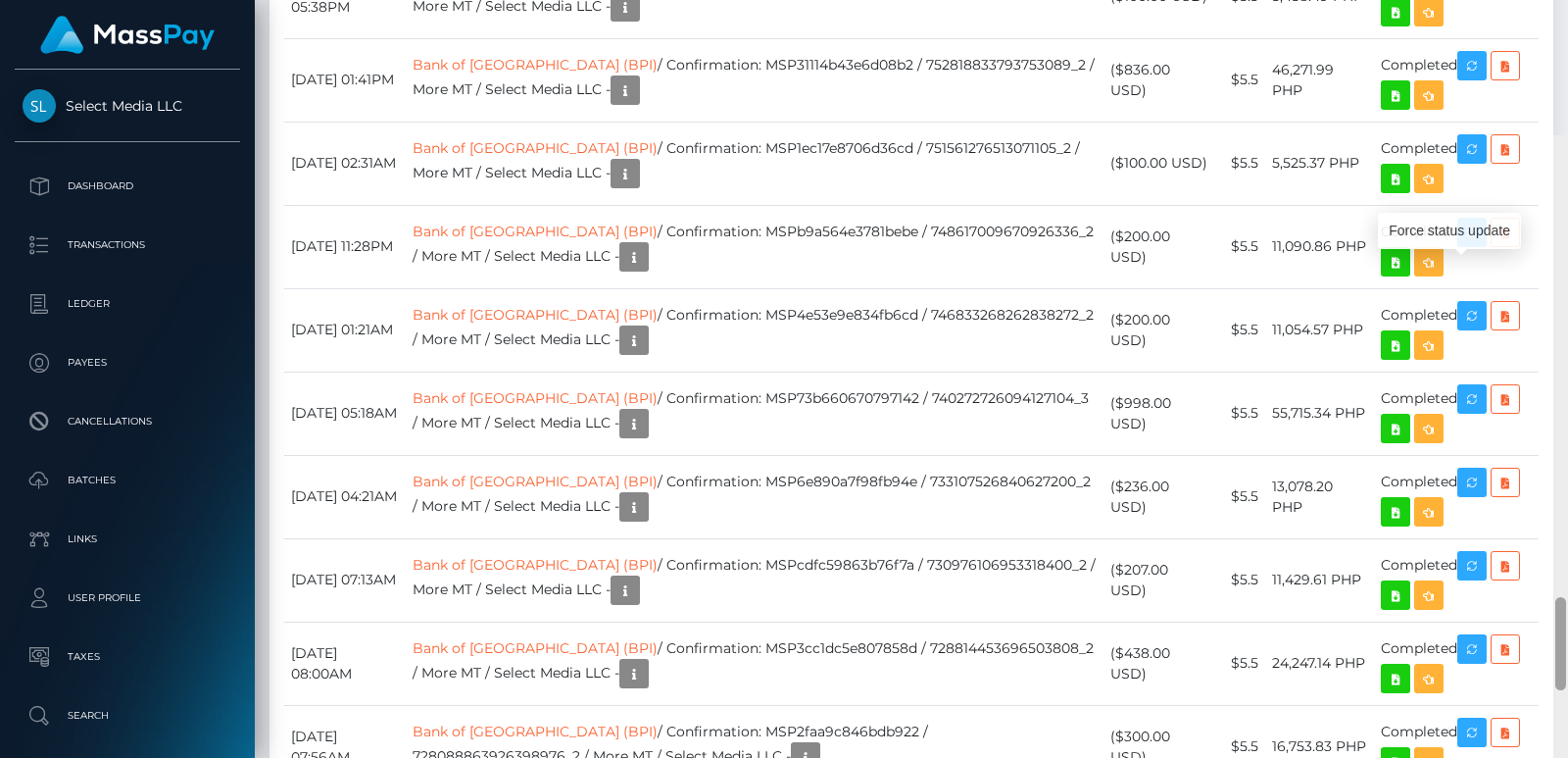 drag, startPoint x: 1562, startPoint y: 690, endPoint x: 1567, endPoint y: 471, distance: 219.0571 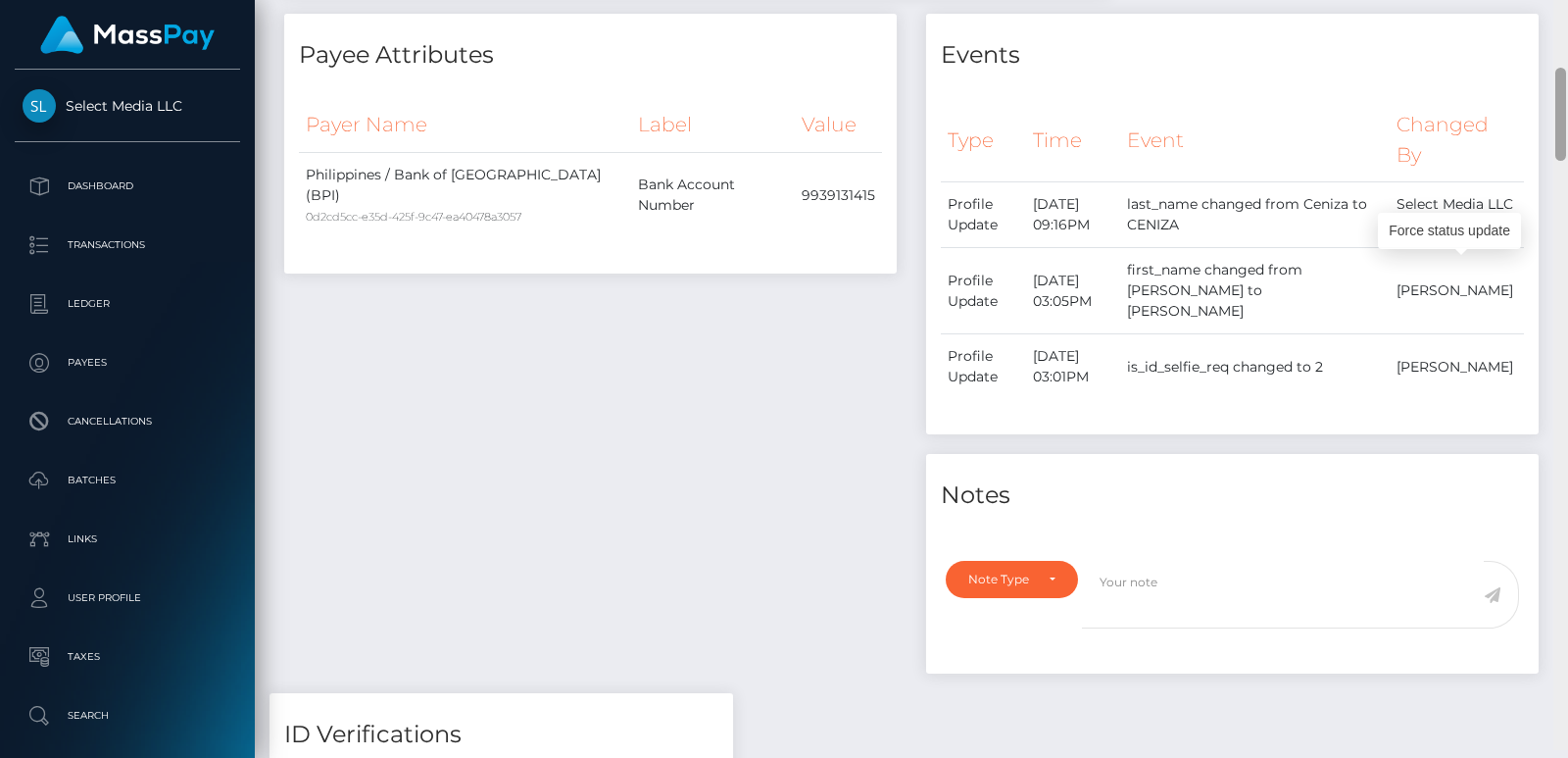 scroll, scrollTop: 617, scrollLeft: 0, axis: vertical 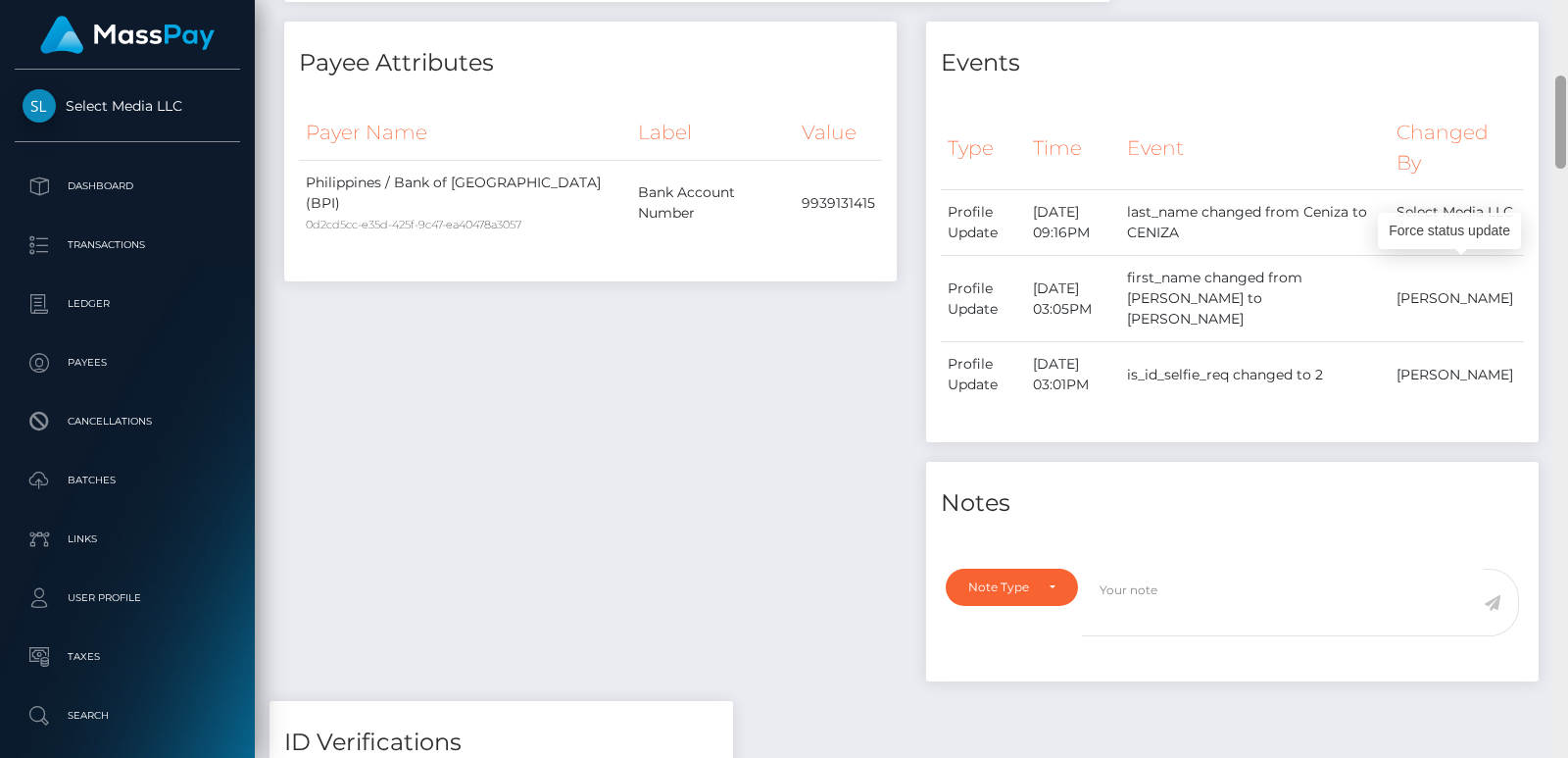 drag, startPoint x: 1565, startPoint y: 515, endPoint x: 1567, endPoint y: 146, distance: 369.0054 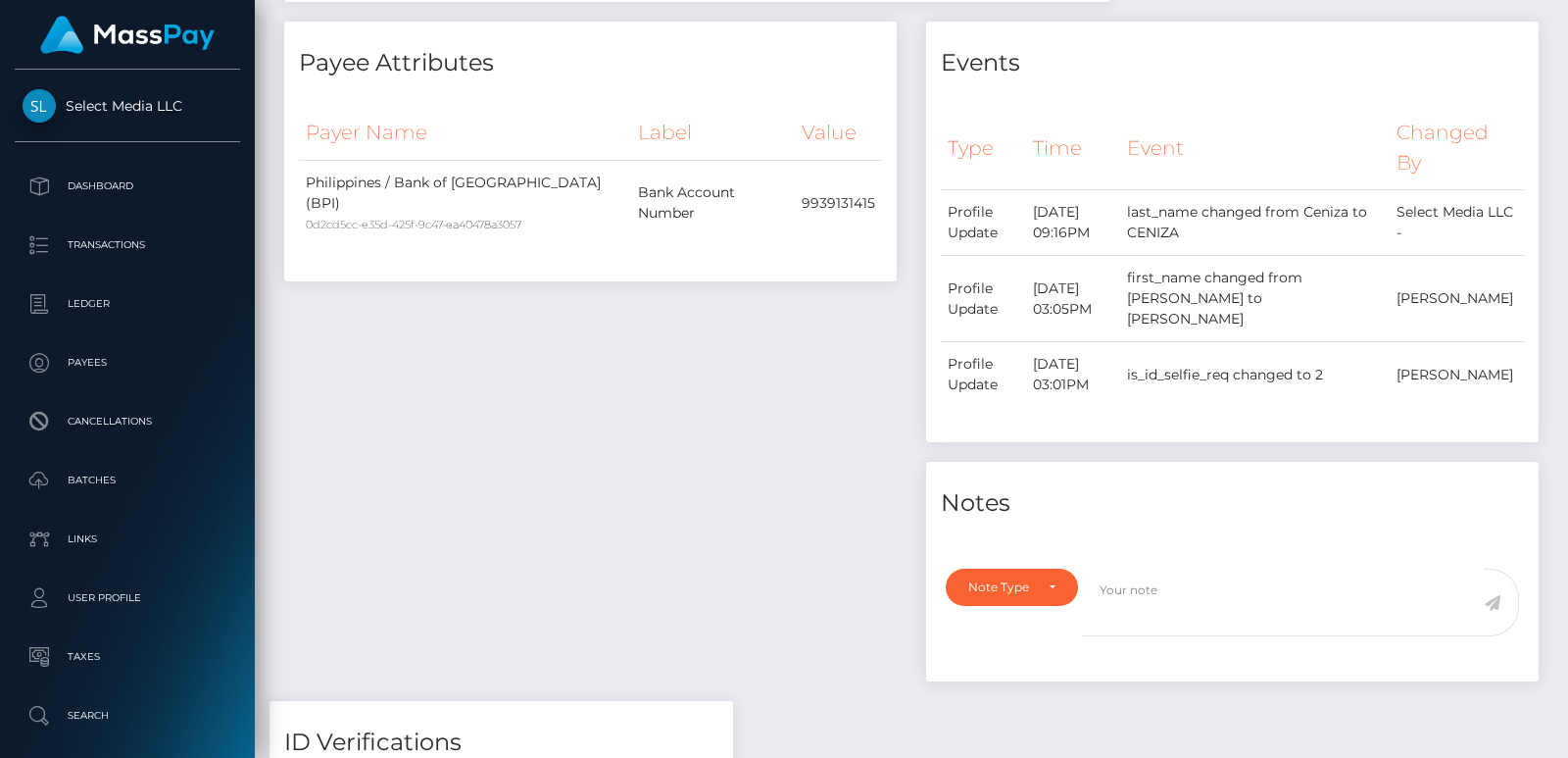 scroll, scrollTop: 1375, scrollLeft: 0, axis: vertical 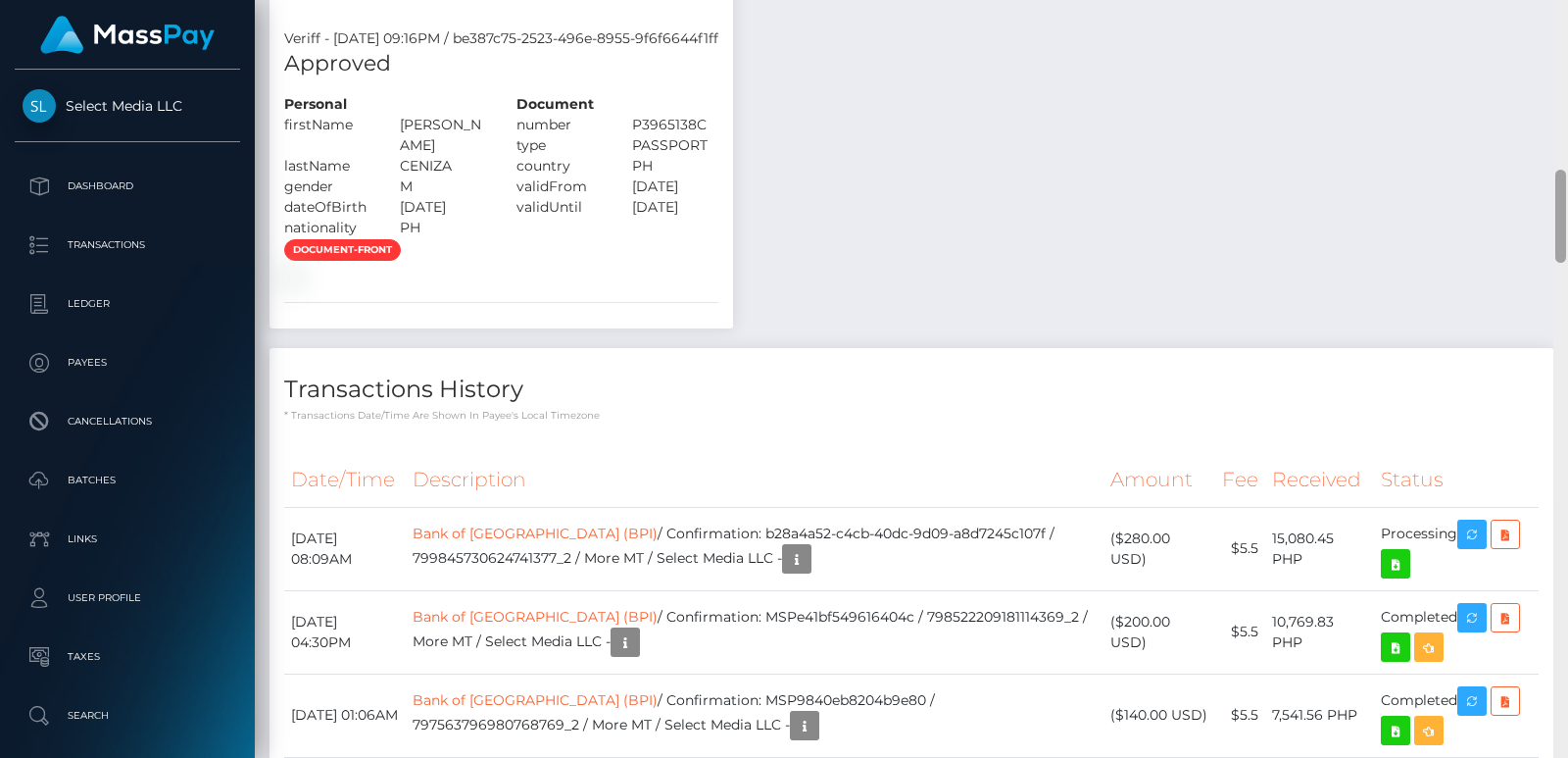 click at bounding box center [1560, 379] 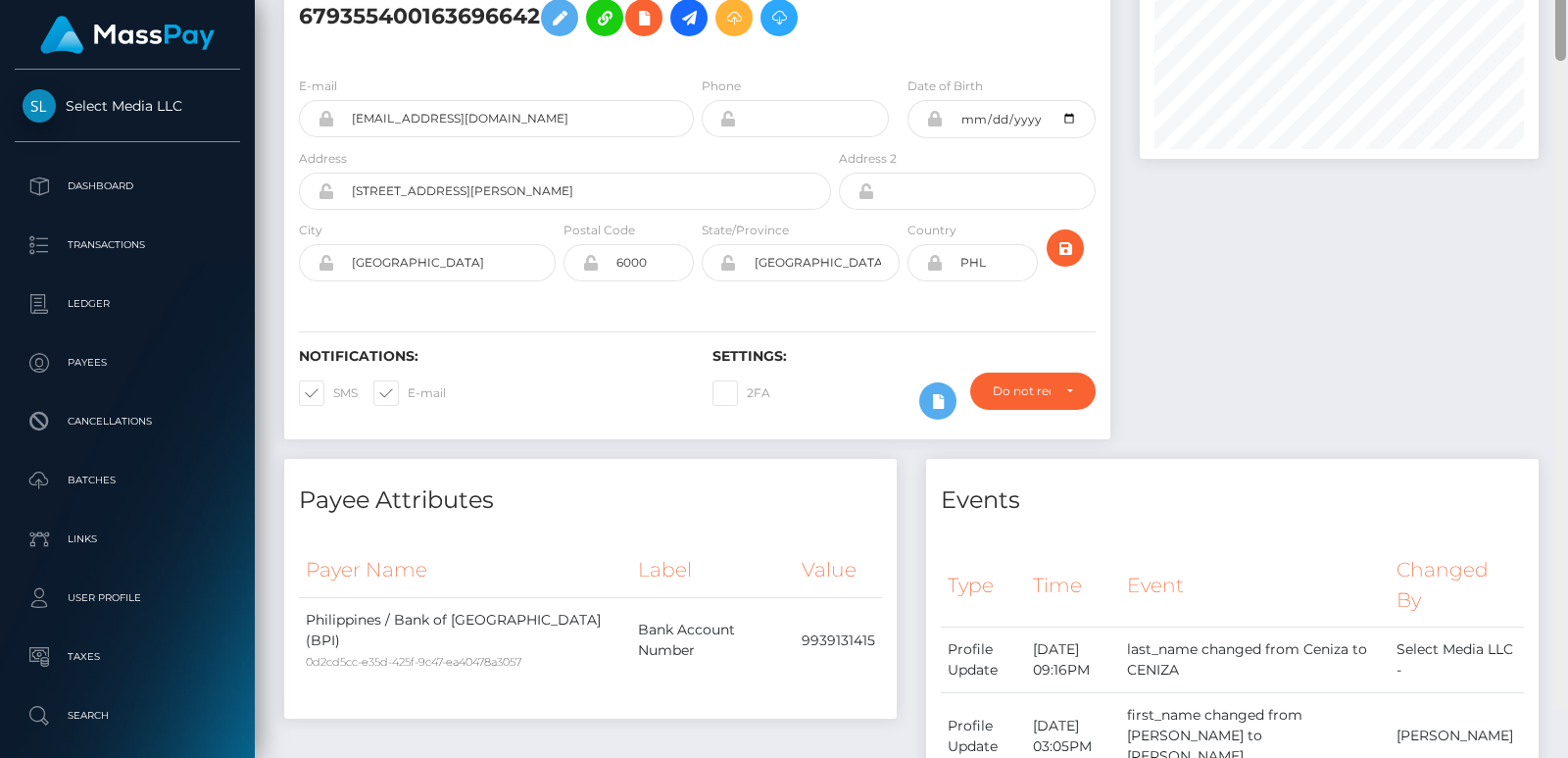 scroll, scrollTop: 0, scrollLeft: 0, axis: both 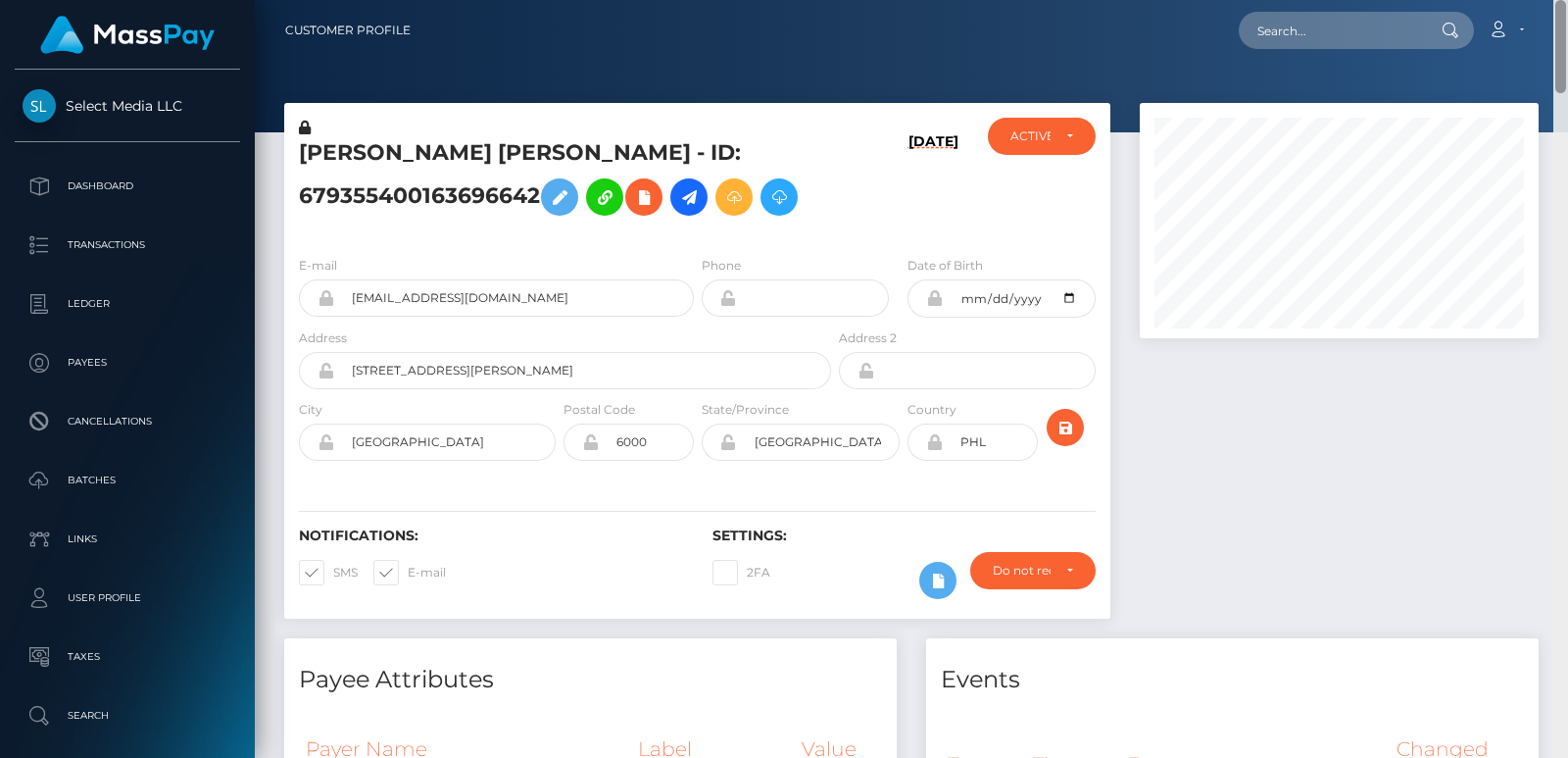 drag, startPoint x: 1556, startPoint y: 205, endPoint x: 1567, endPoint y: -29, distance: 234.258 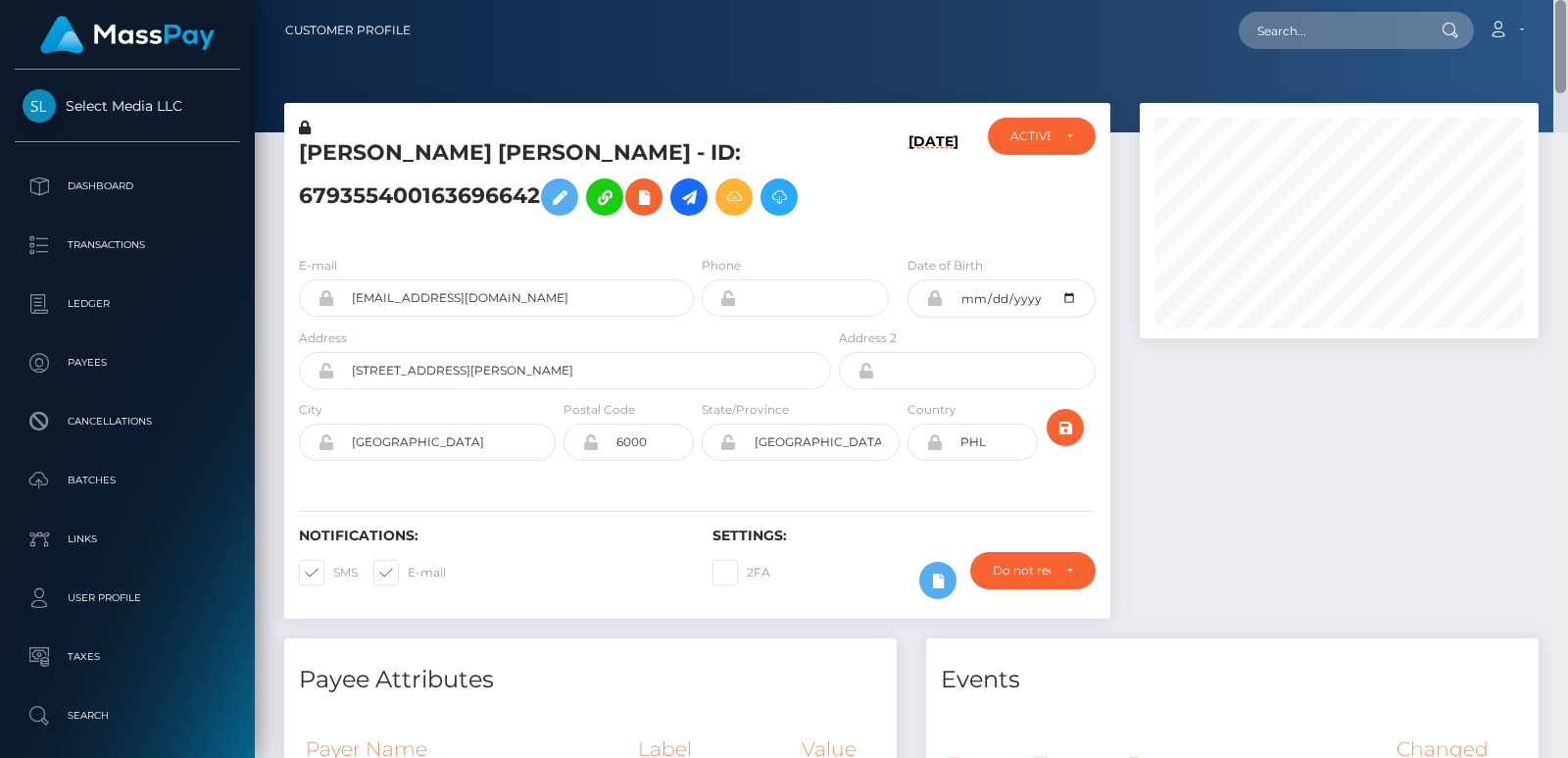 click on "Select Media LLC
Dashboard
Transactions
Ledger
Payees
Batches" at bounding box center [784, 379] 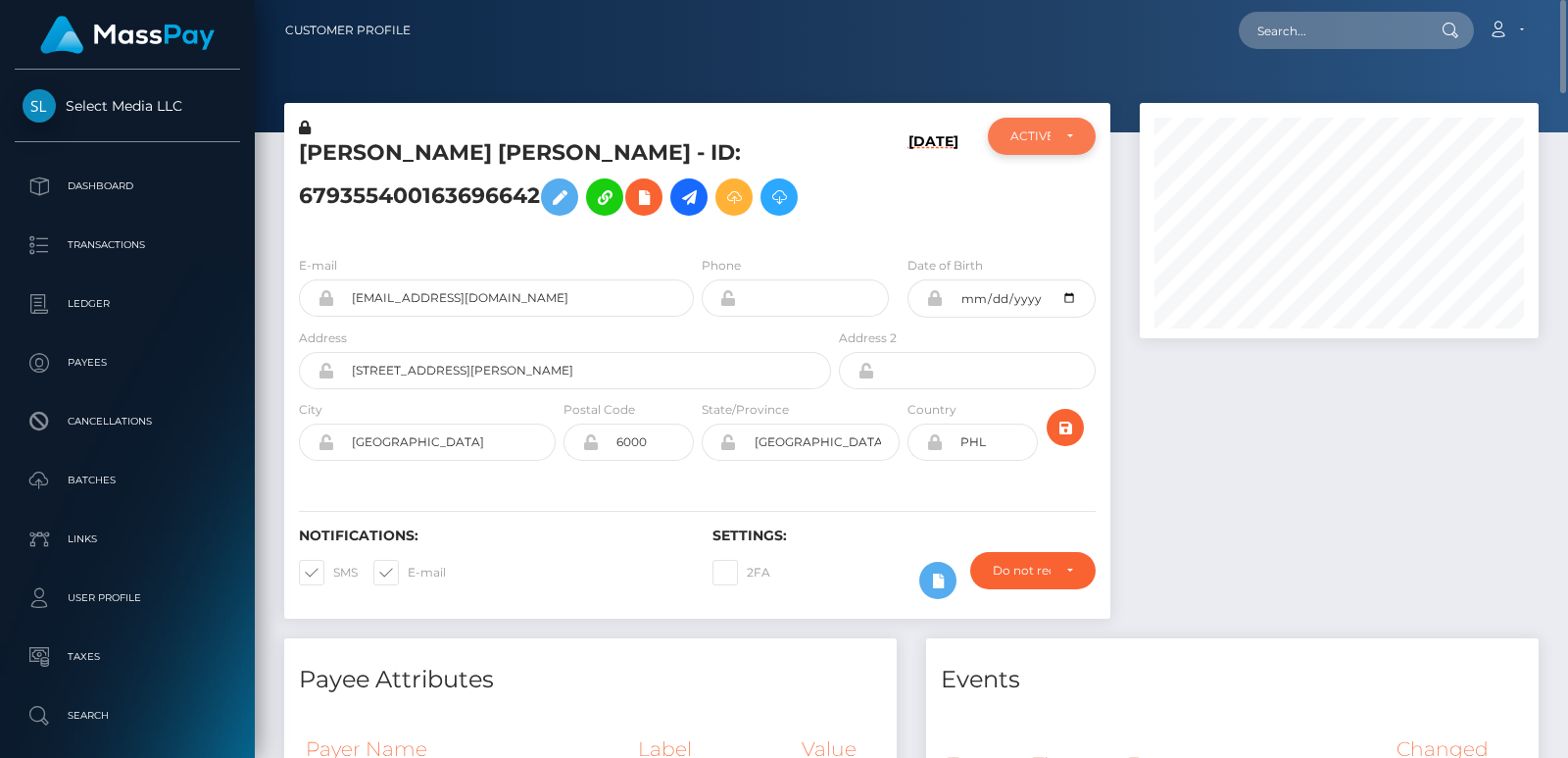click on "ACTIVE" at bounding box center [1042, 136] 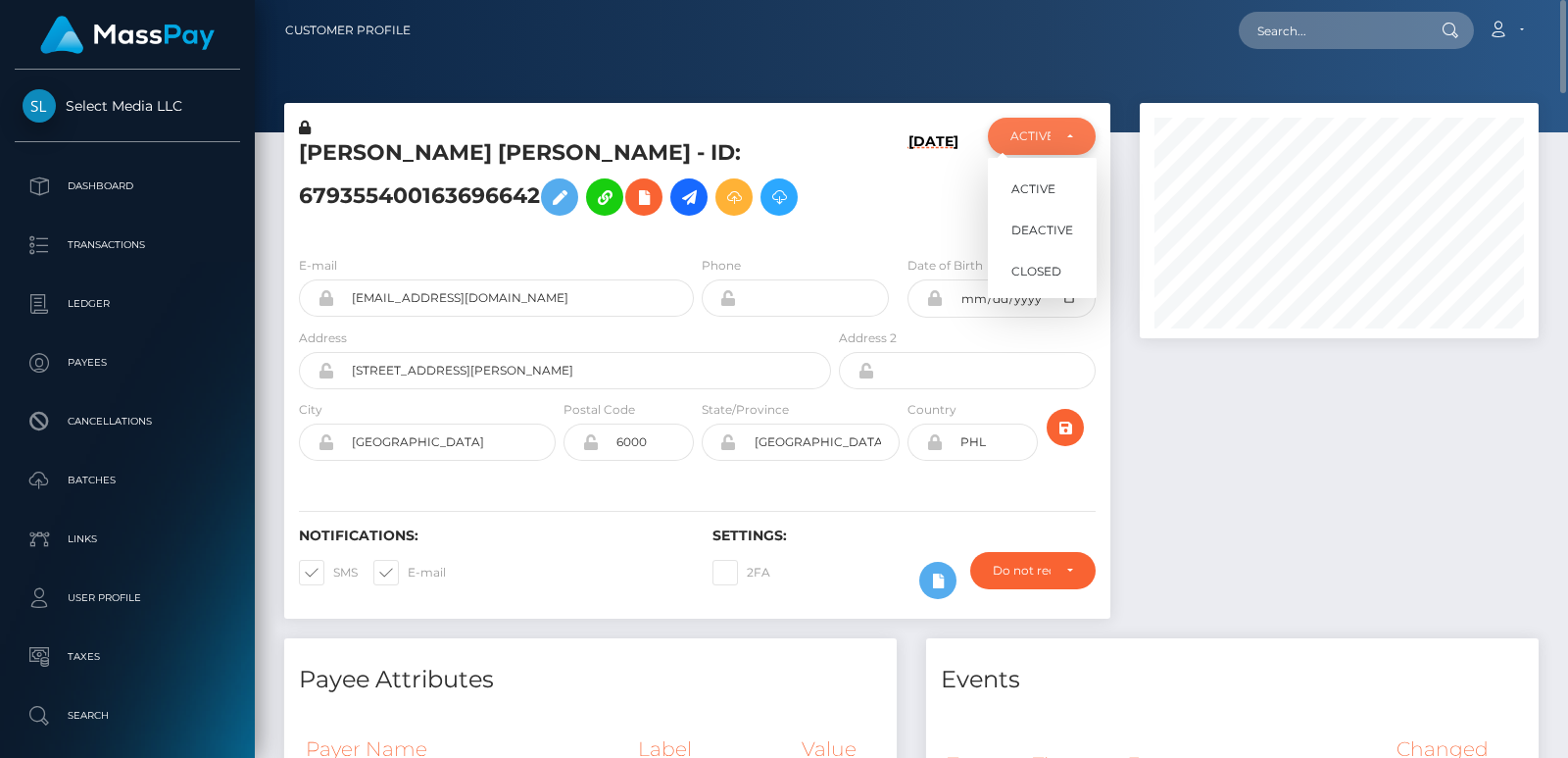 click on "ACTIVE" at bounding box center (1042, 136) 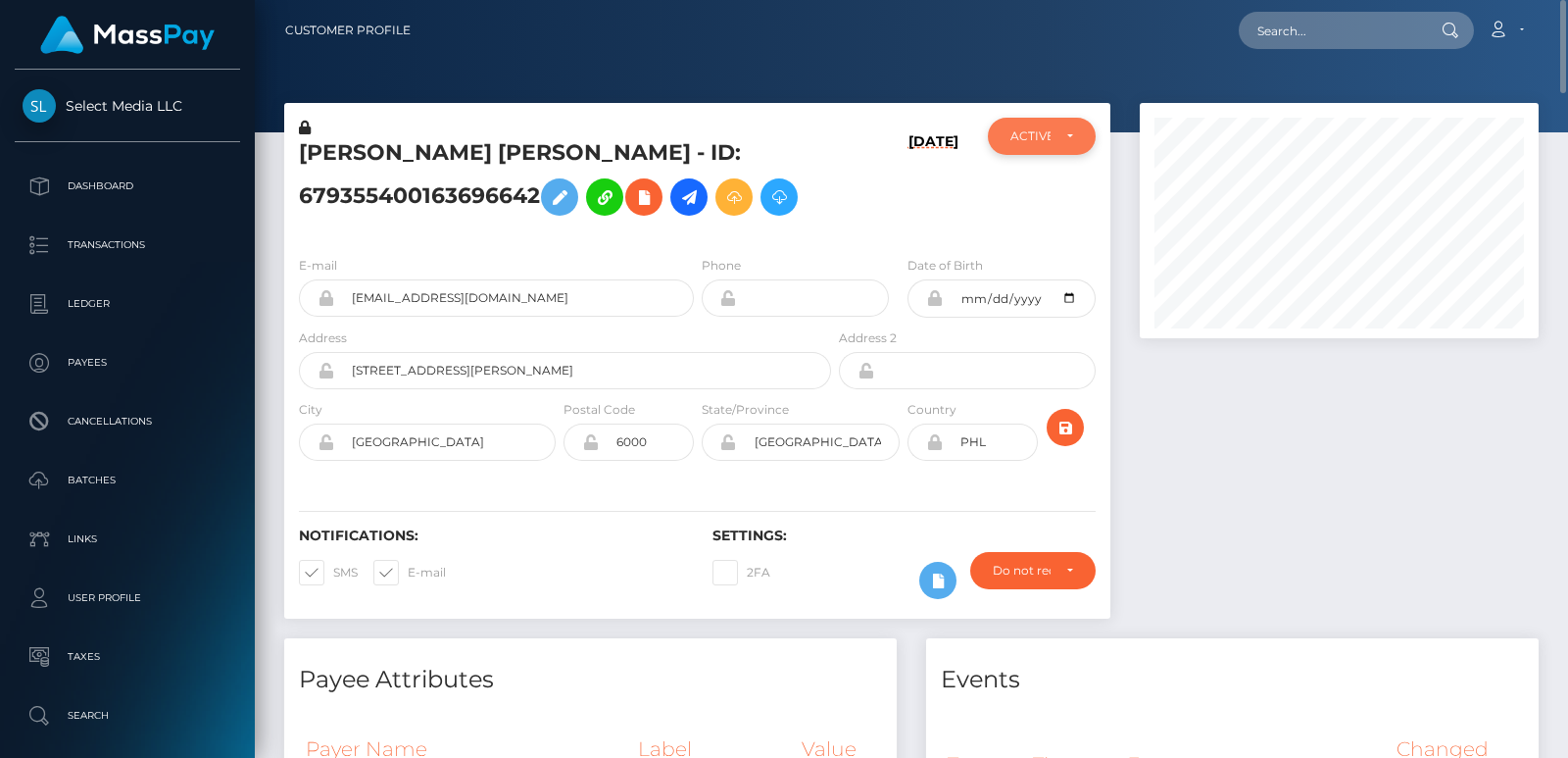 click on "ACTIVE" at bounding box center [1042, 136] 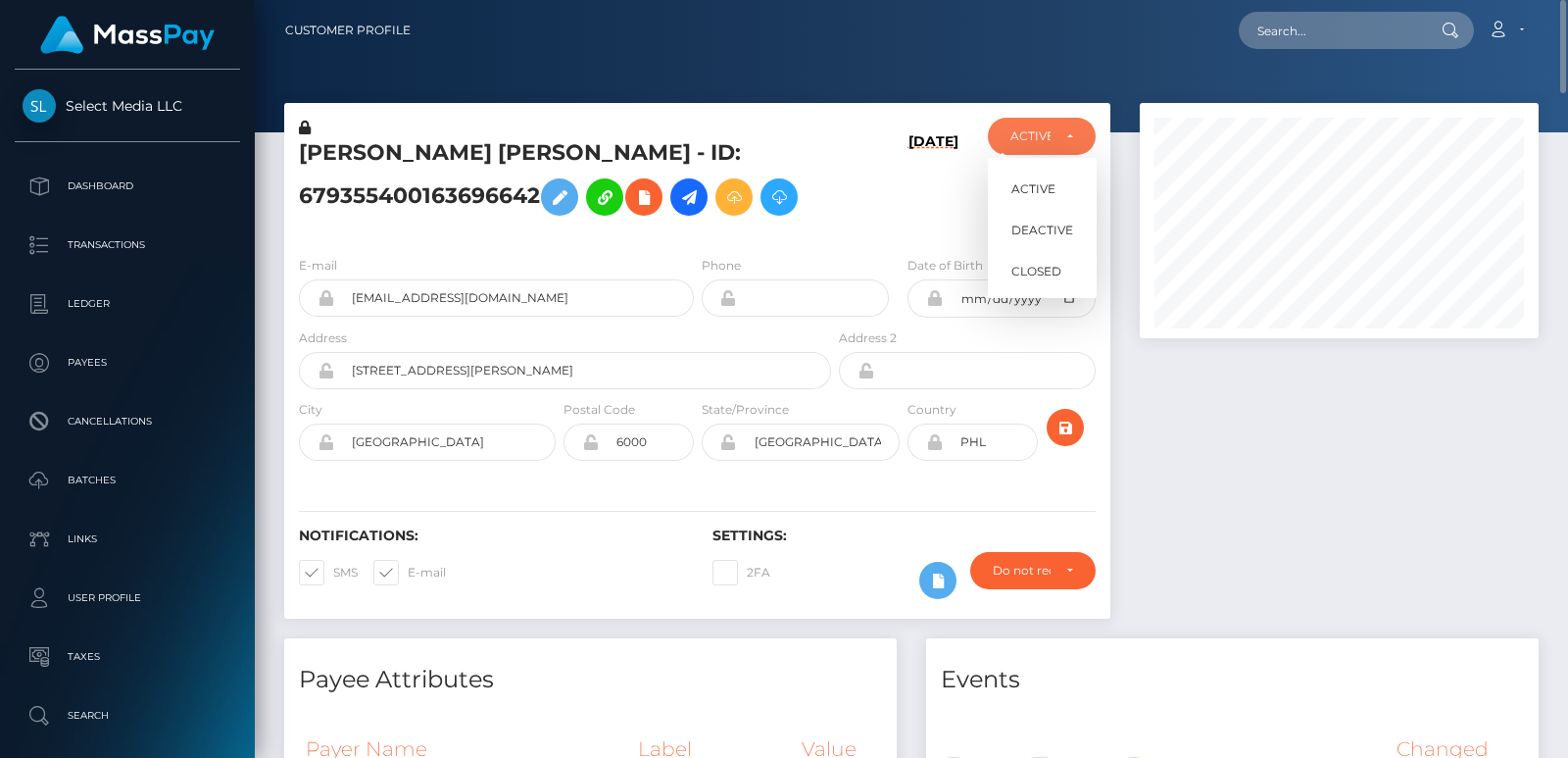click at bounding box center (1339, 371) 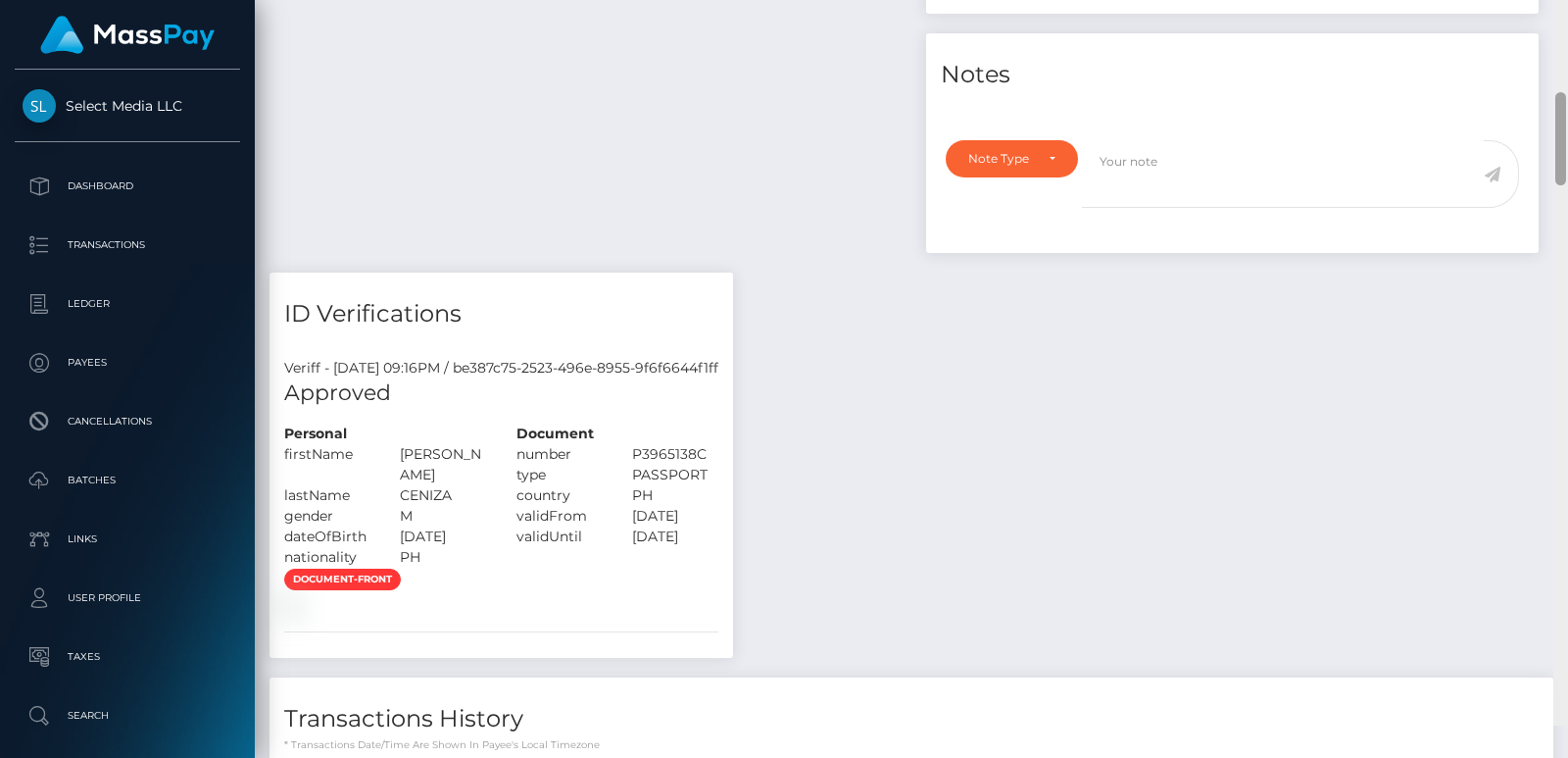 scroll, scrollTop: 1005, scrollLeft: 0, axis: vertical 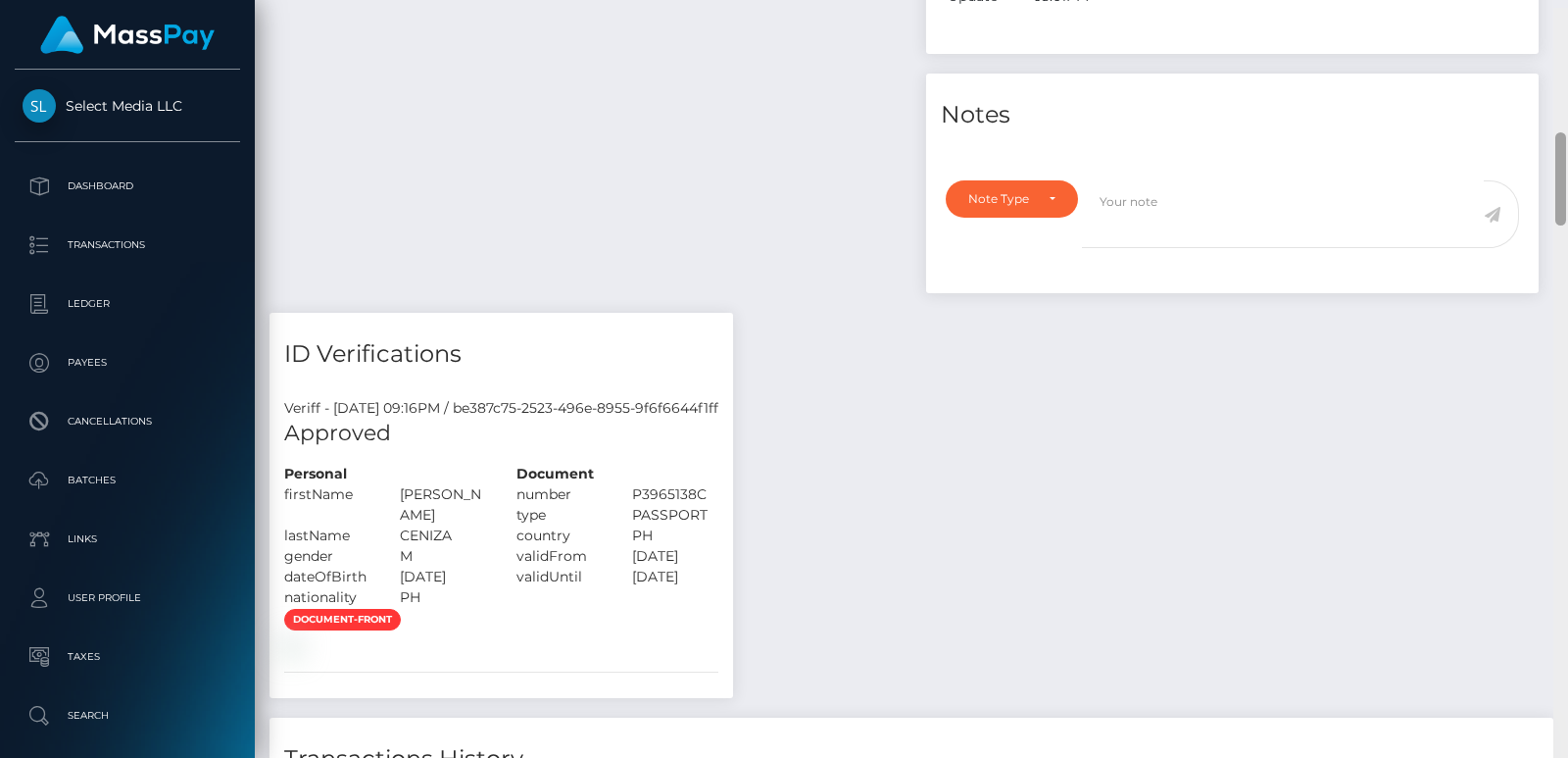 drag, startPoint x: 1562, startPoint y: 65, endPoint x: 1538, endPoint y: 189, distance: 126.30123 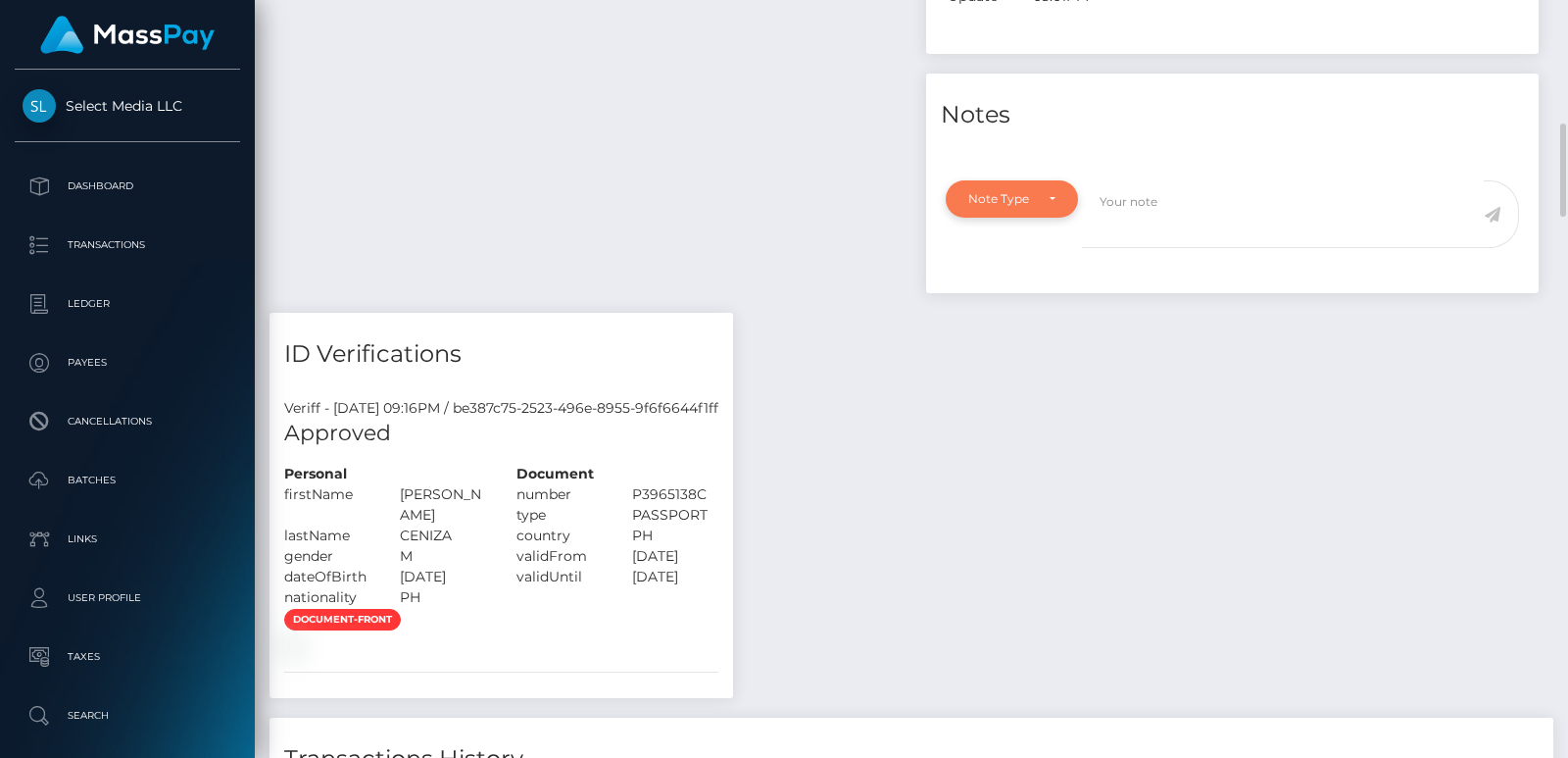 click on "Note Type" at bounding box center (1011, 199) 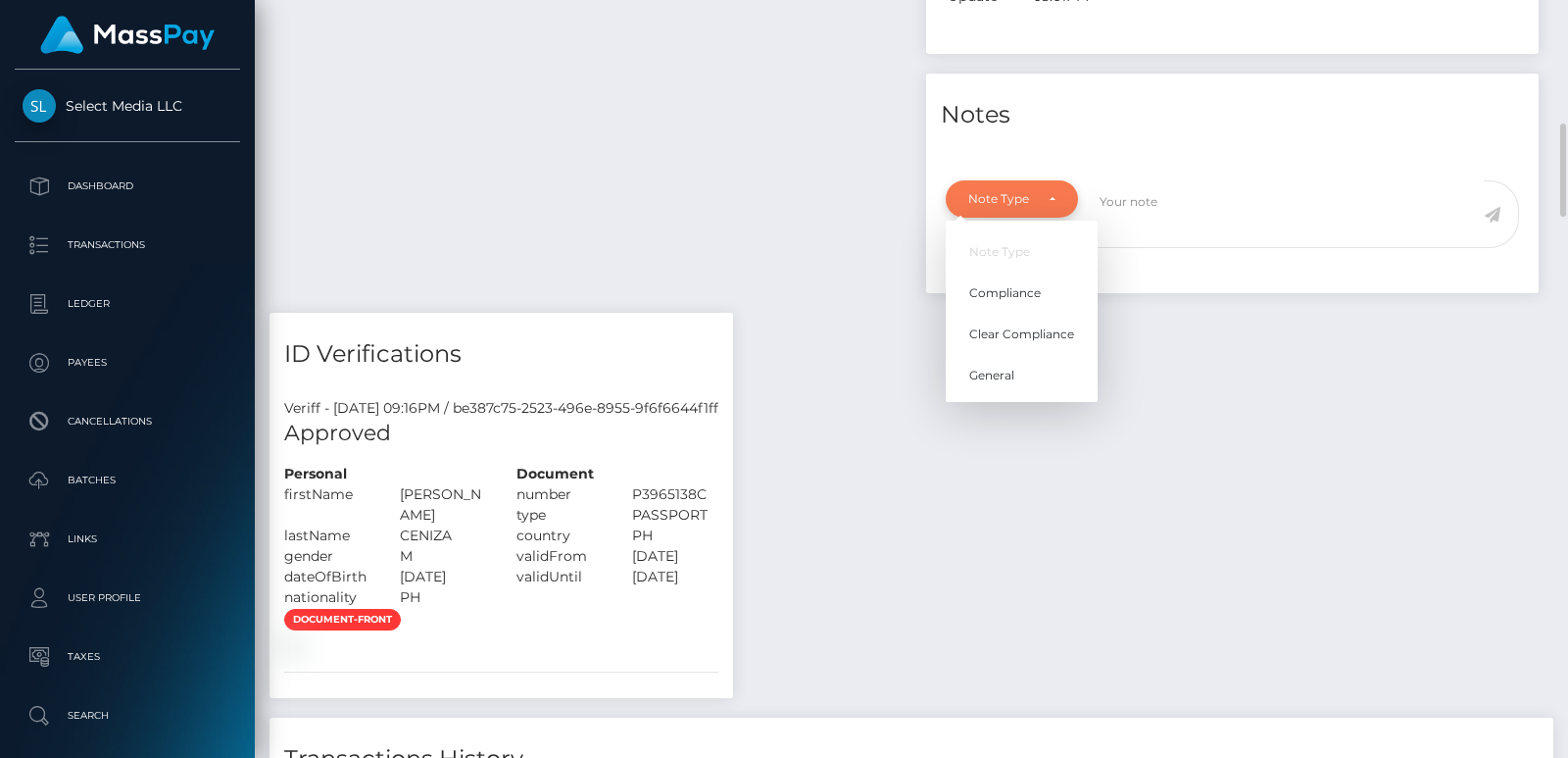scroll, scrollTop: 235, scrollLeft: 398, axis: both 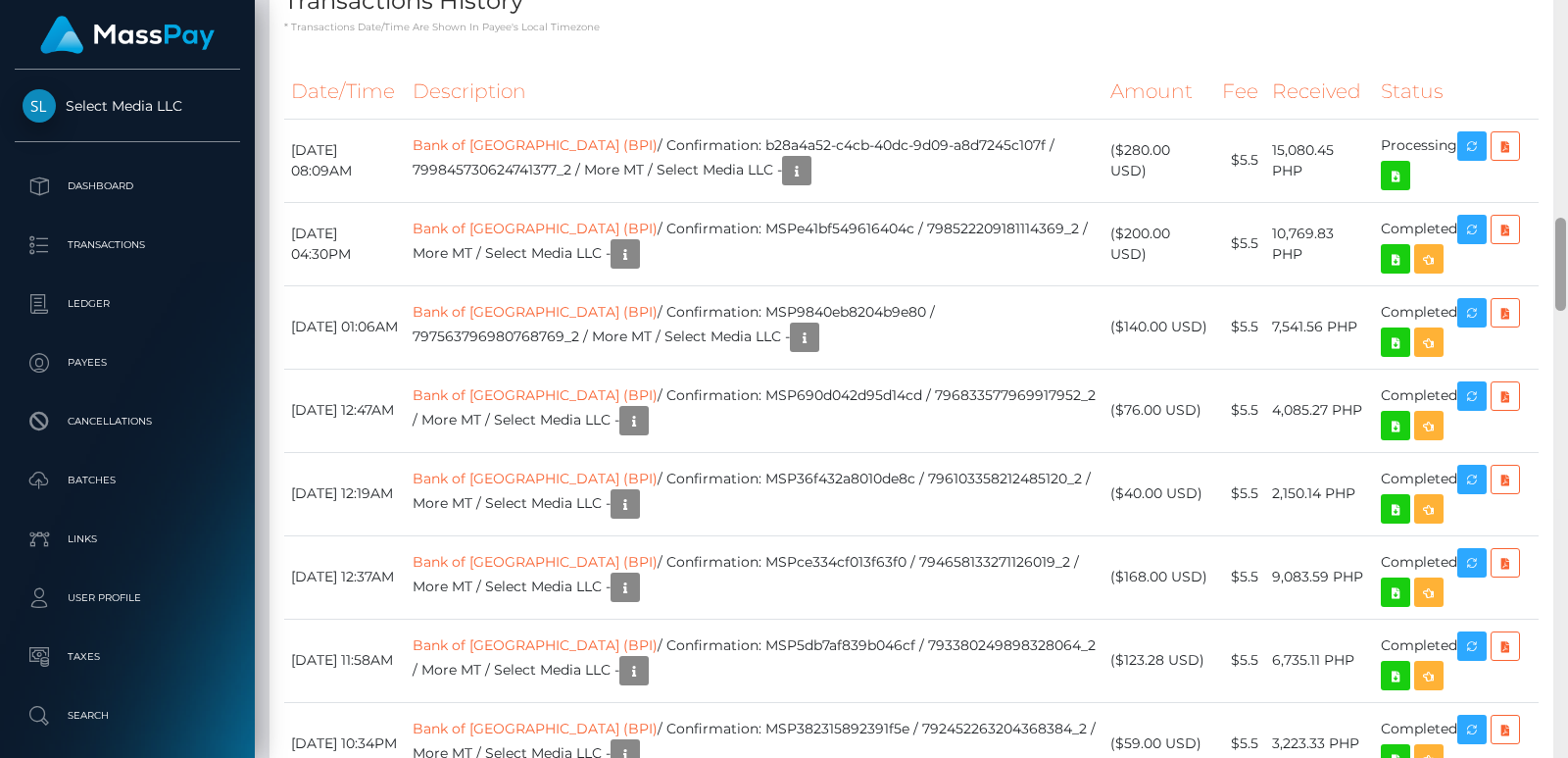 drag, startPoint x: 1567, startPoint y: 183, endPoint x: 1567, endPoint y: 145, distance: 38 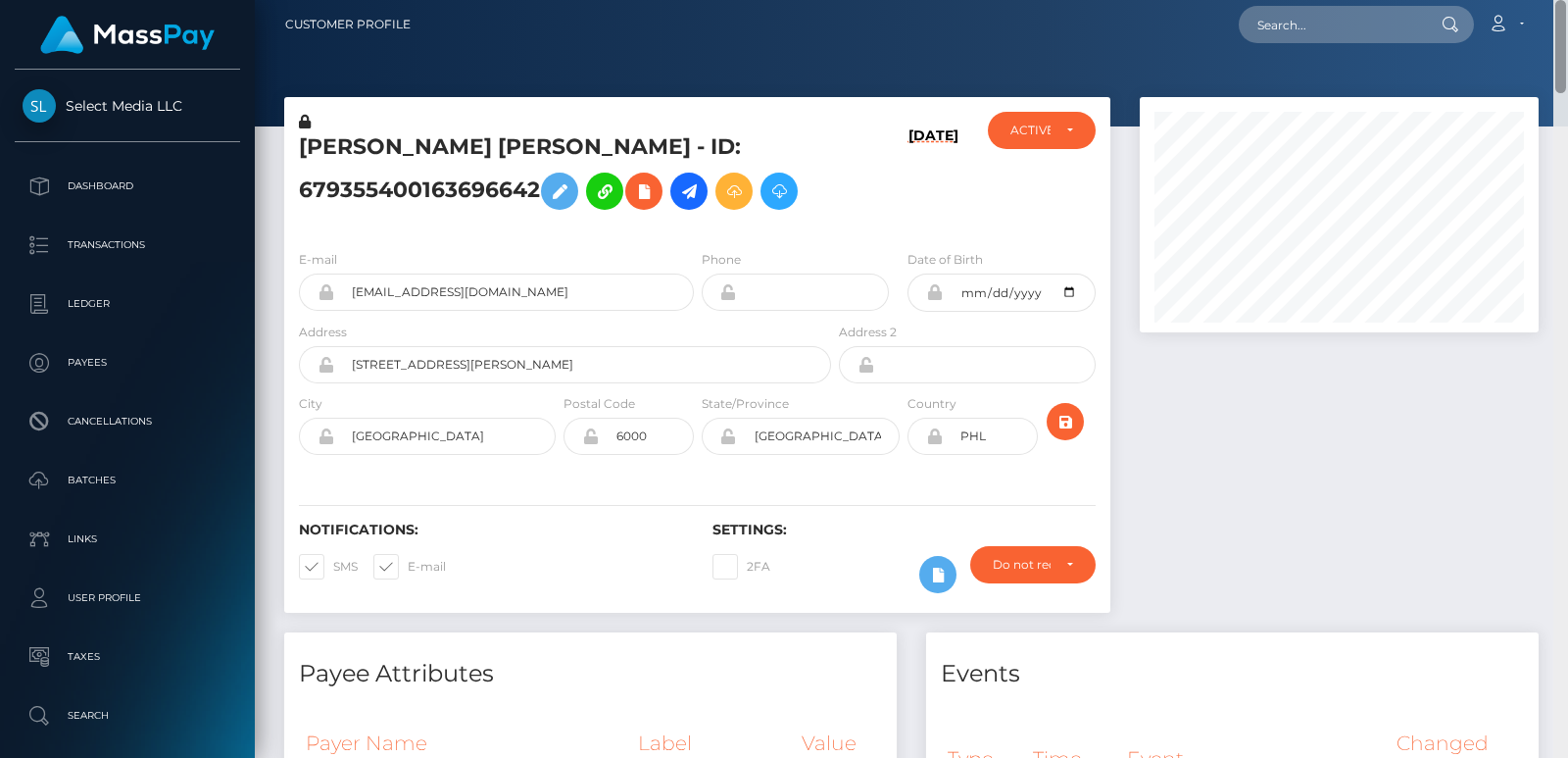 scroll, scrollTop: 0, scrollLeft: 0, axis: both 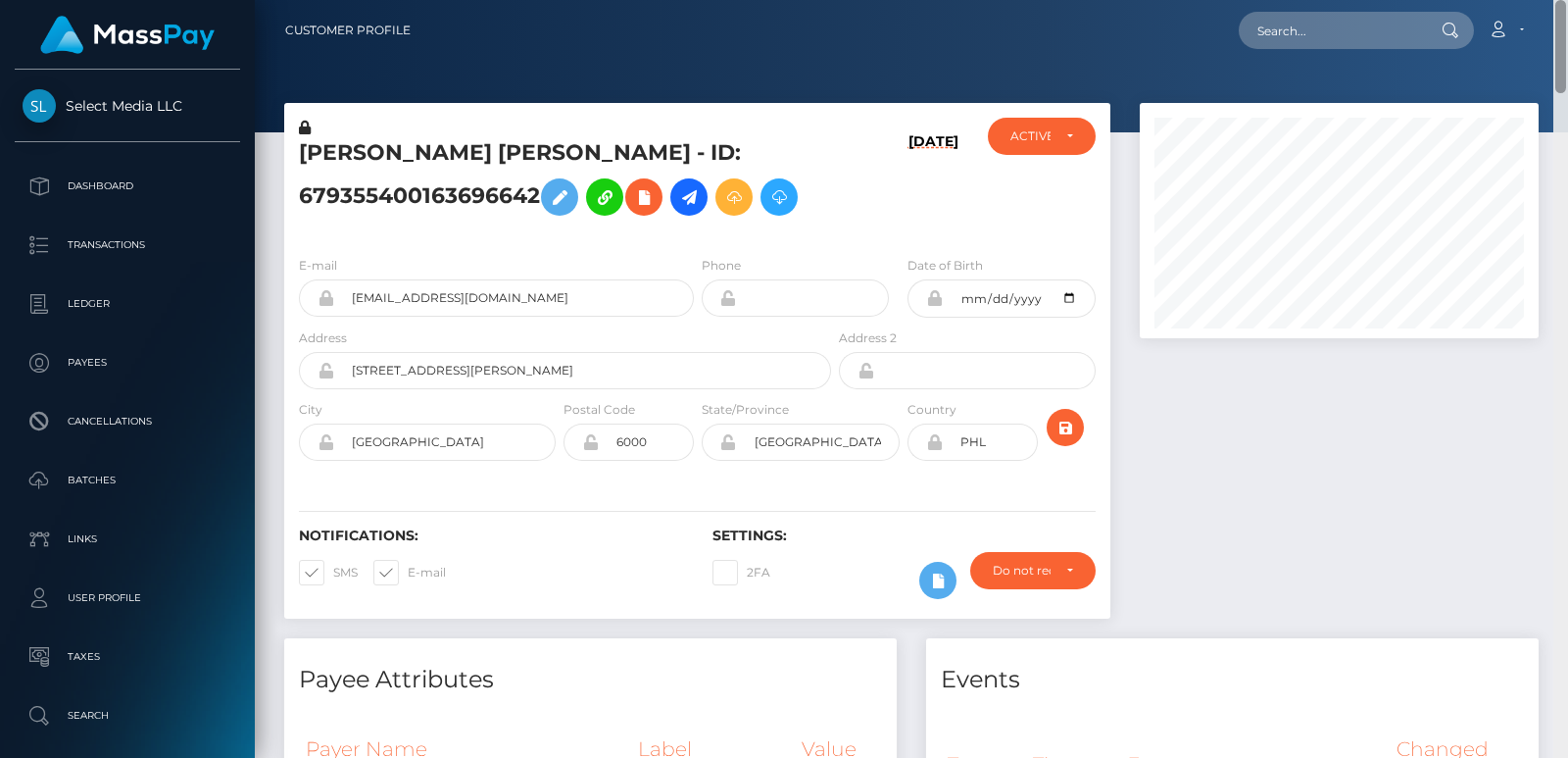 drag, startPoint x: 1556, startPoint y: 244, endPoint x: 1567, endPoint y: -8, distance: 252.24 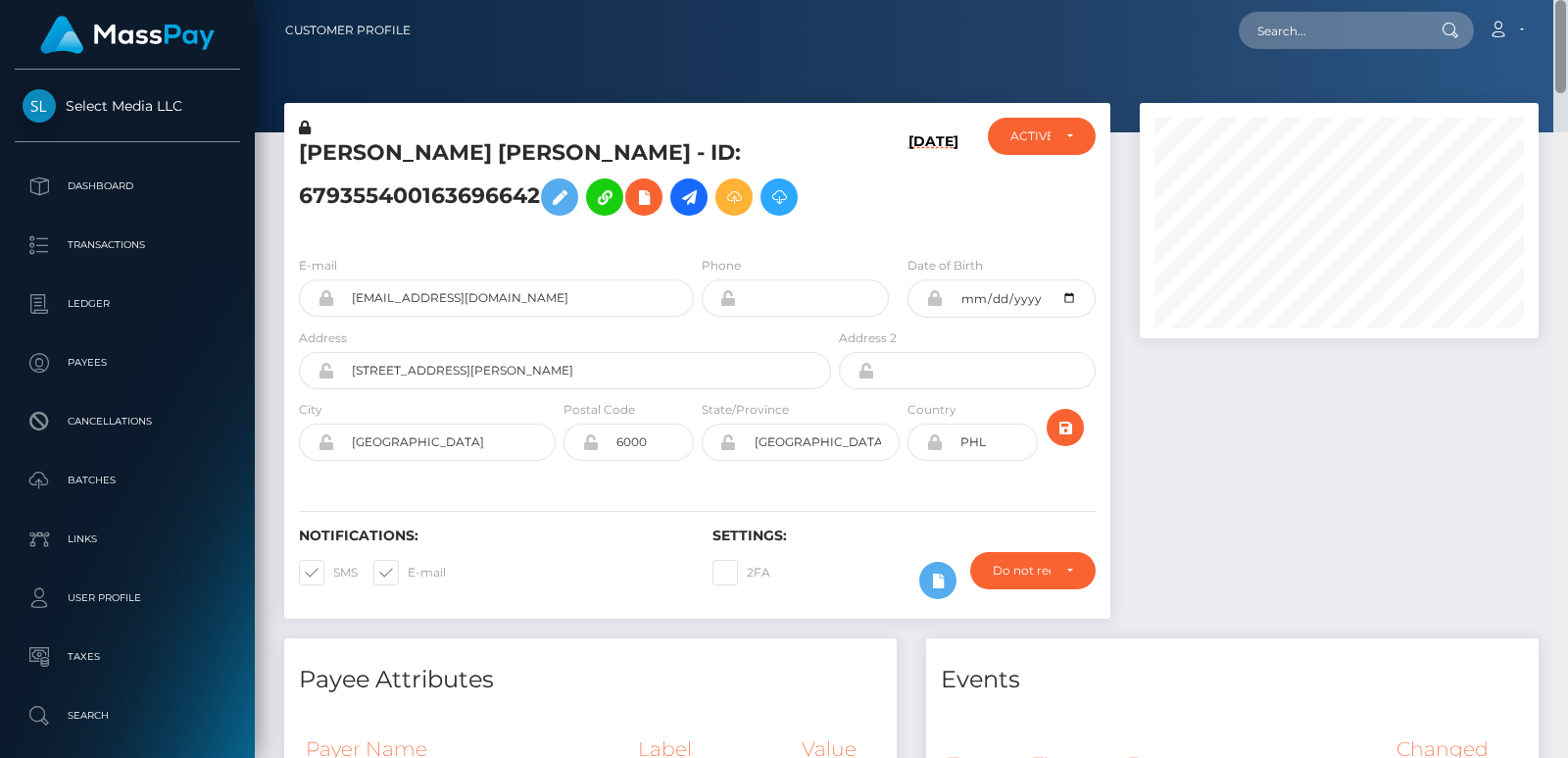 click on "Select Media LLC
Dashboard
Transactions
Ledger
Payees
Batches" at bounding box center (784, 379) 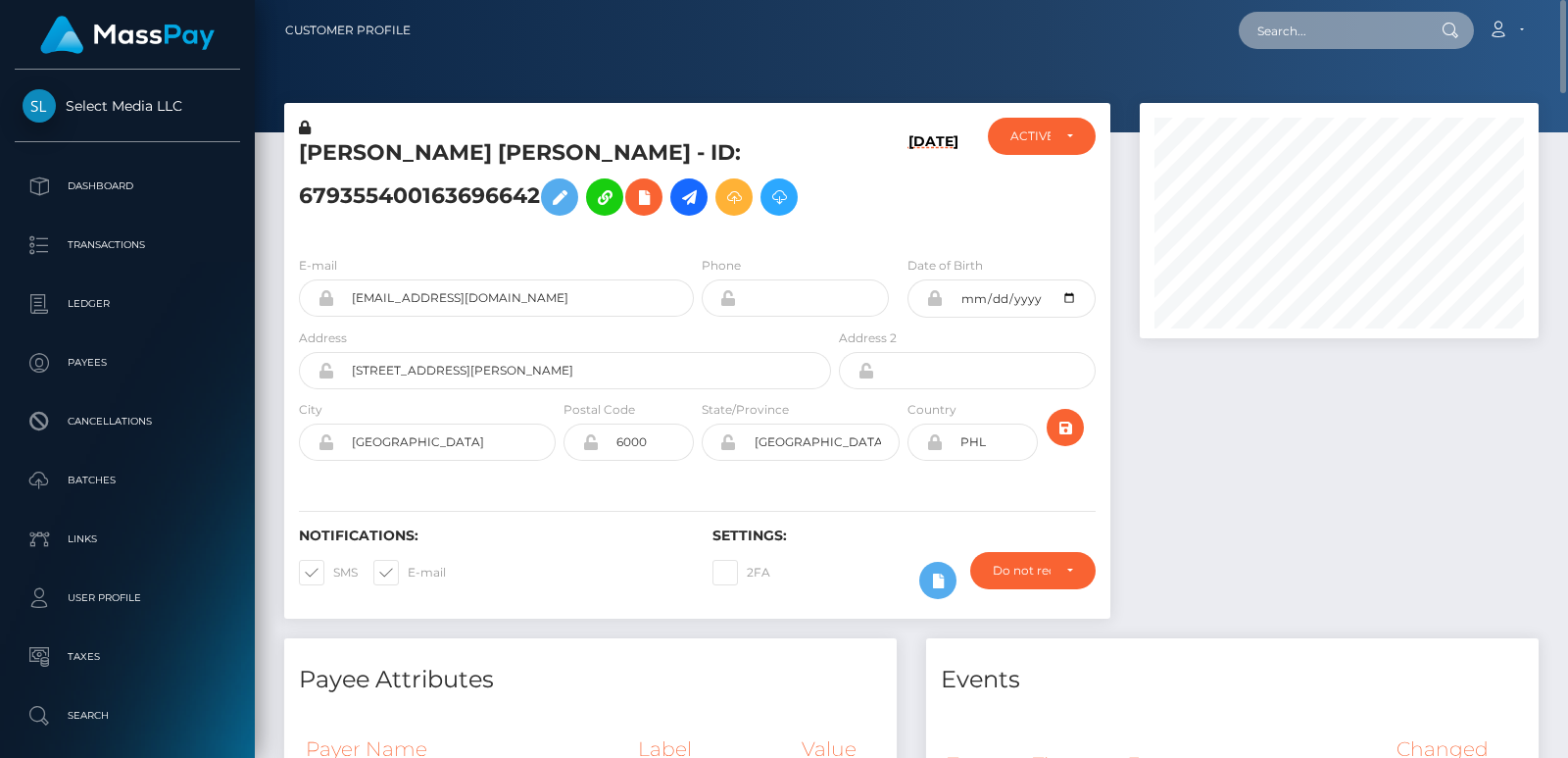 click at bounding box center [1331, 30] 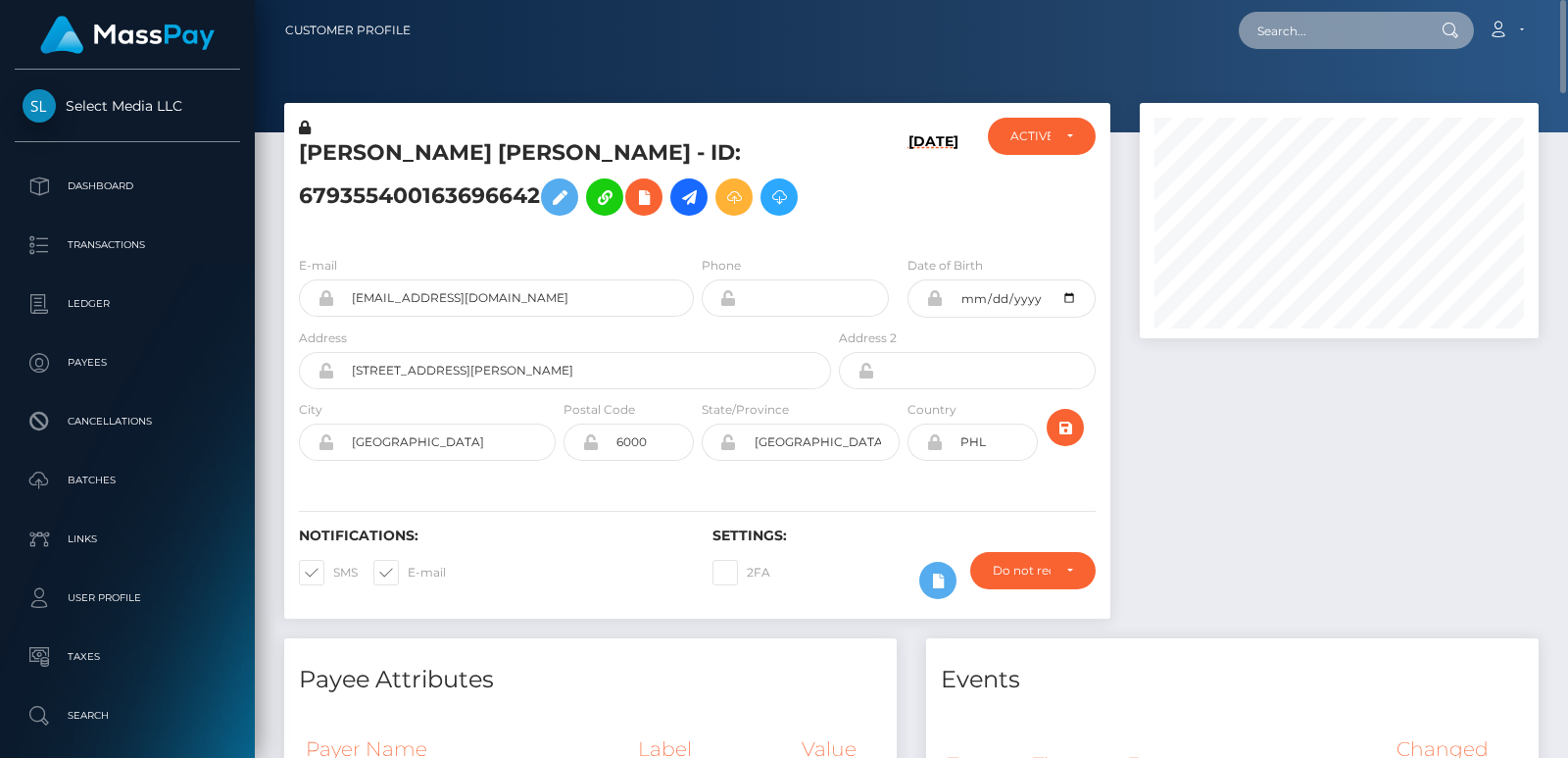 paste on "Gaurav Siroh" 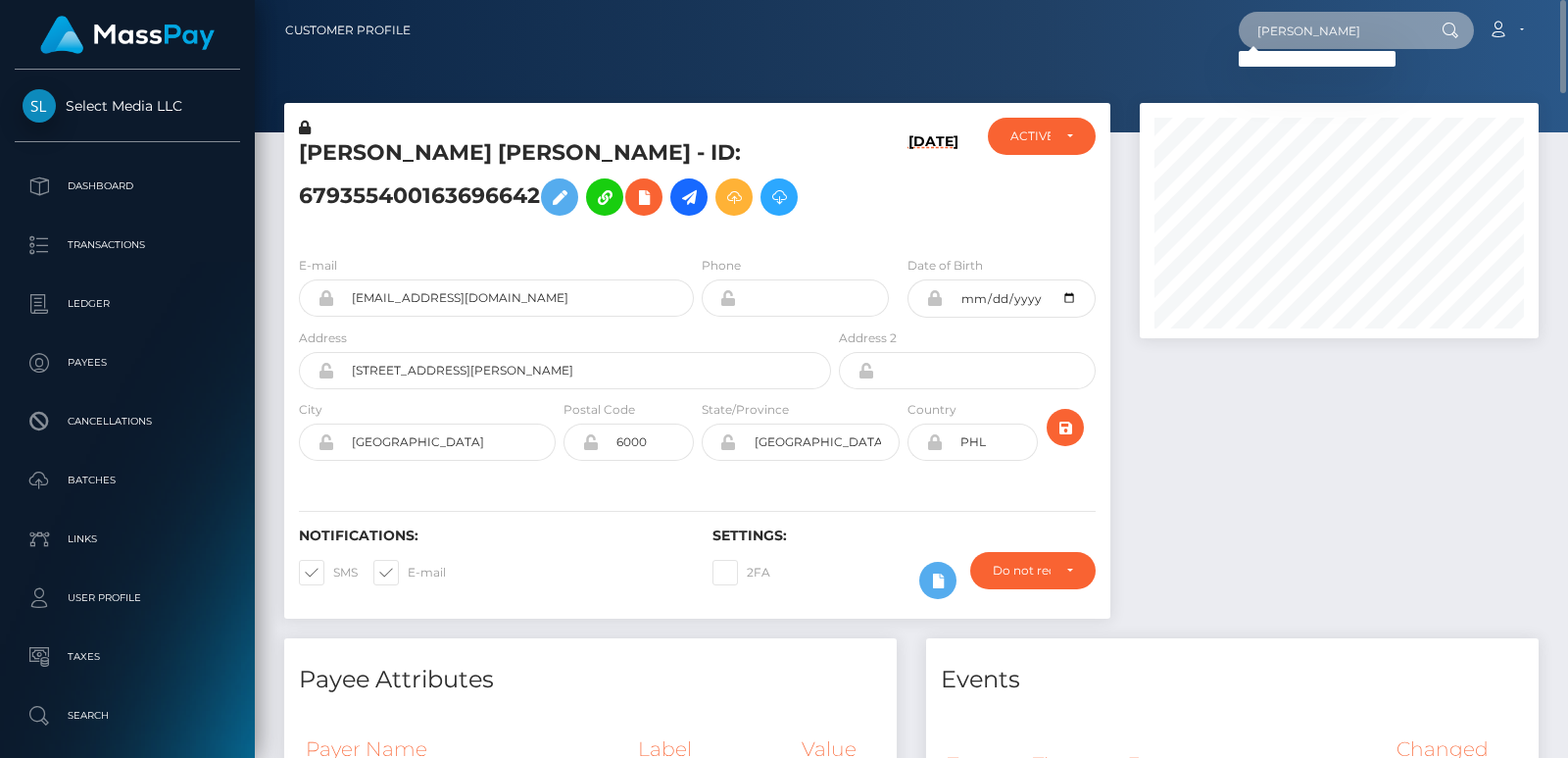 click on "Gaurav Siroh" at bounding box center [1331, 30] 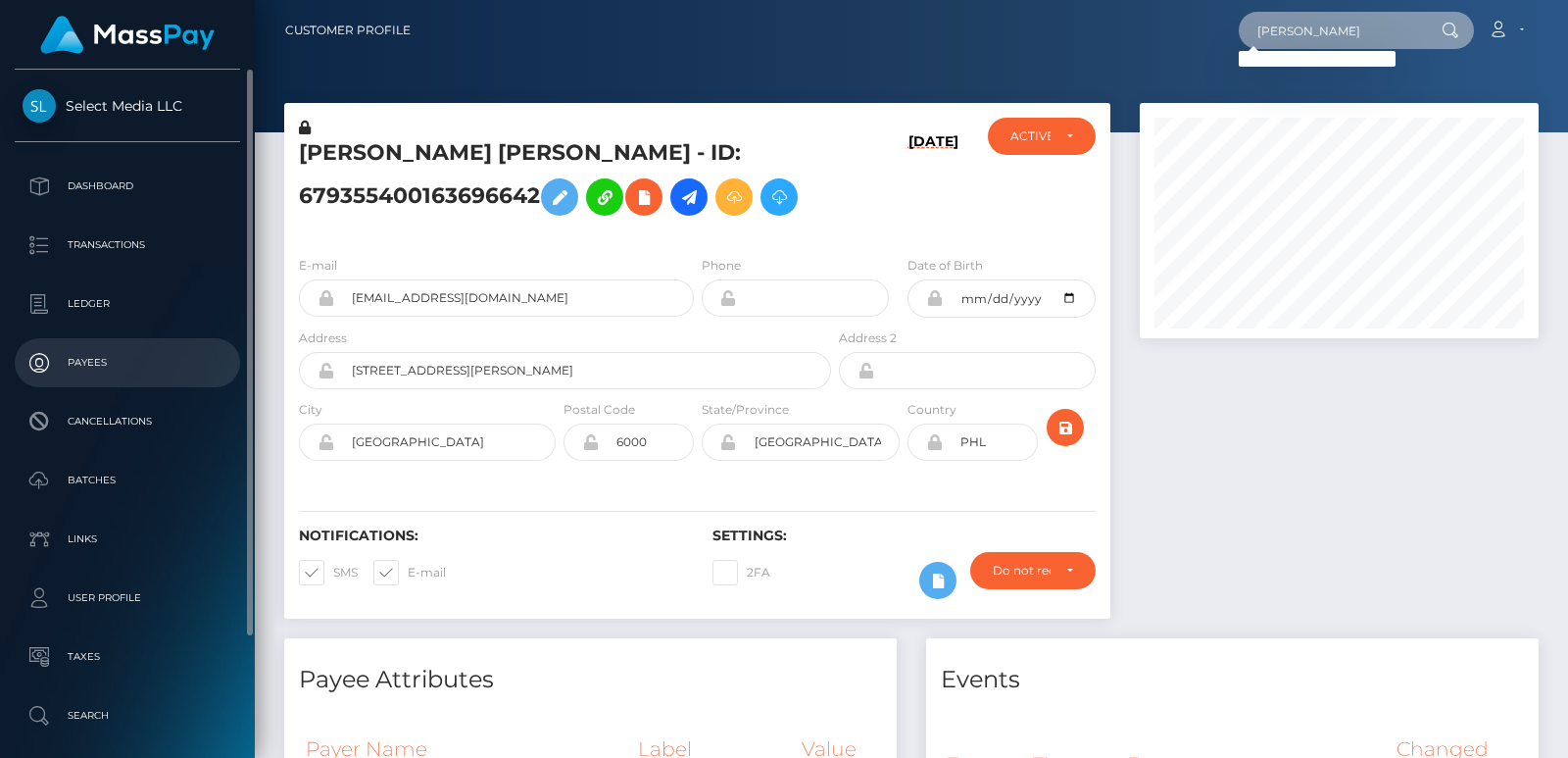 type on "Gaurav Sirohi" 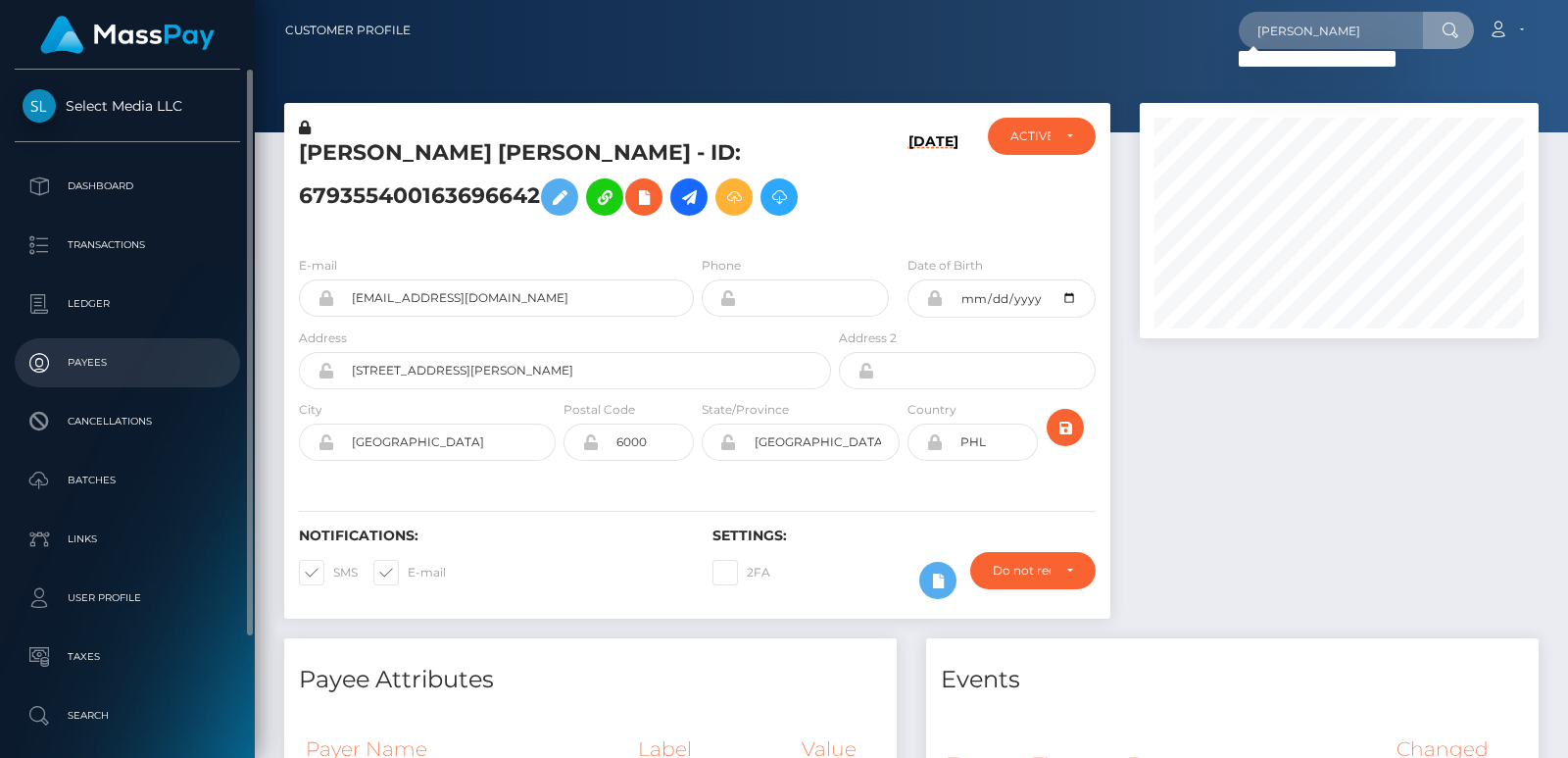 click on "Payees" at bounding box center (127, 363) 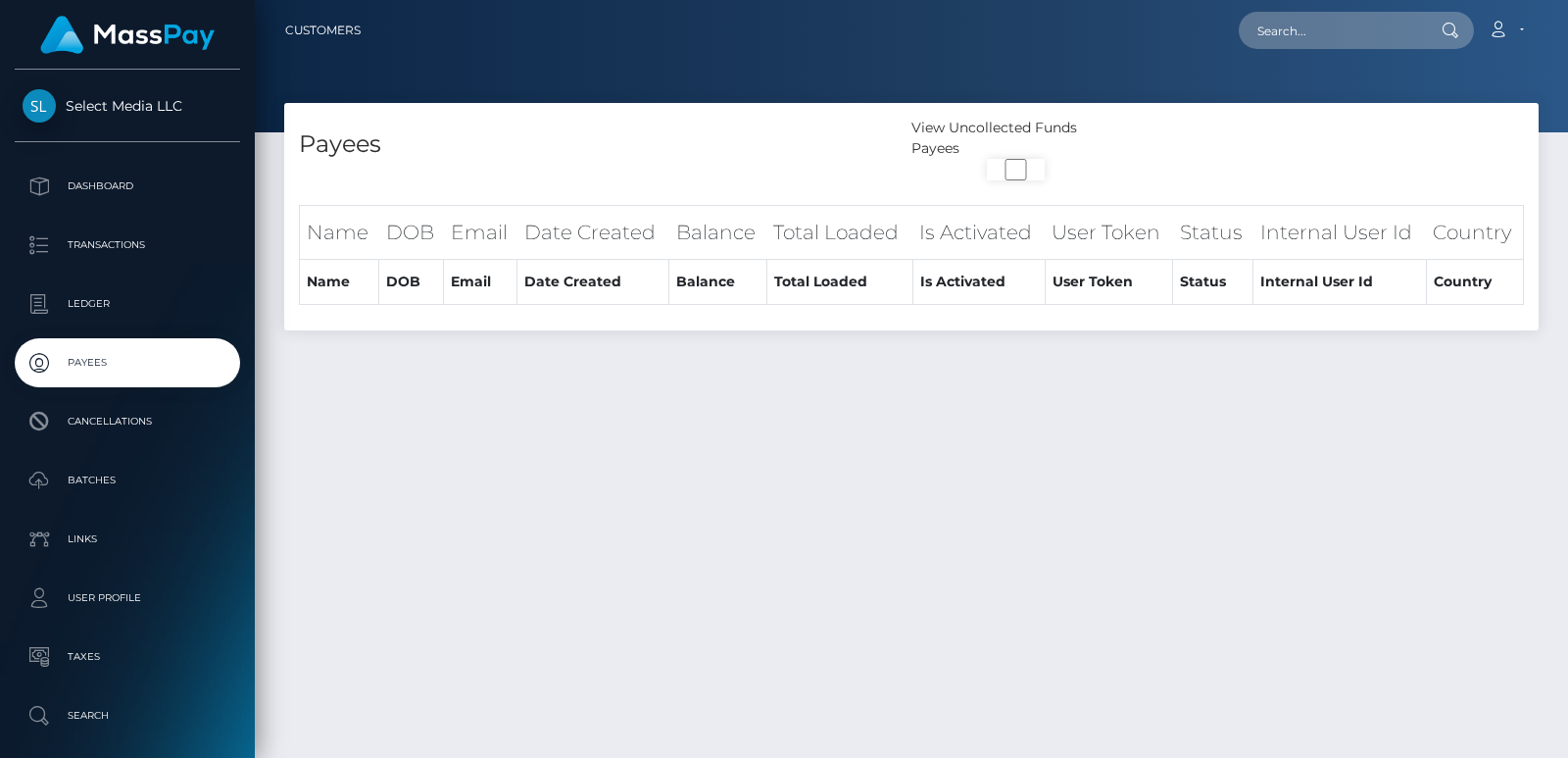 click at bounding box center (1331, 30) 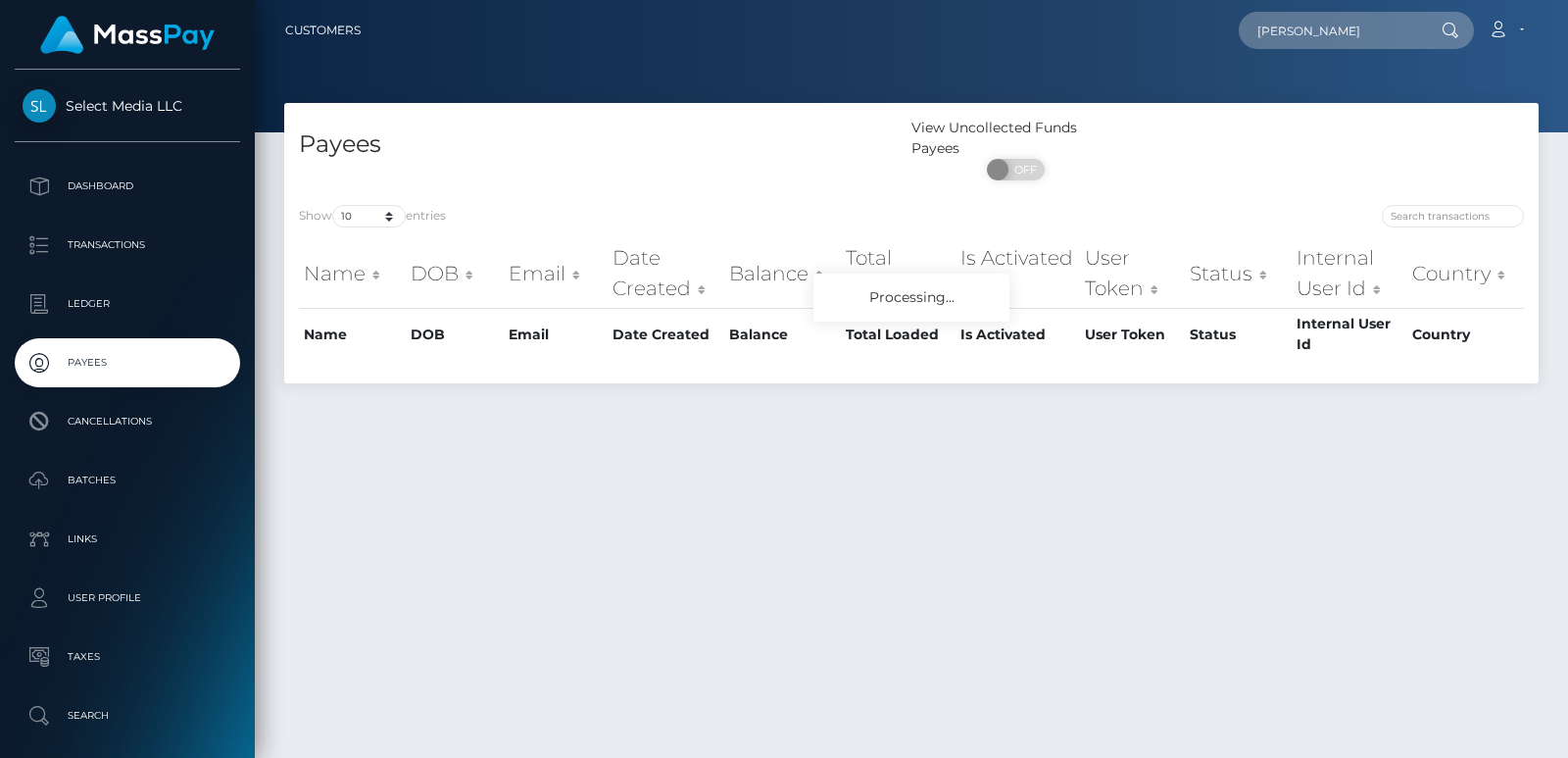 type on "[PERSON_NAME]" 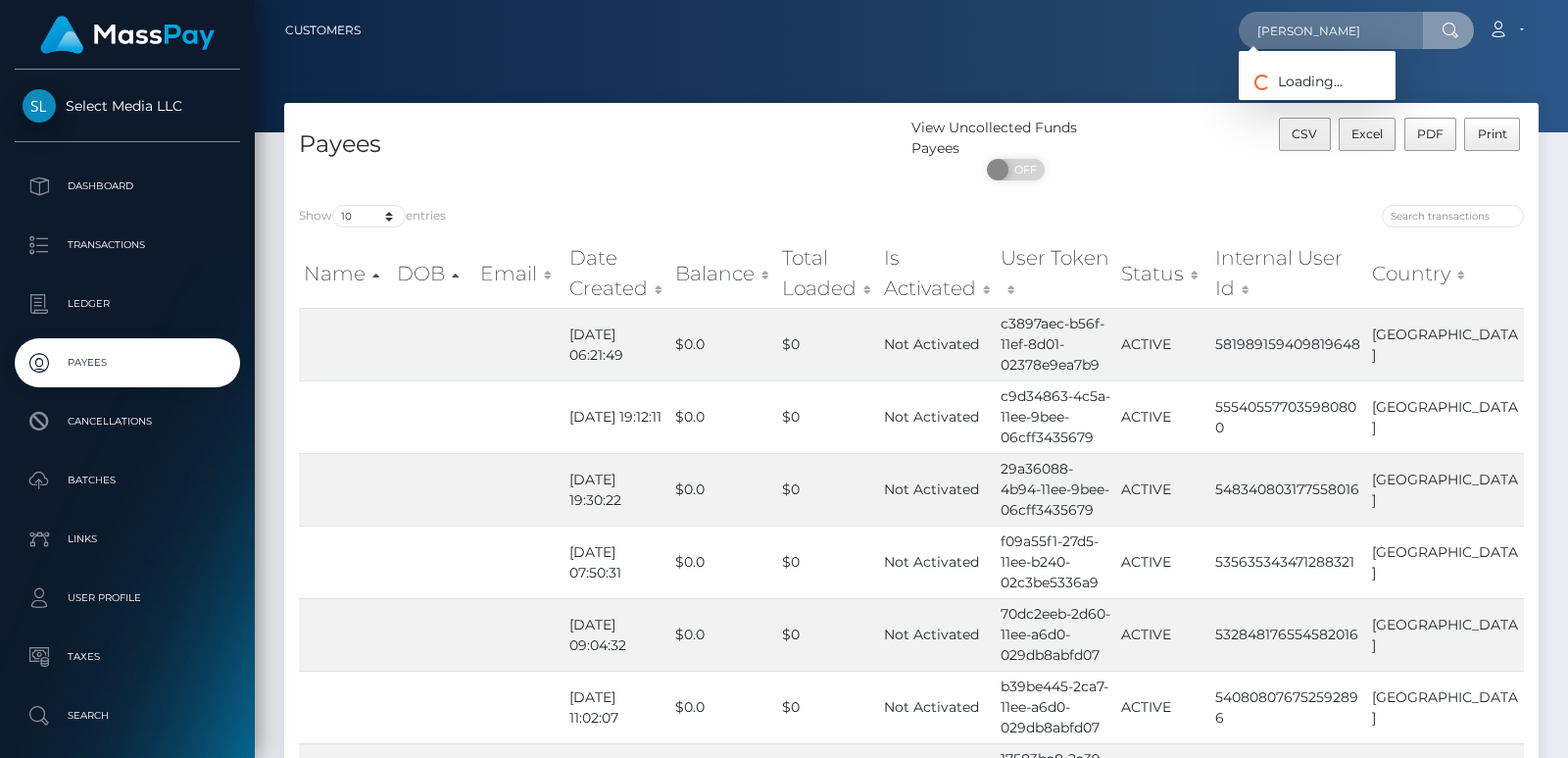 click on "Payees
View Uncollected Funds Payees
ON   OFF
CSV   Excel   PDF   Print
Show  10 25 50 100 250 1,000 All  entries
Name DOB Email Date Created Balance Total Loaded Is Activated User Token Status Internal User Id 1" at bounding box center (911, 629) 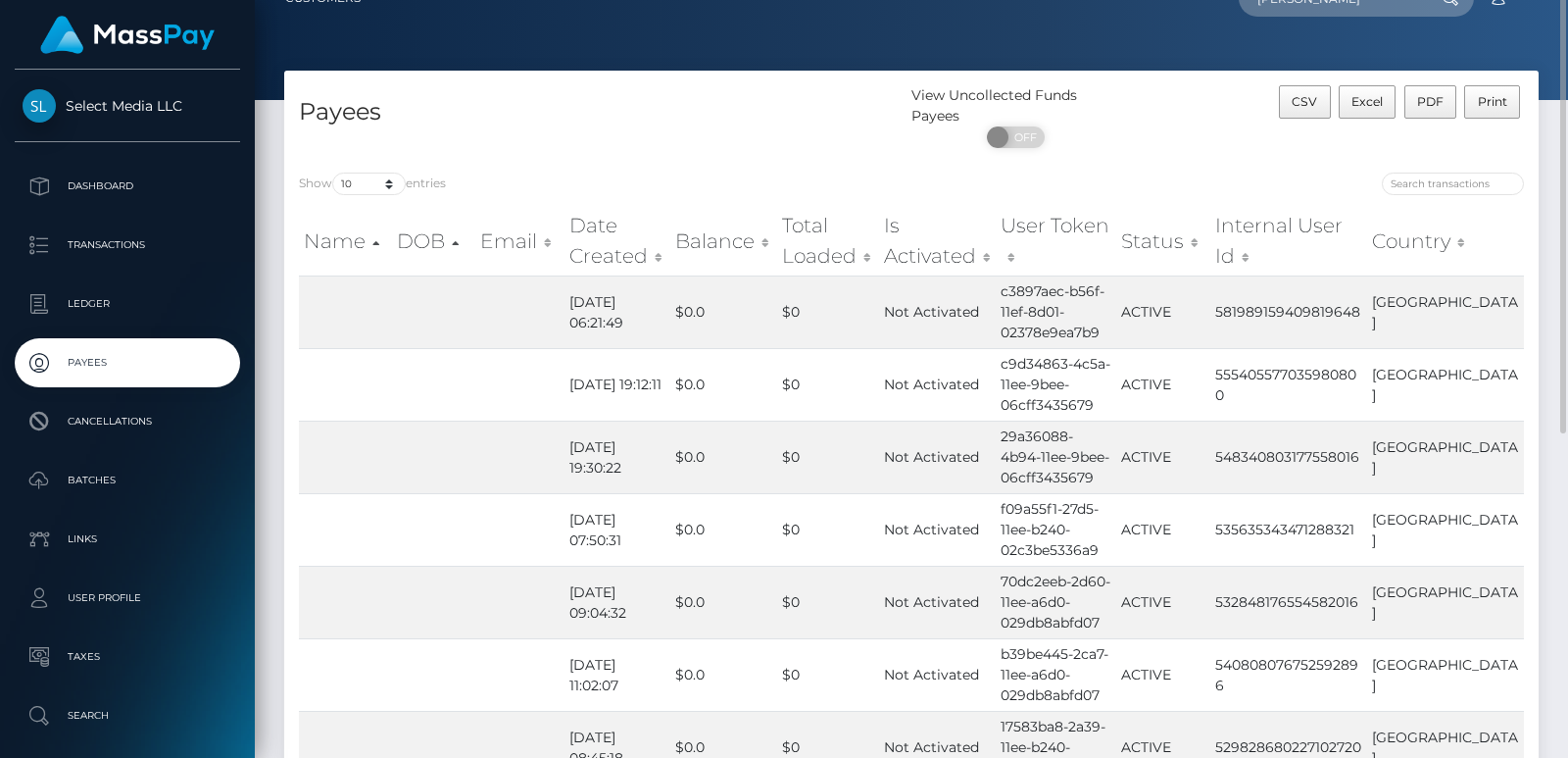 scroll, scrollTop: 0, scrollLeft: 0, axis: both 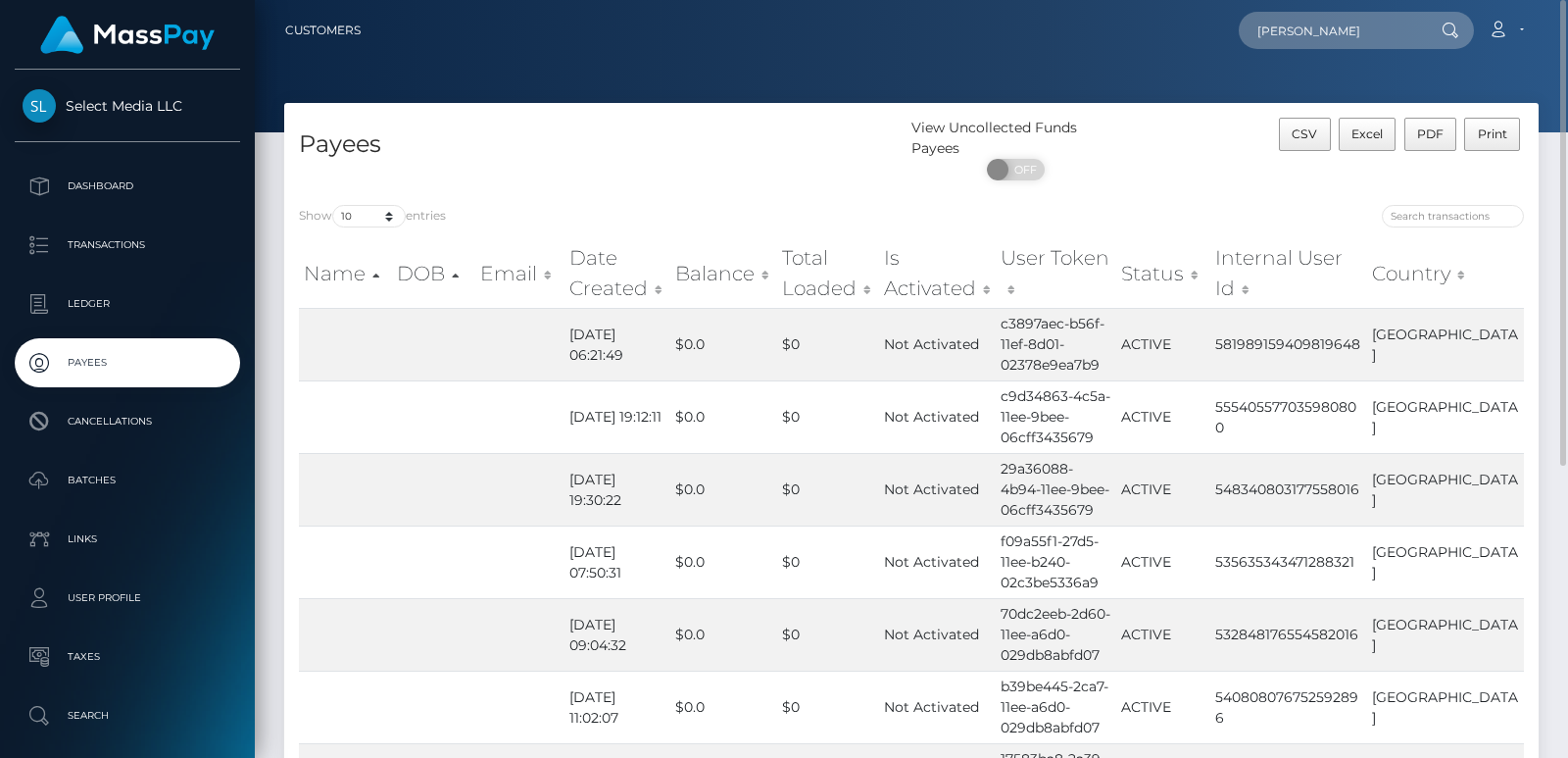 click on "Date Created" at bounding box center (617, 273) 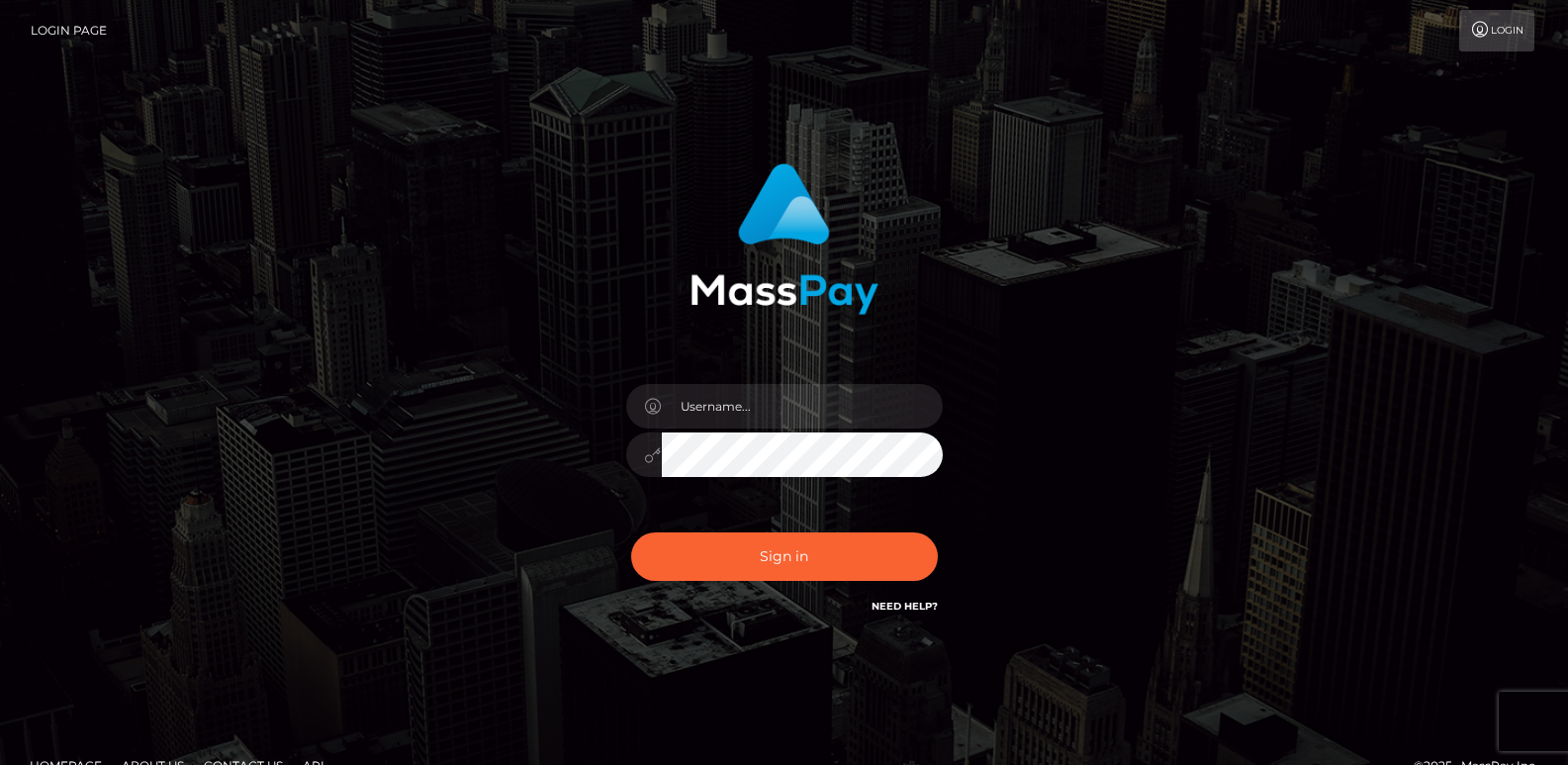scroll, scrollTop: 0, scrollLeft: 0, axis: both 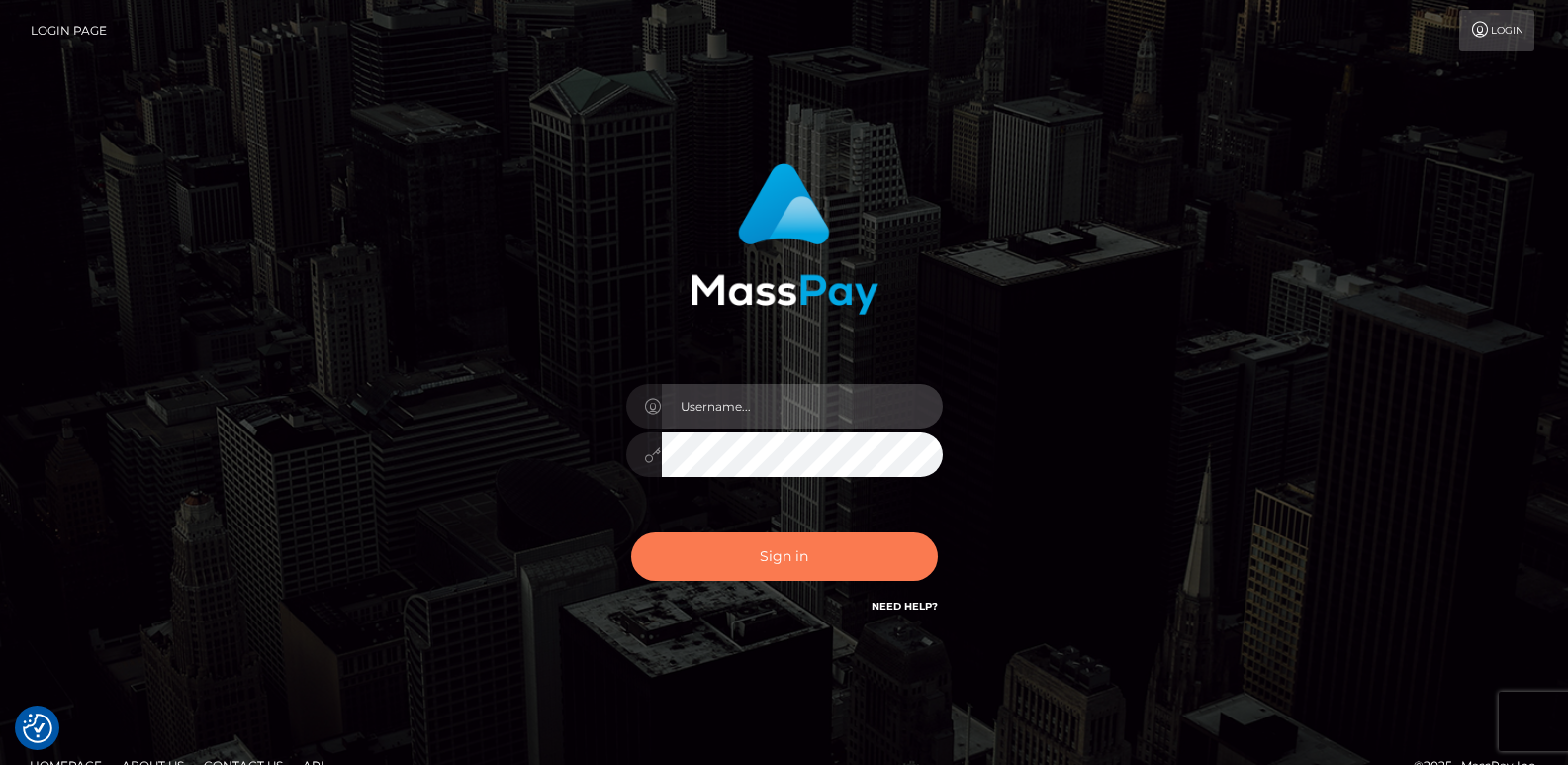 type on "ts2.es" 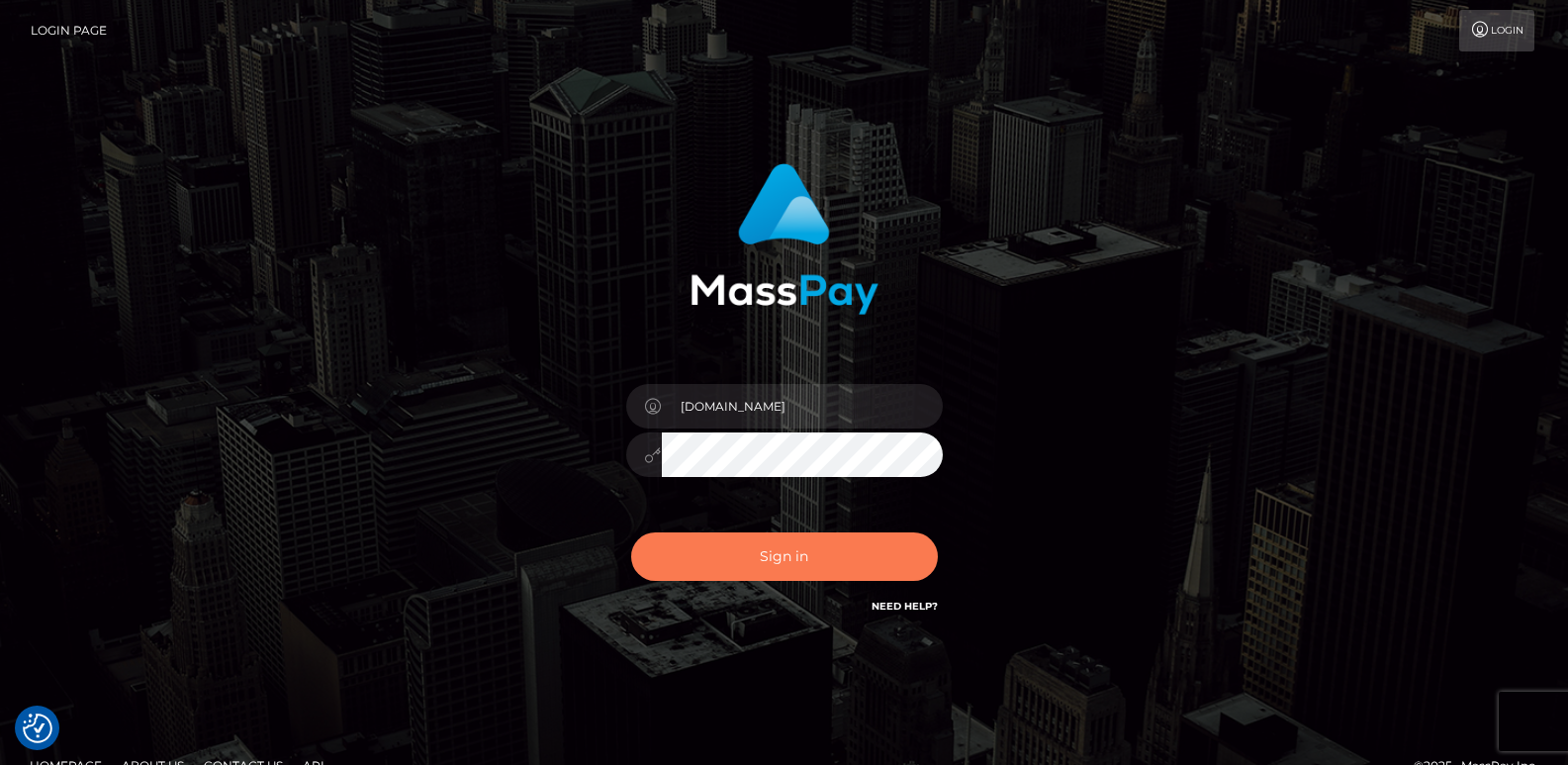click on "Sign in" at bounding box center [784, 556] 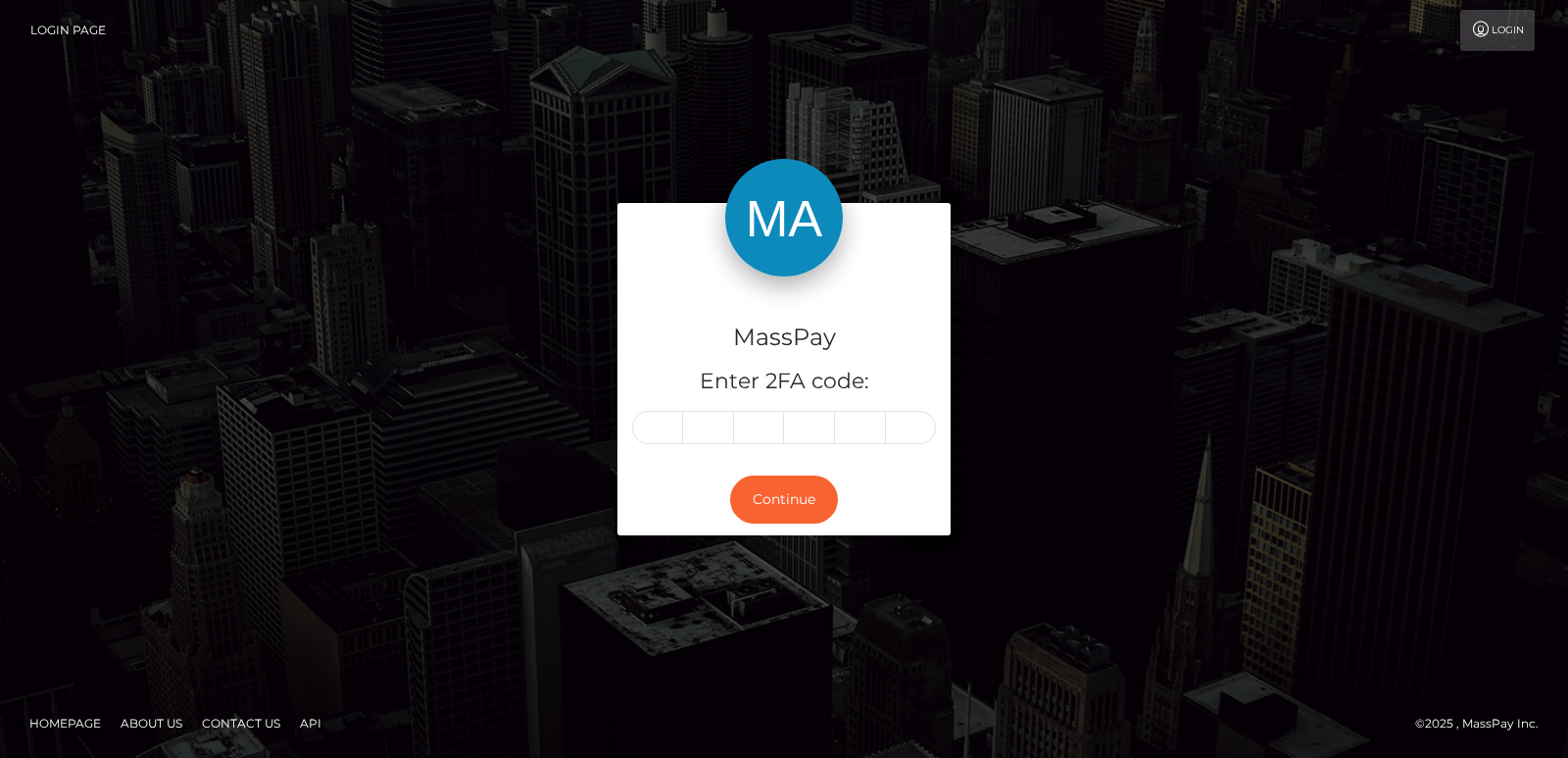 scroll, scrollTop: 0, scrollLeft: 0, axis: both 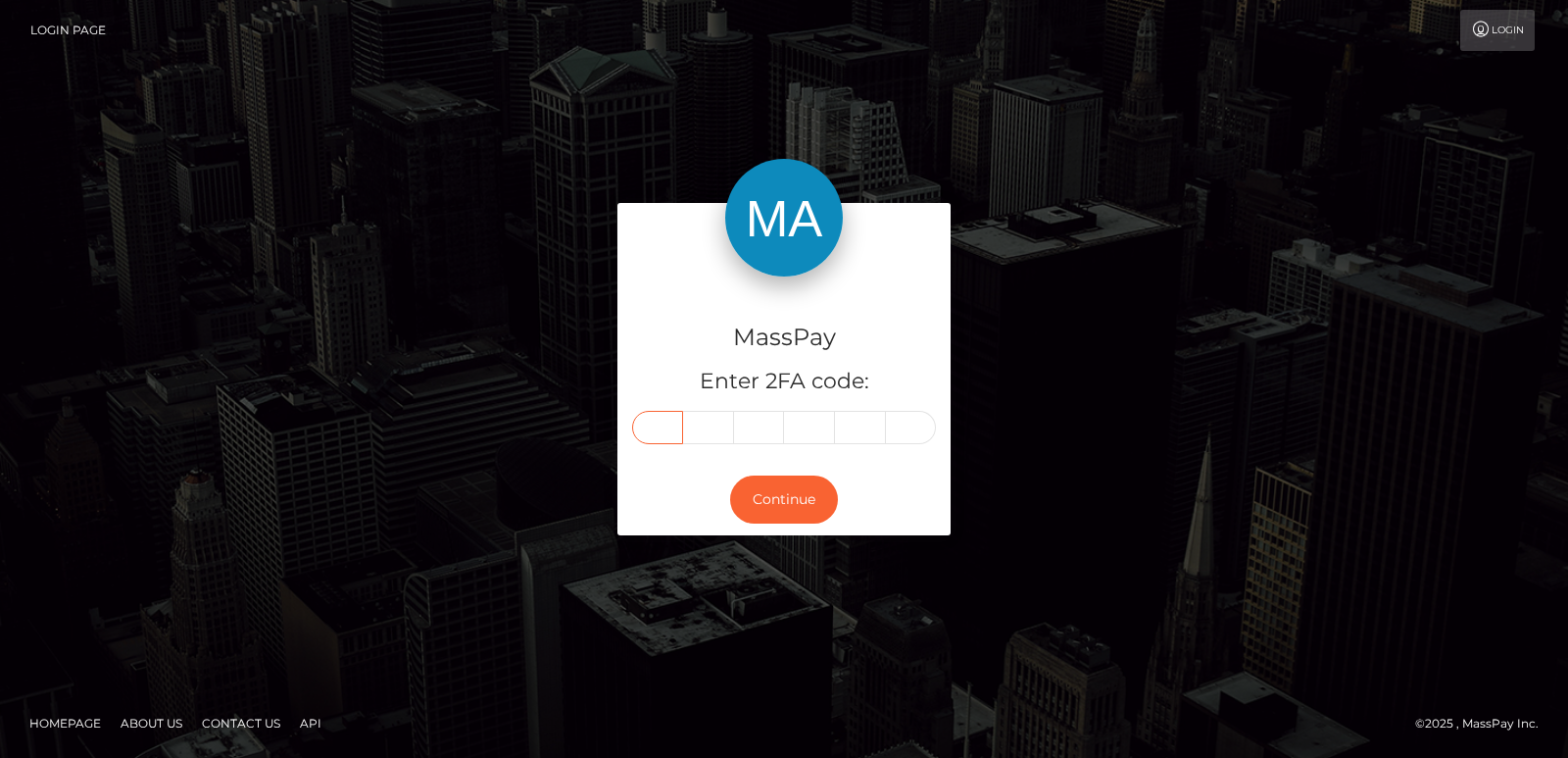 click at bounding box center [658, 428] 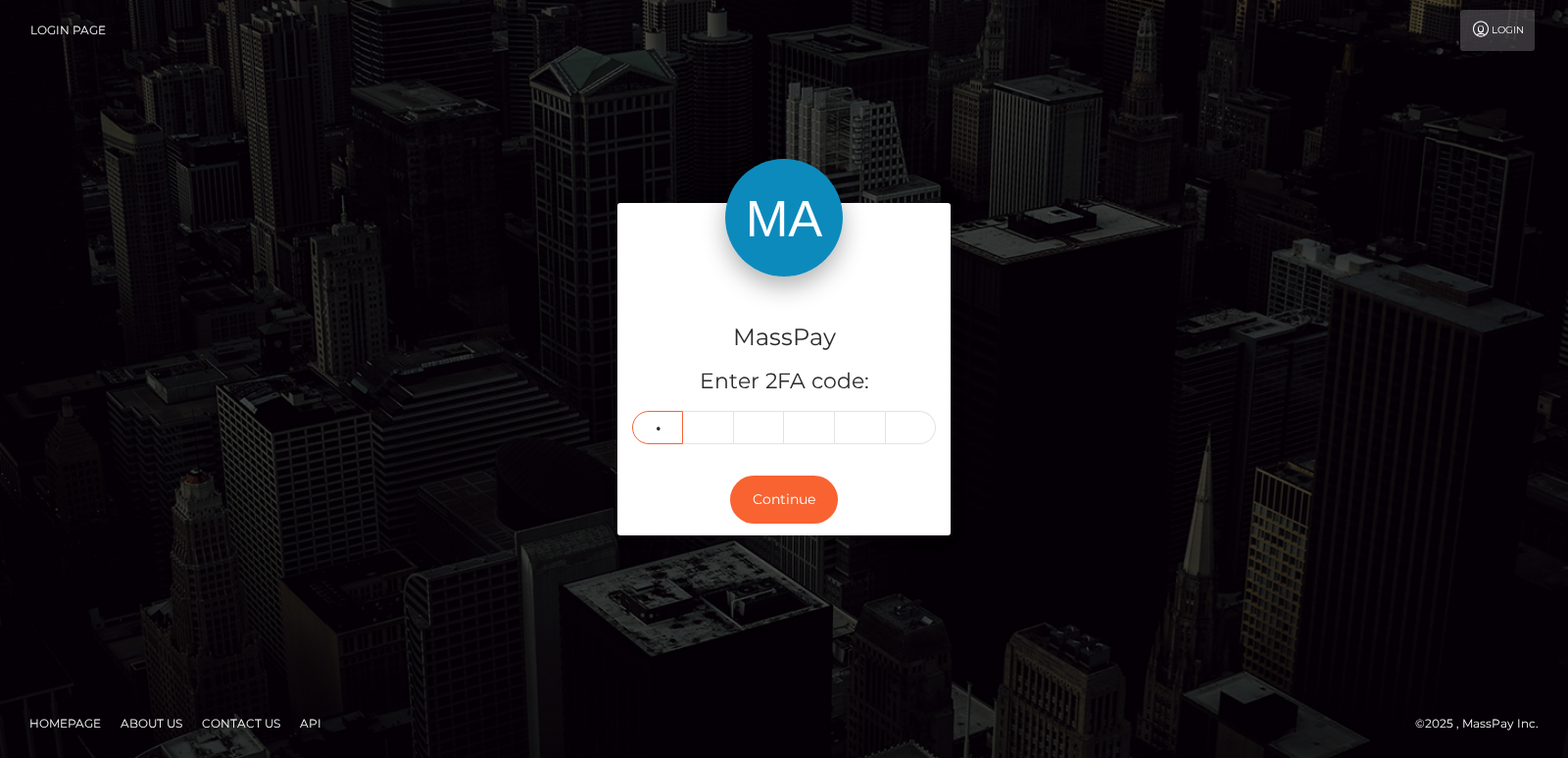 type on "3" 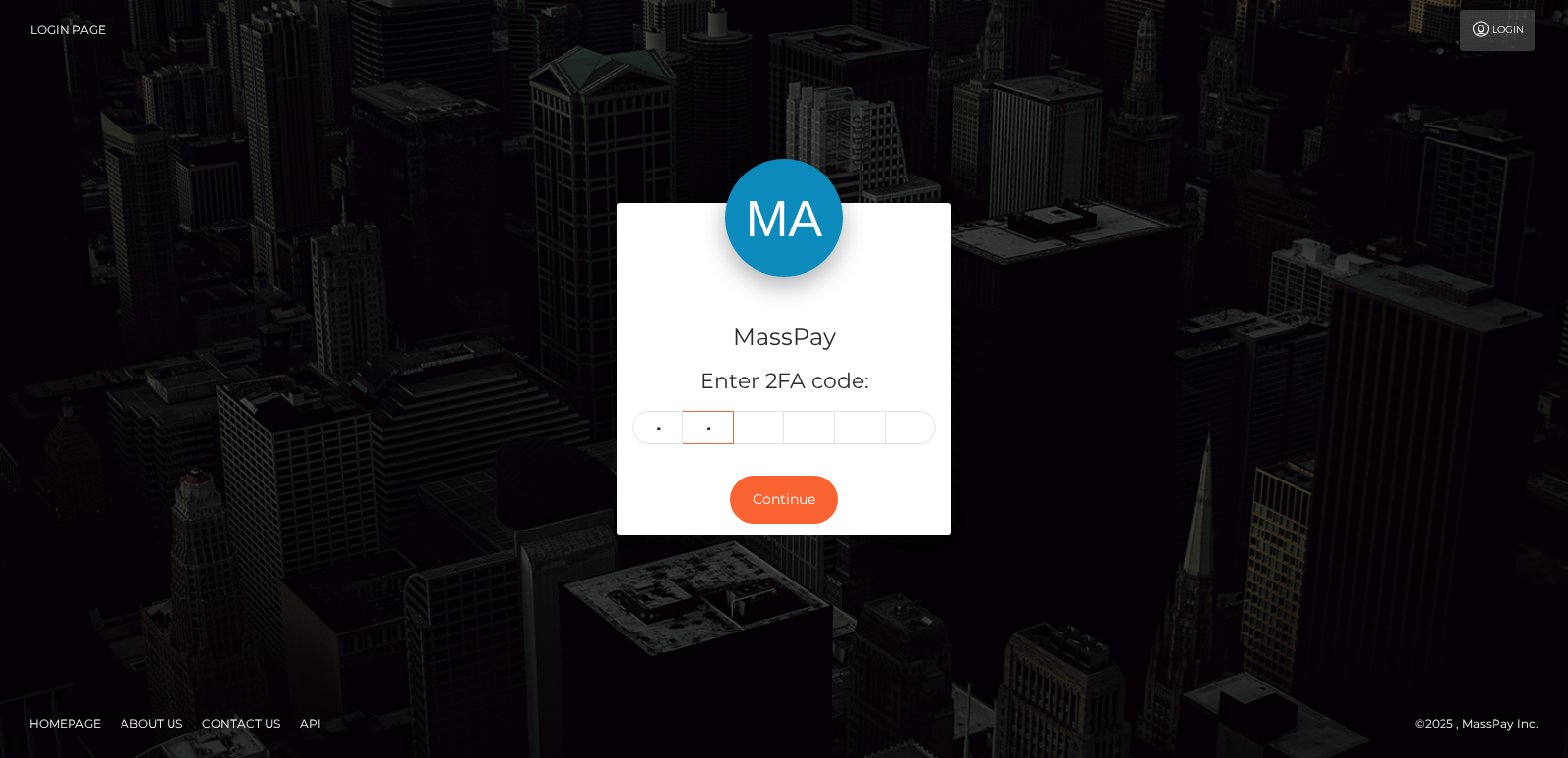 type on "6" 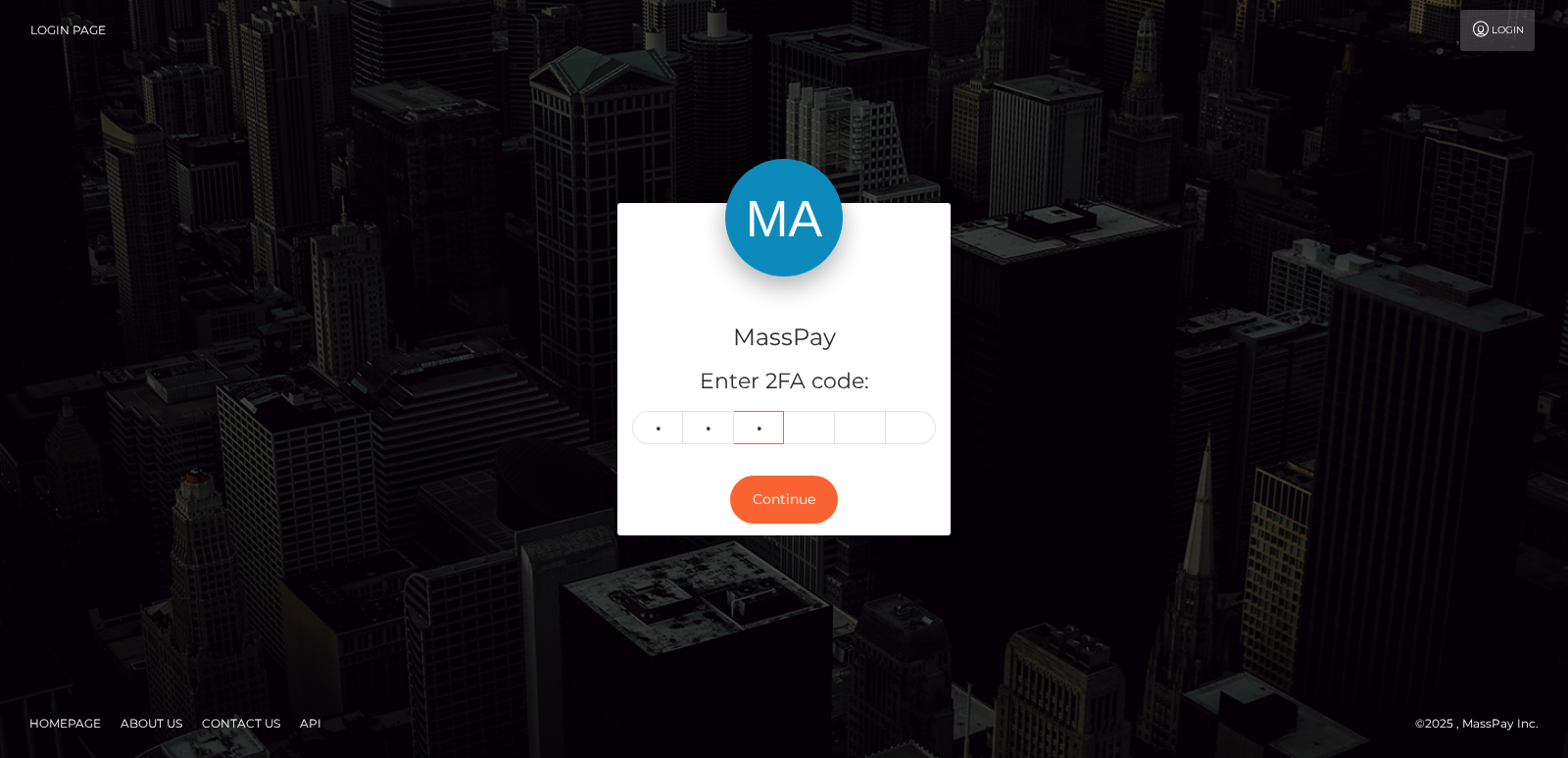 type on "2" 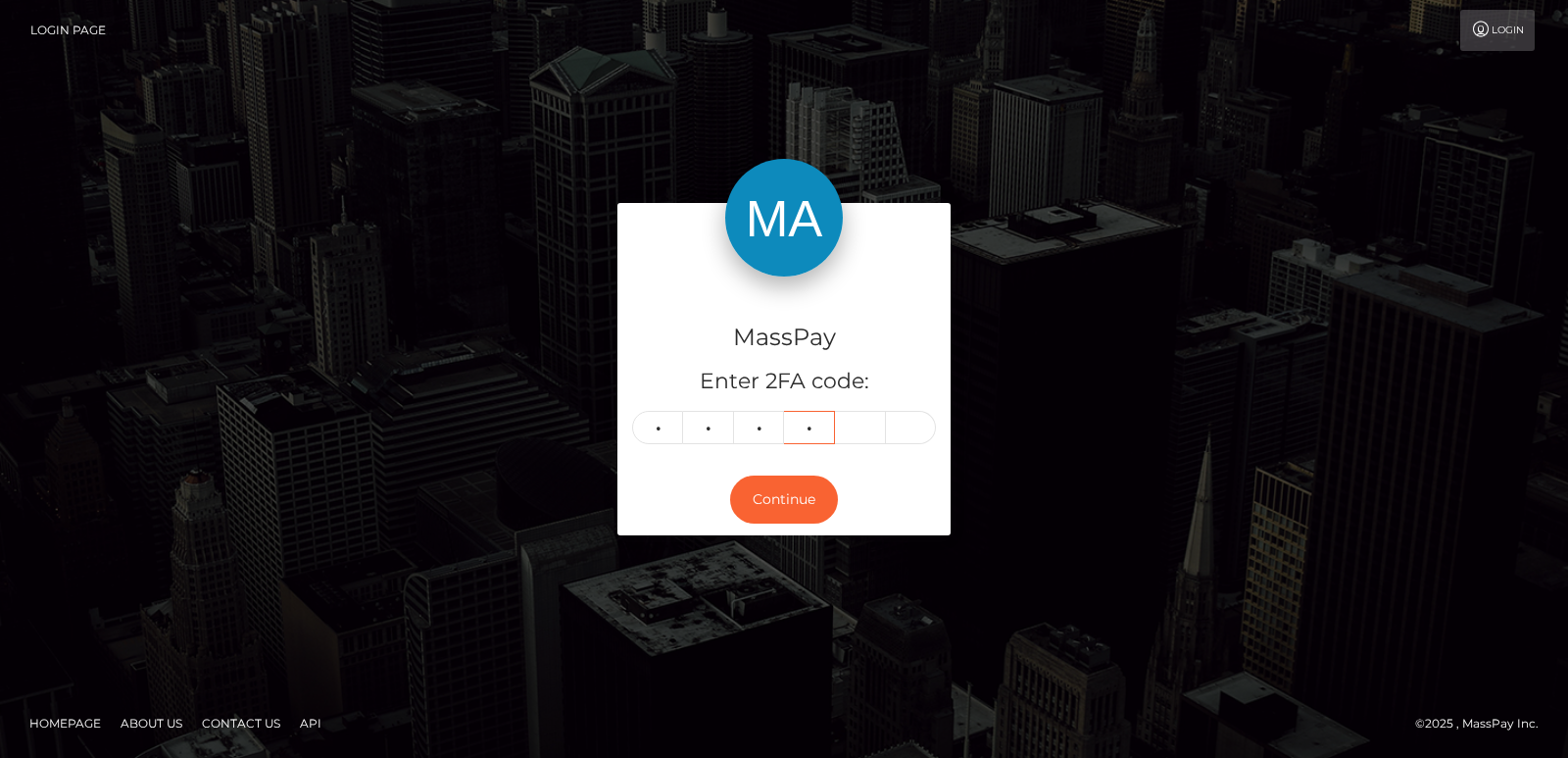 type on "3" 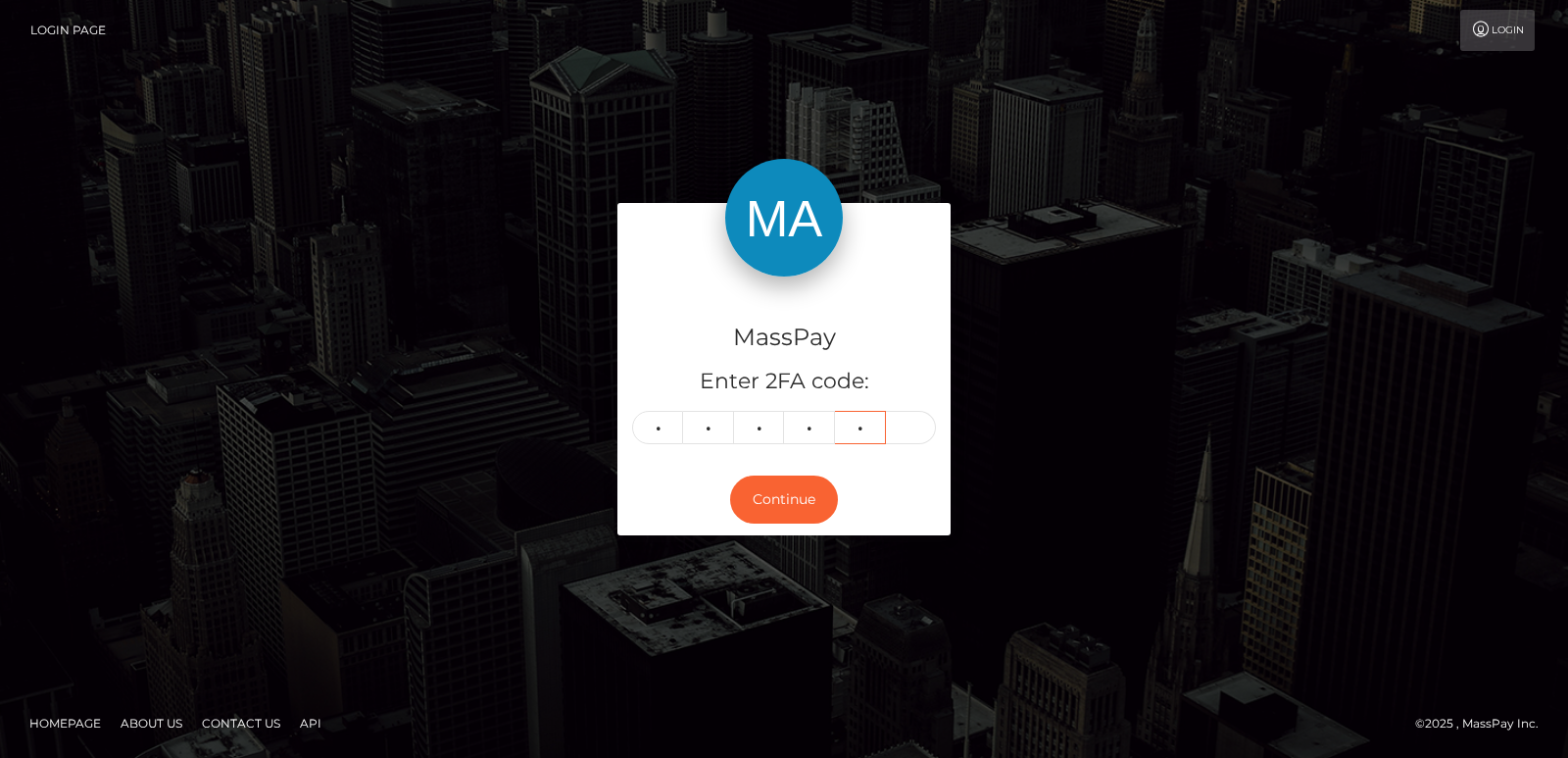 type on "0" 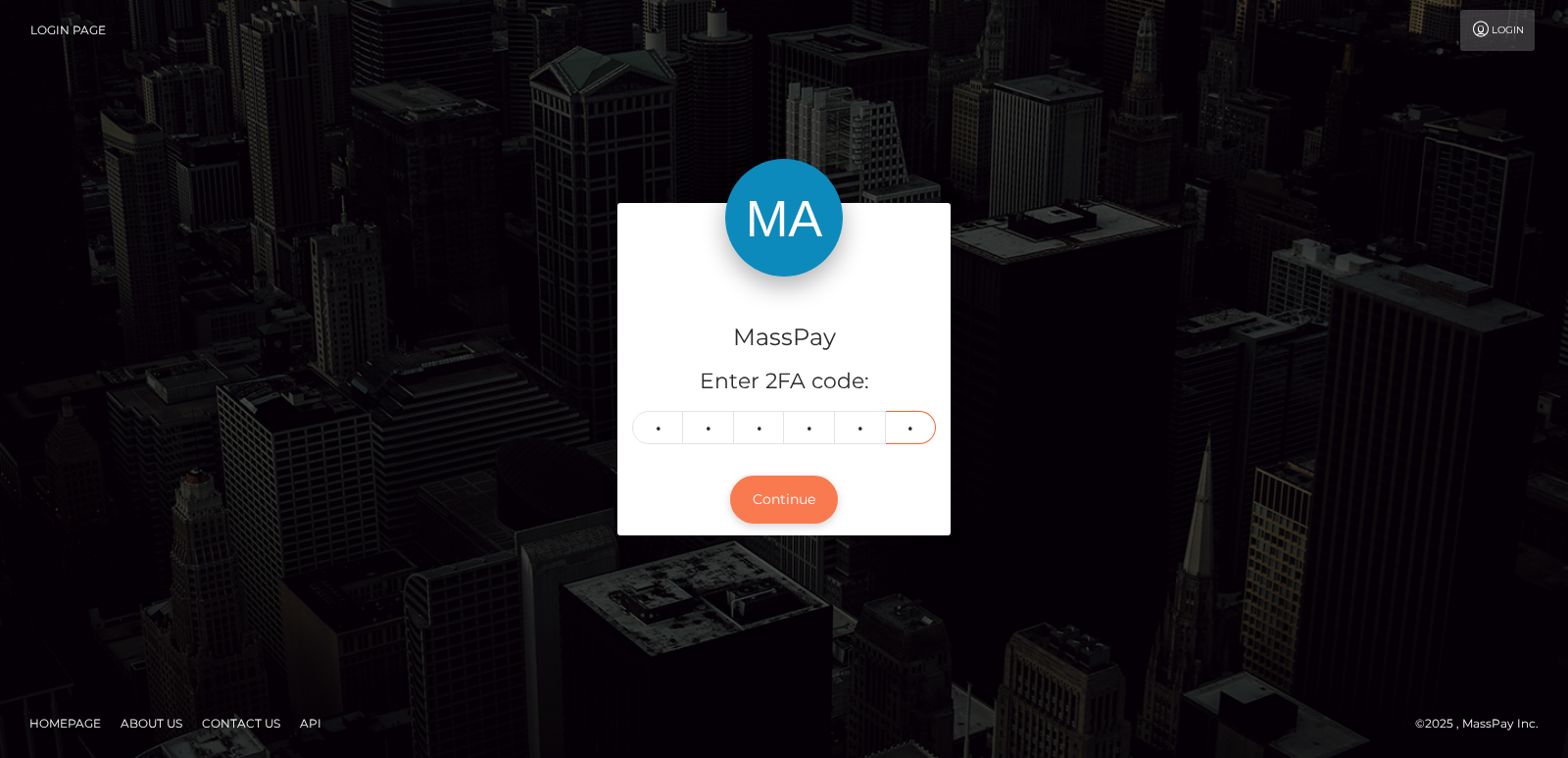type on "3" 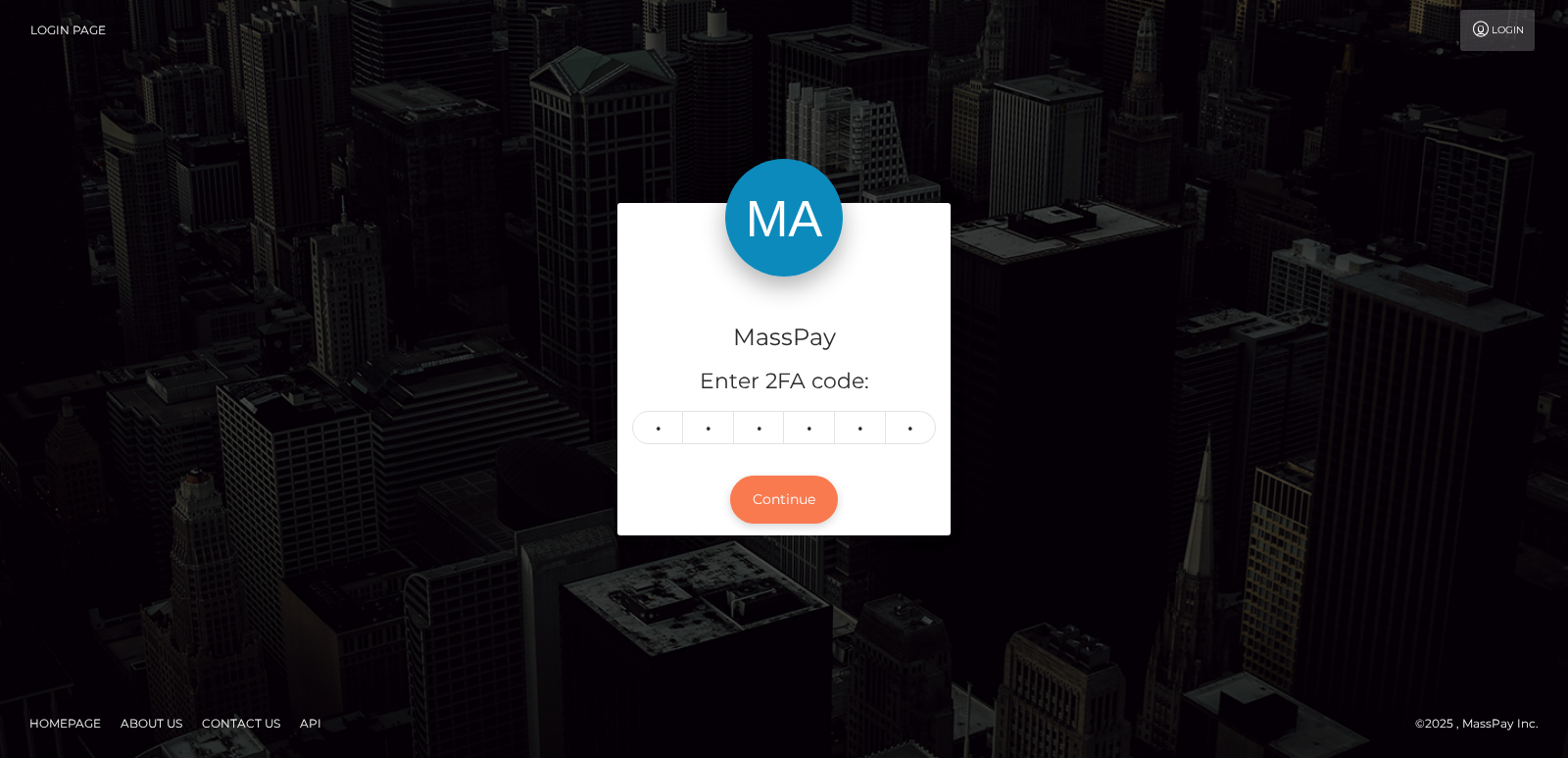 click on "Continue" at bounding box center (784, 499) 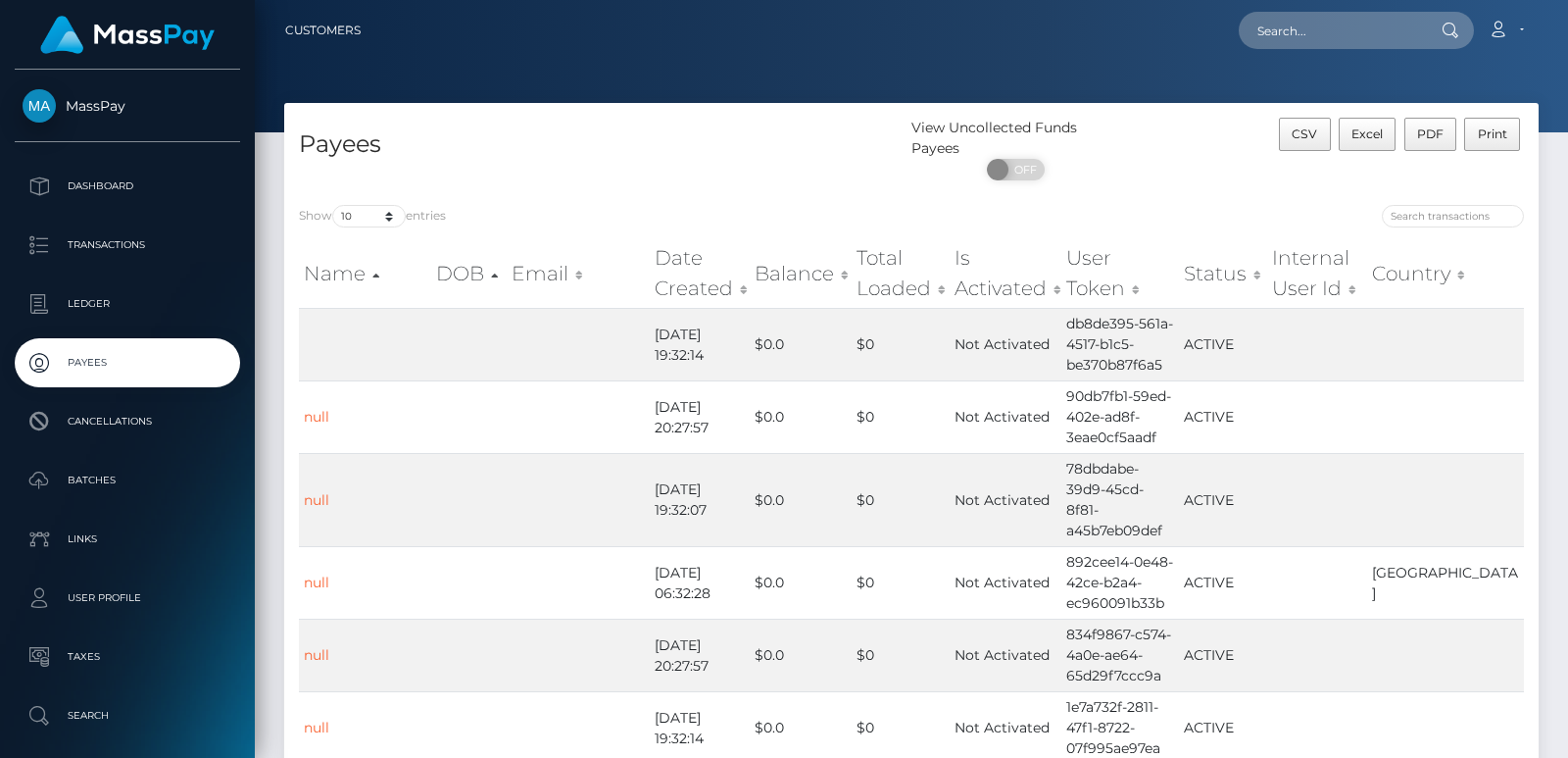 scroll, scrollTop: 0, scrollLeft: 0, axis: both 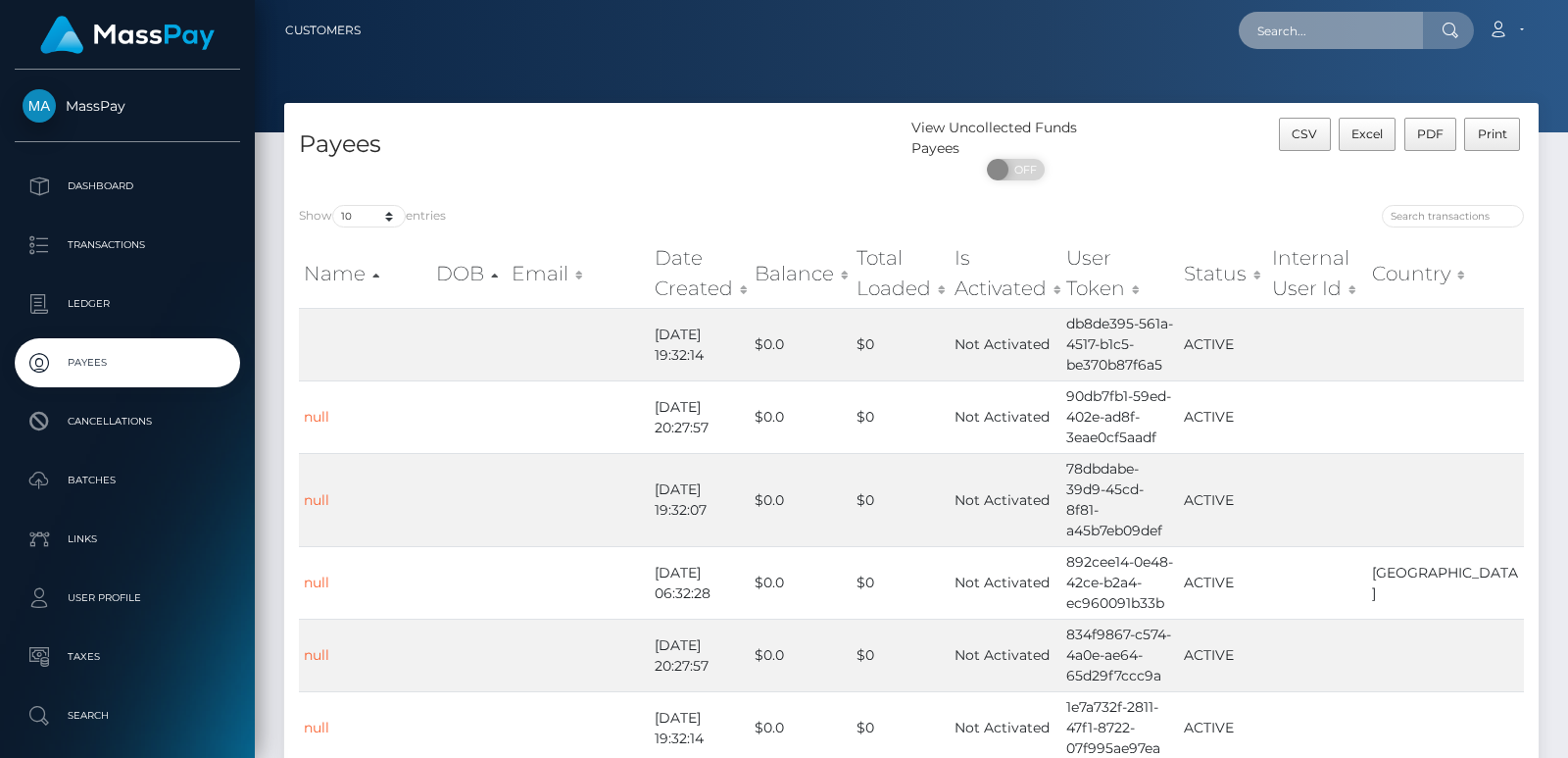 click at bounding box center (1331, 30) 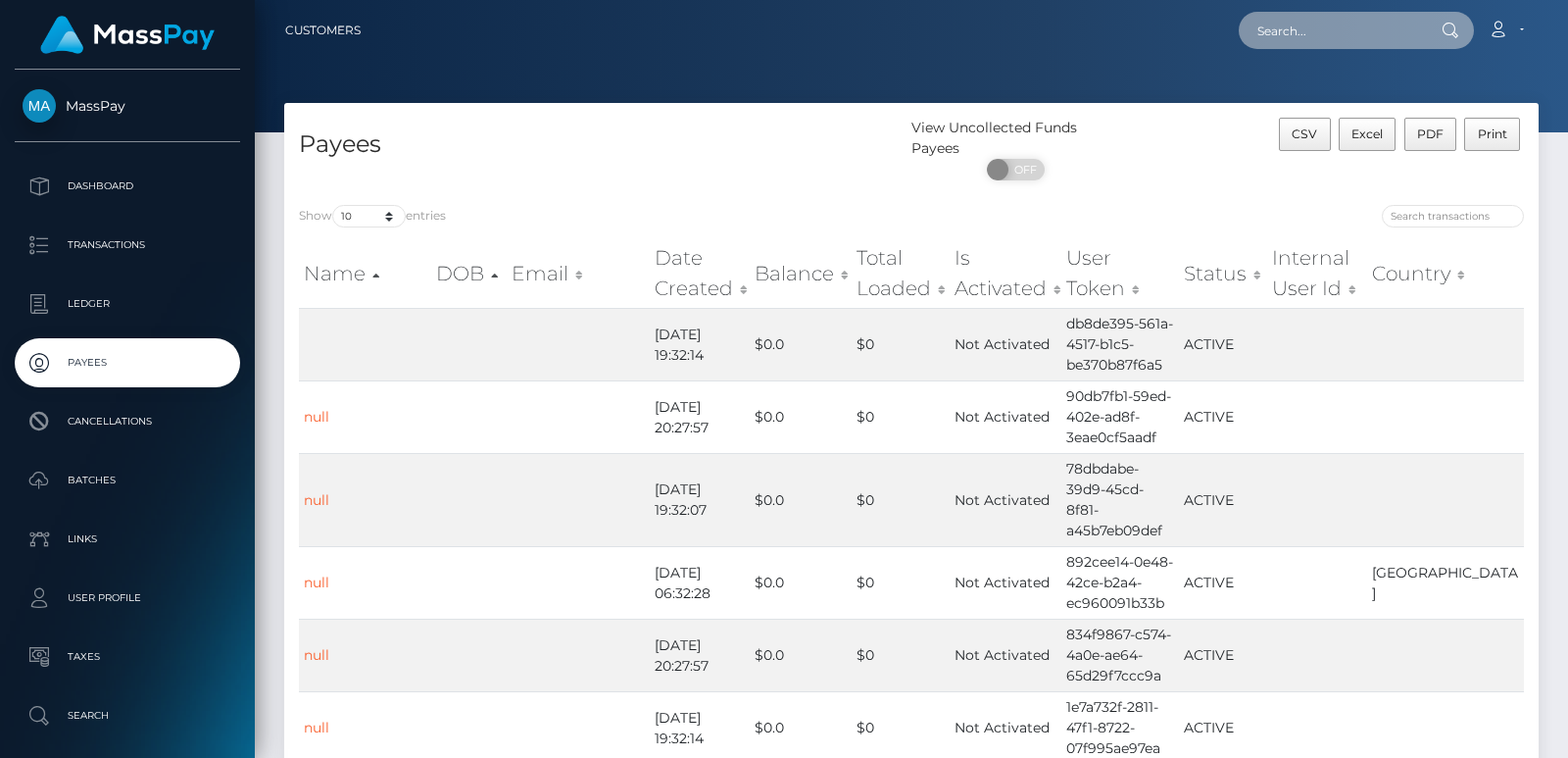 paste on "b28a4a52-c4cb-40dc-9d09-a8d7245c107f." 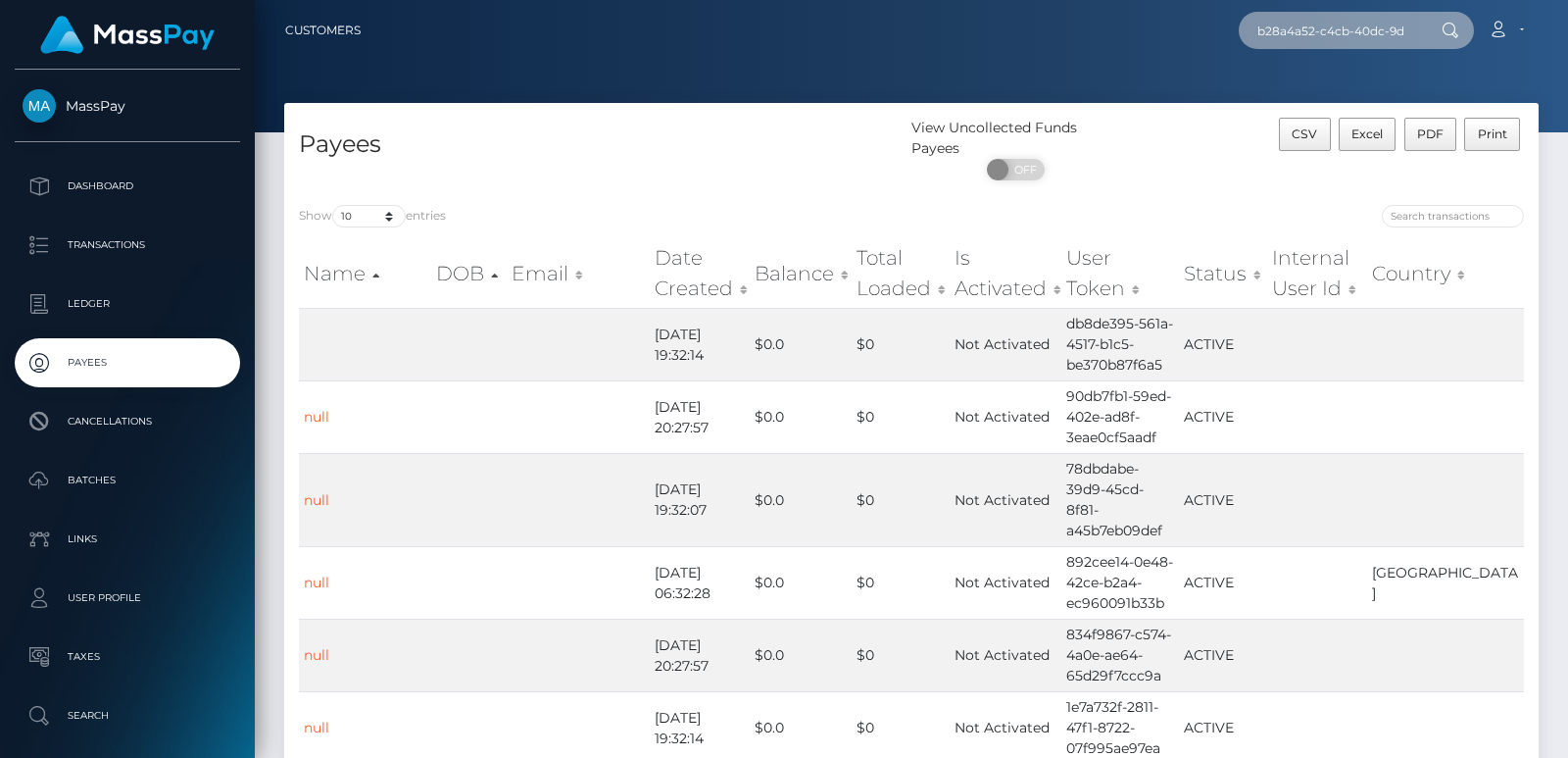 scroll, scrollTop: 0, scrollLeft: 102, axis: horizontal 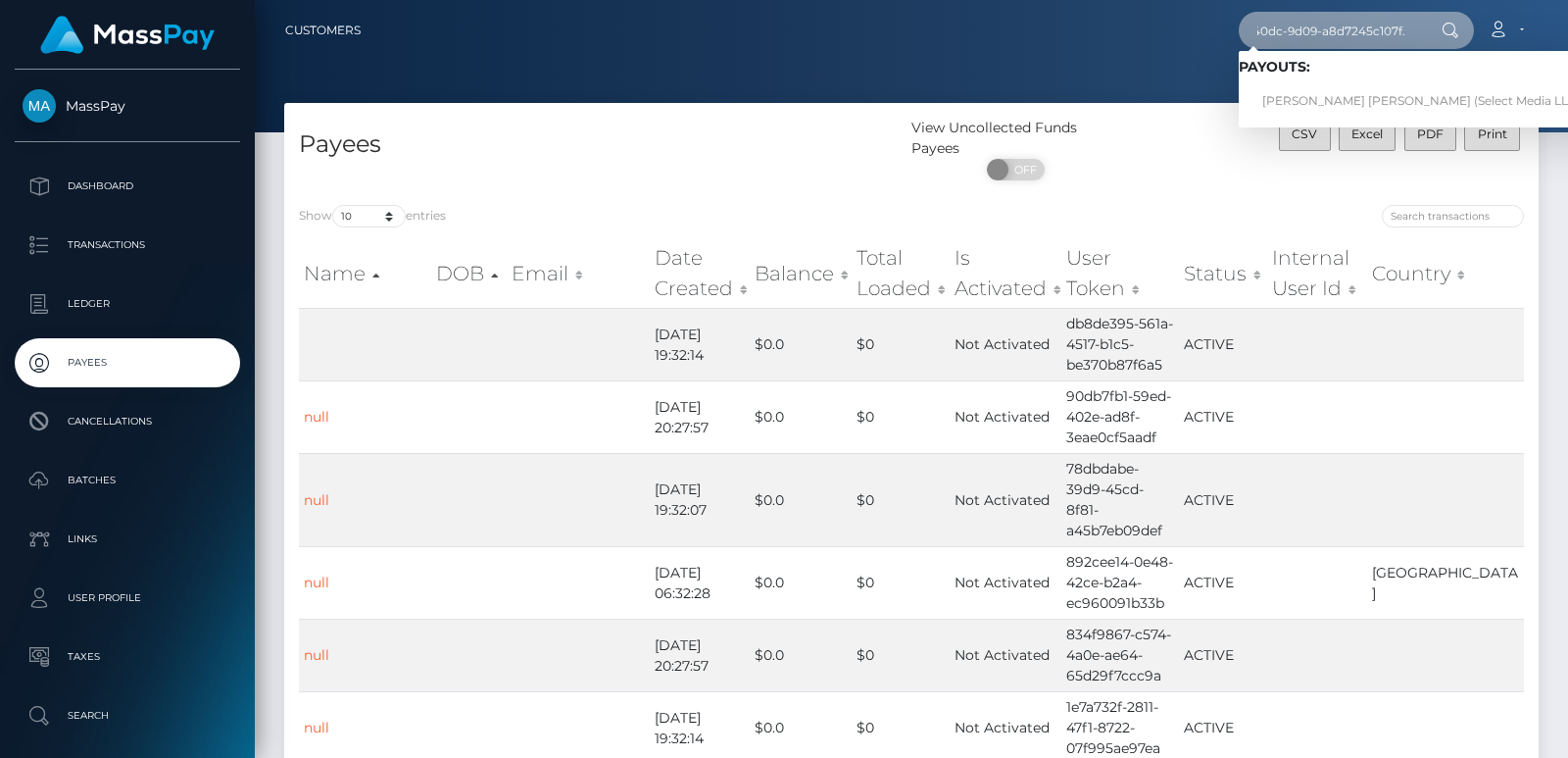 type on "b28a4a52-c4cb-40dc-9d09-a8d7245c107f." 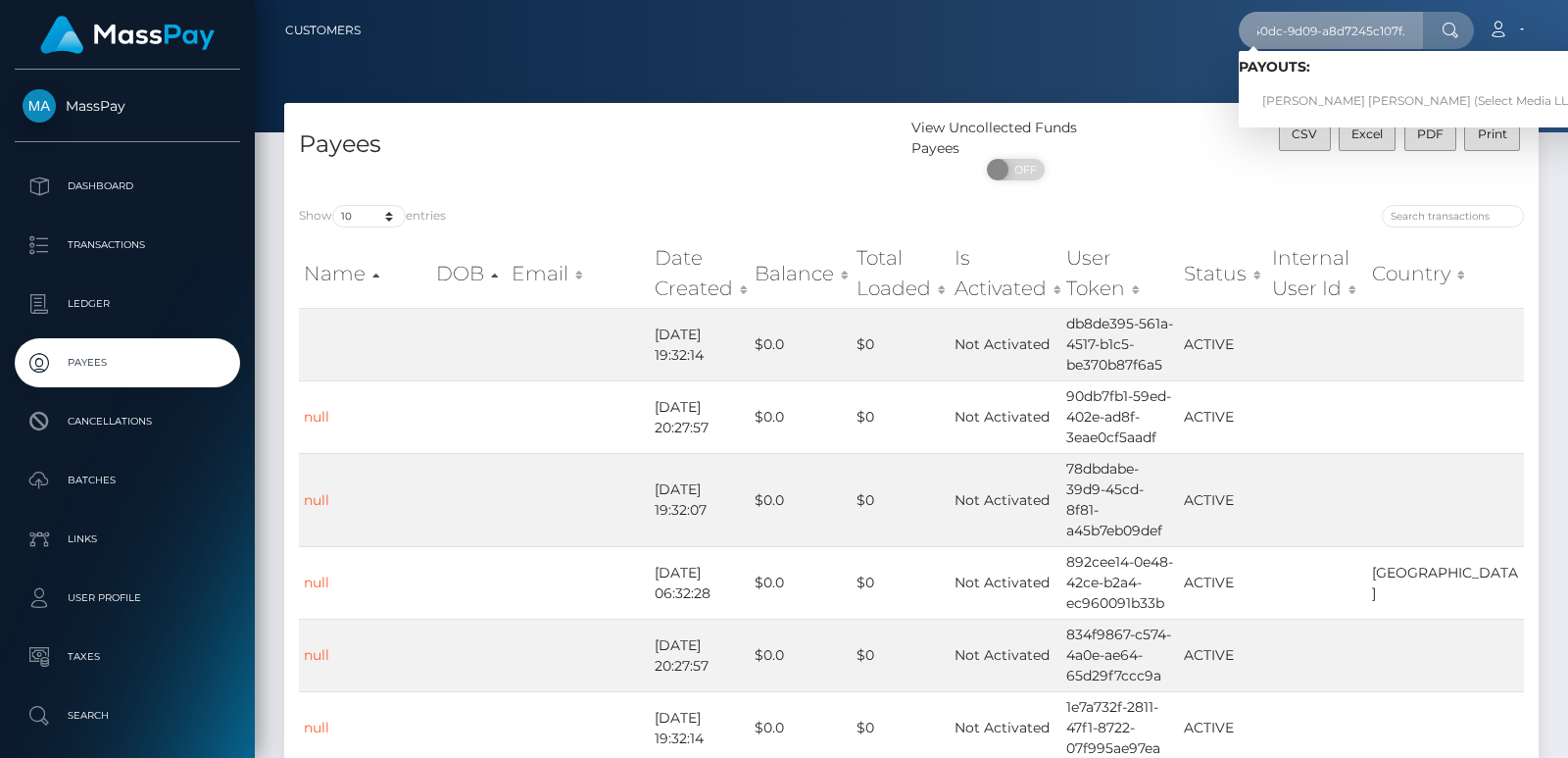 scroll, scrollTop: 0, scrollLeft: 0, axis: both 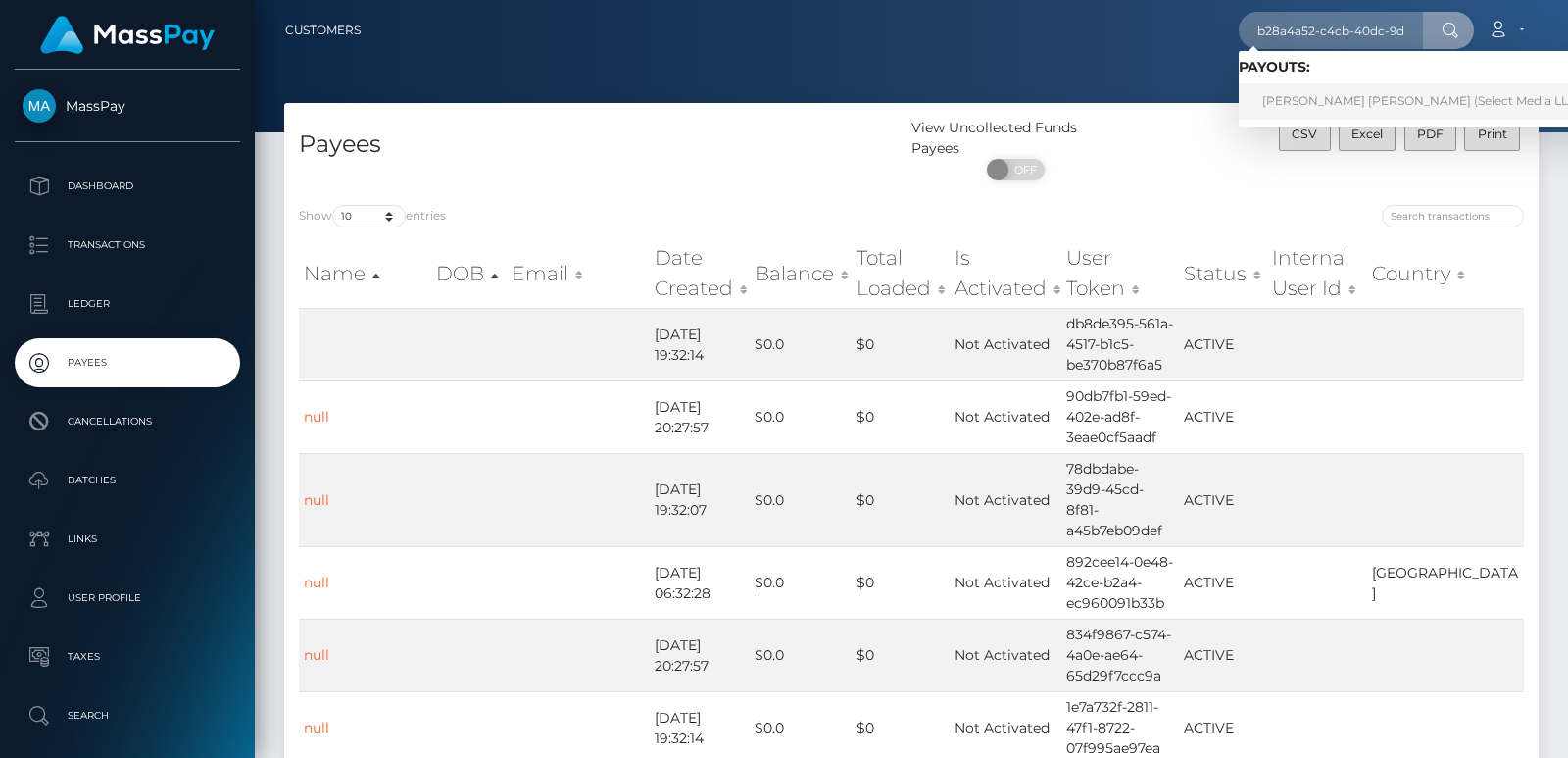 click on "JEFFY Culaste CENIZA (Select Media LLC - )" at bounding box center (1427, 101) 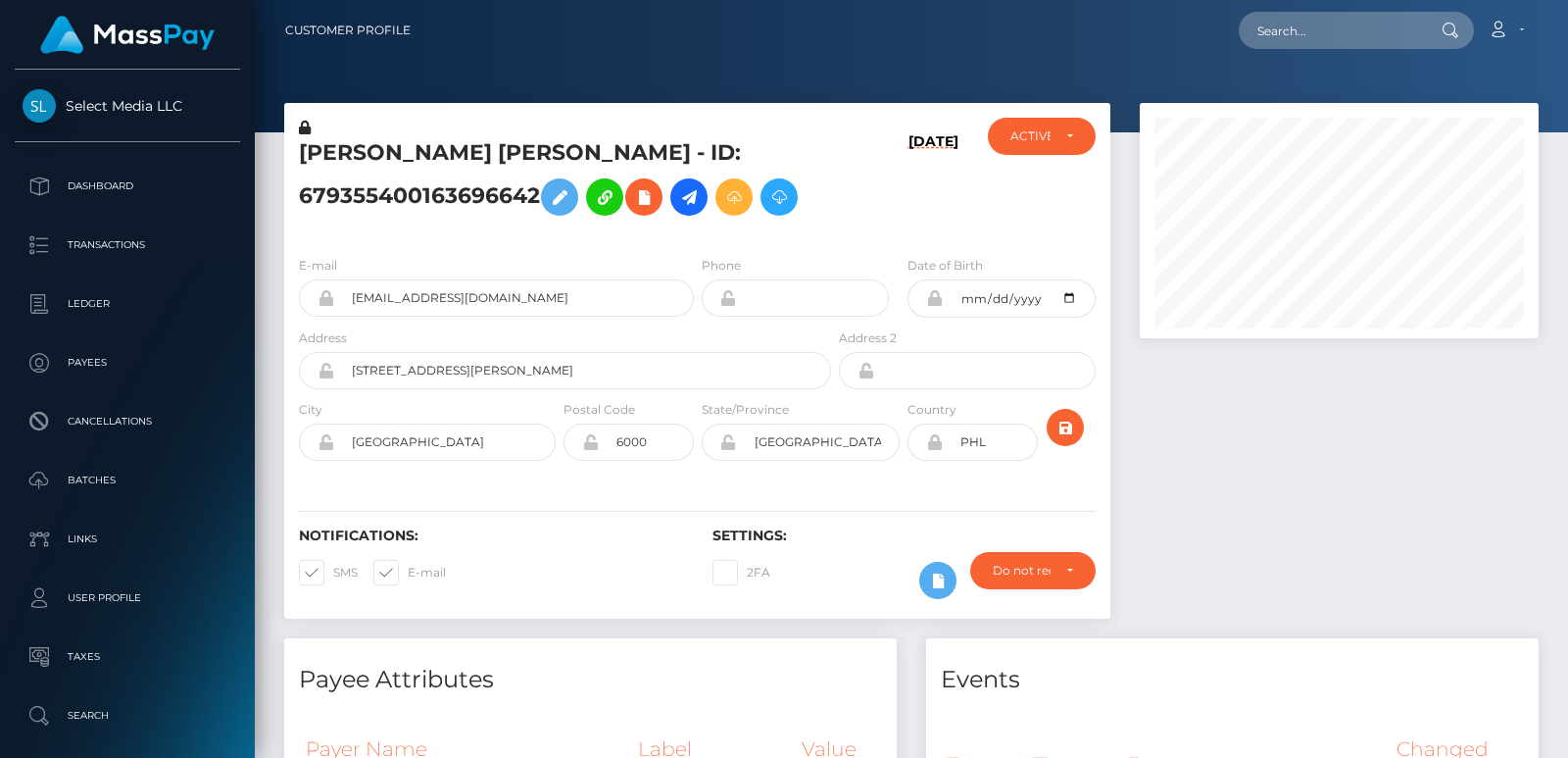 scroll, scrollTop: 0, scrollLeft: 0, axis: both 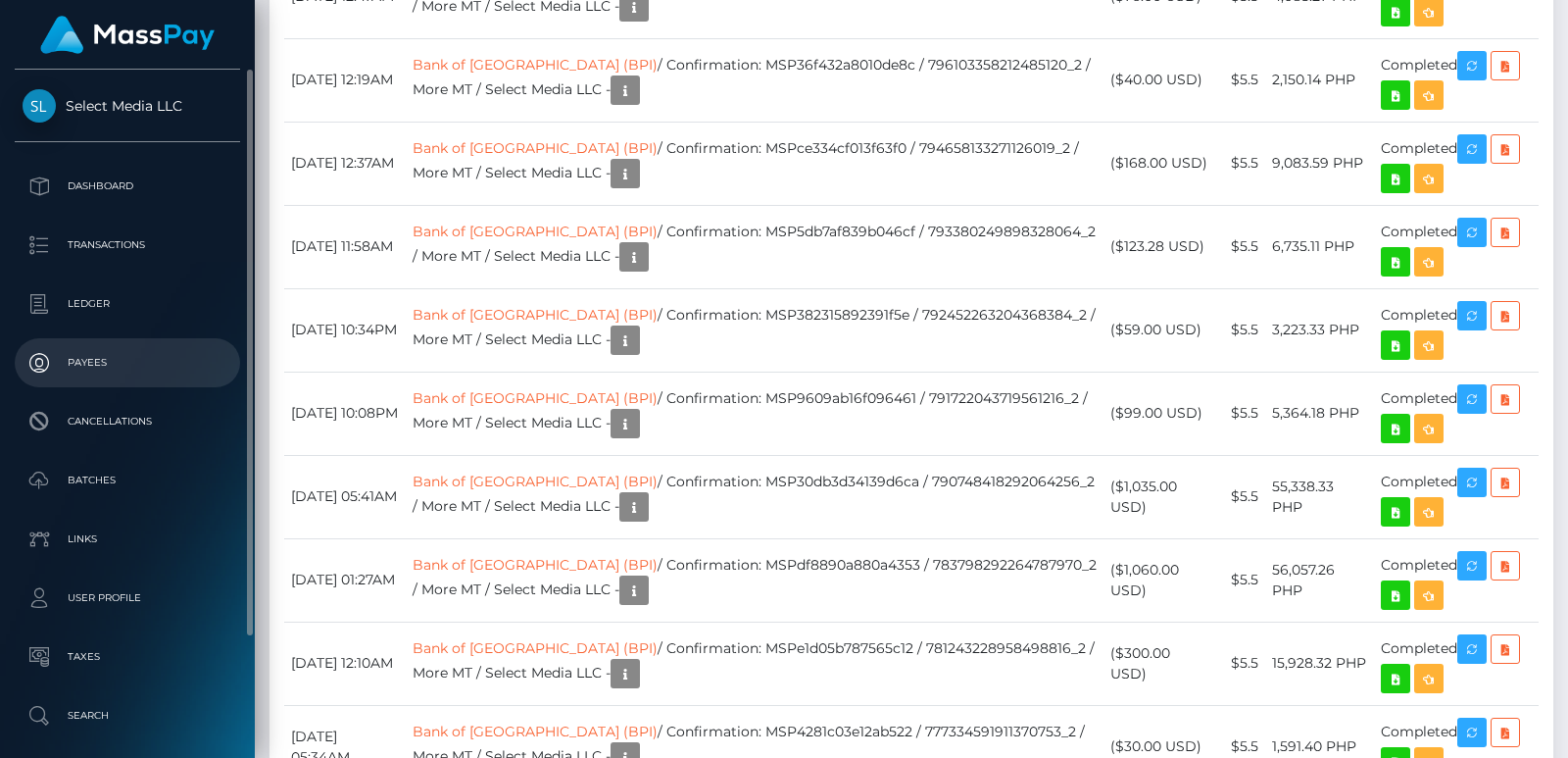click on "Payees" at bounding box center [127, 363] 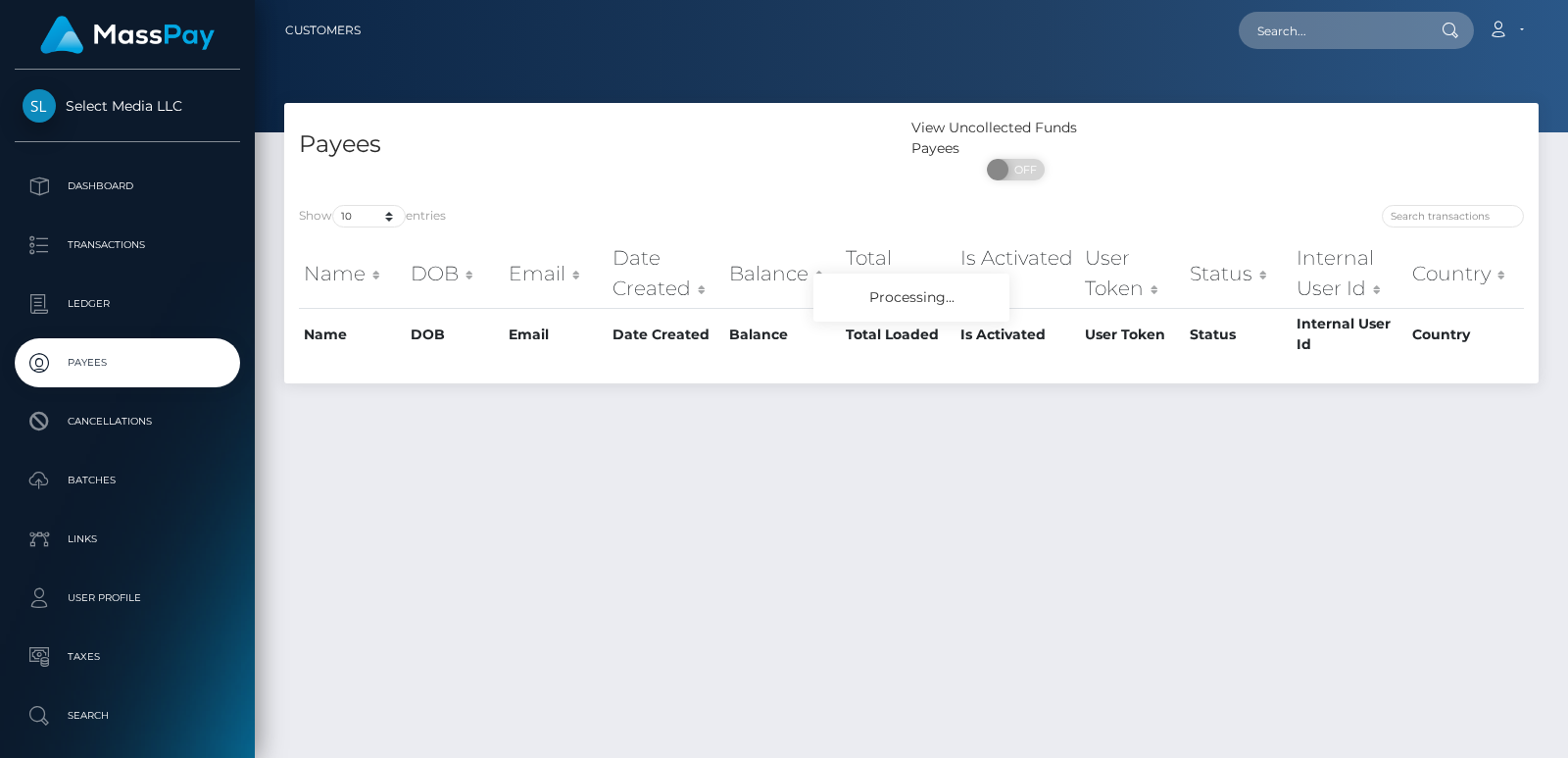 scroll, scrollTop: 0, scrollLeft: 0, axis: both 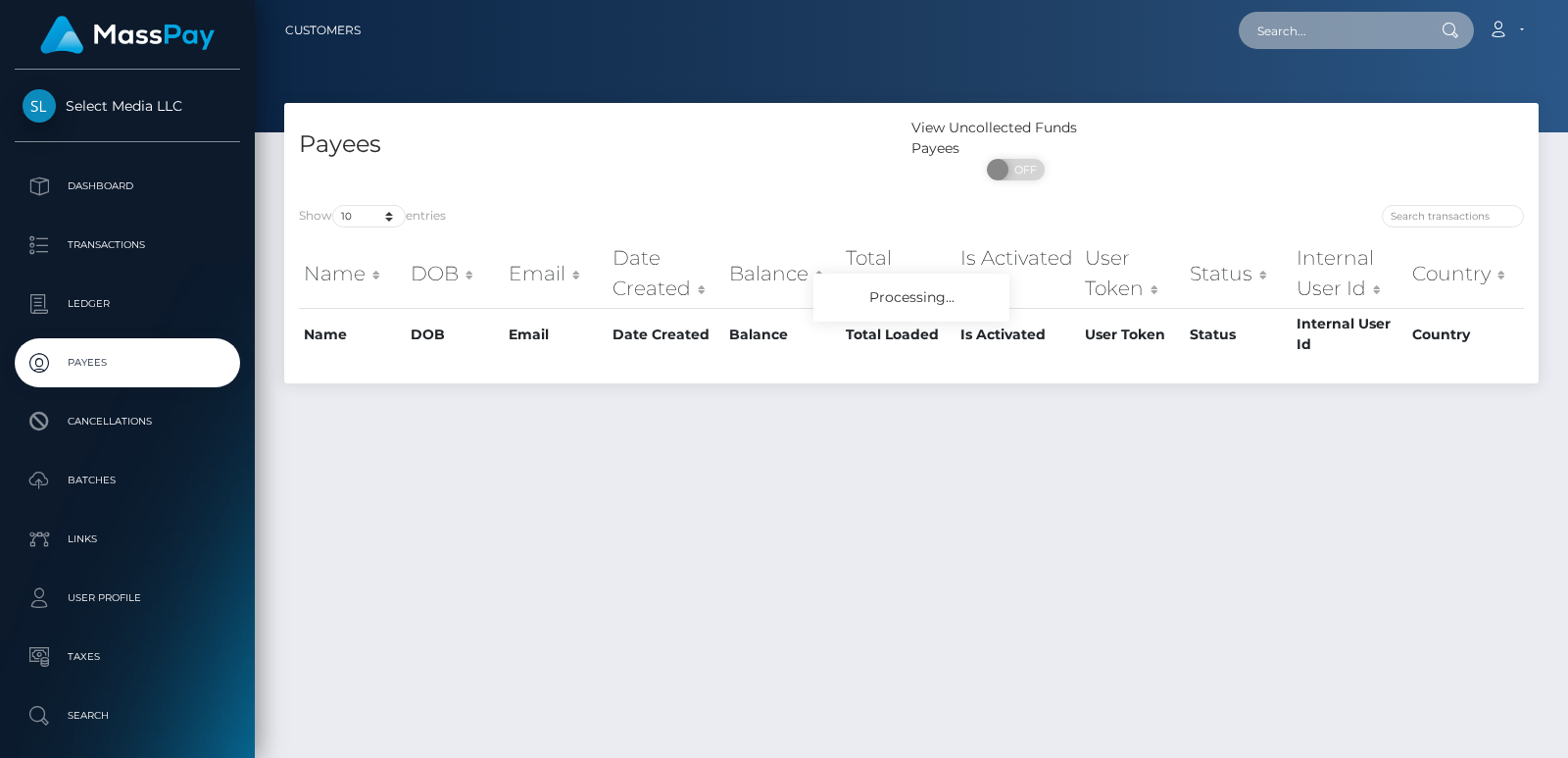 click at bounding box center (1331, 30) 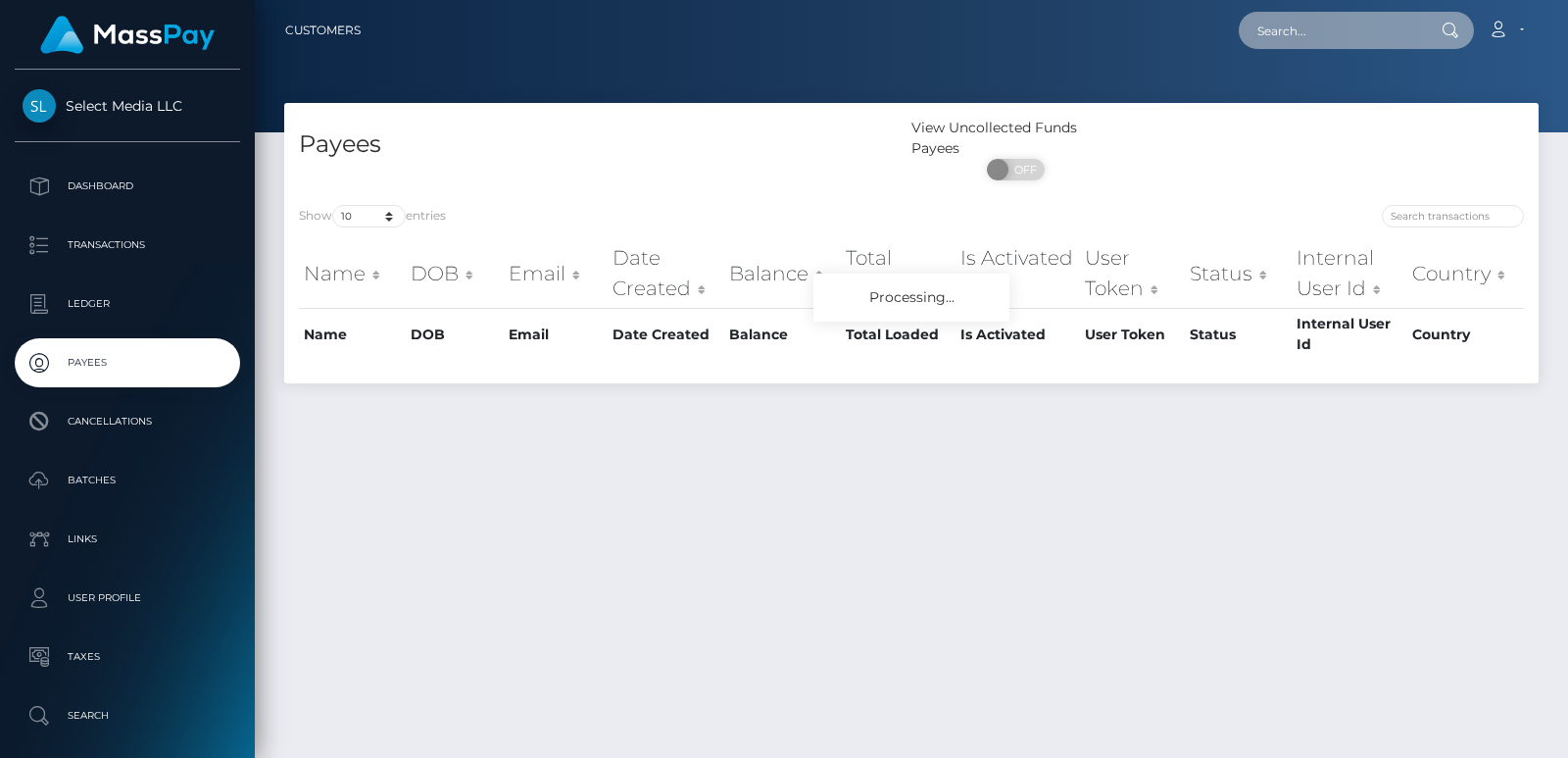 paste on "melanie.coching7@gmail.com" 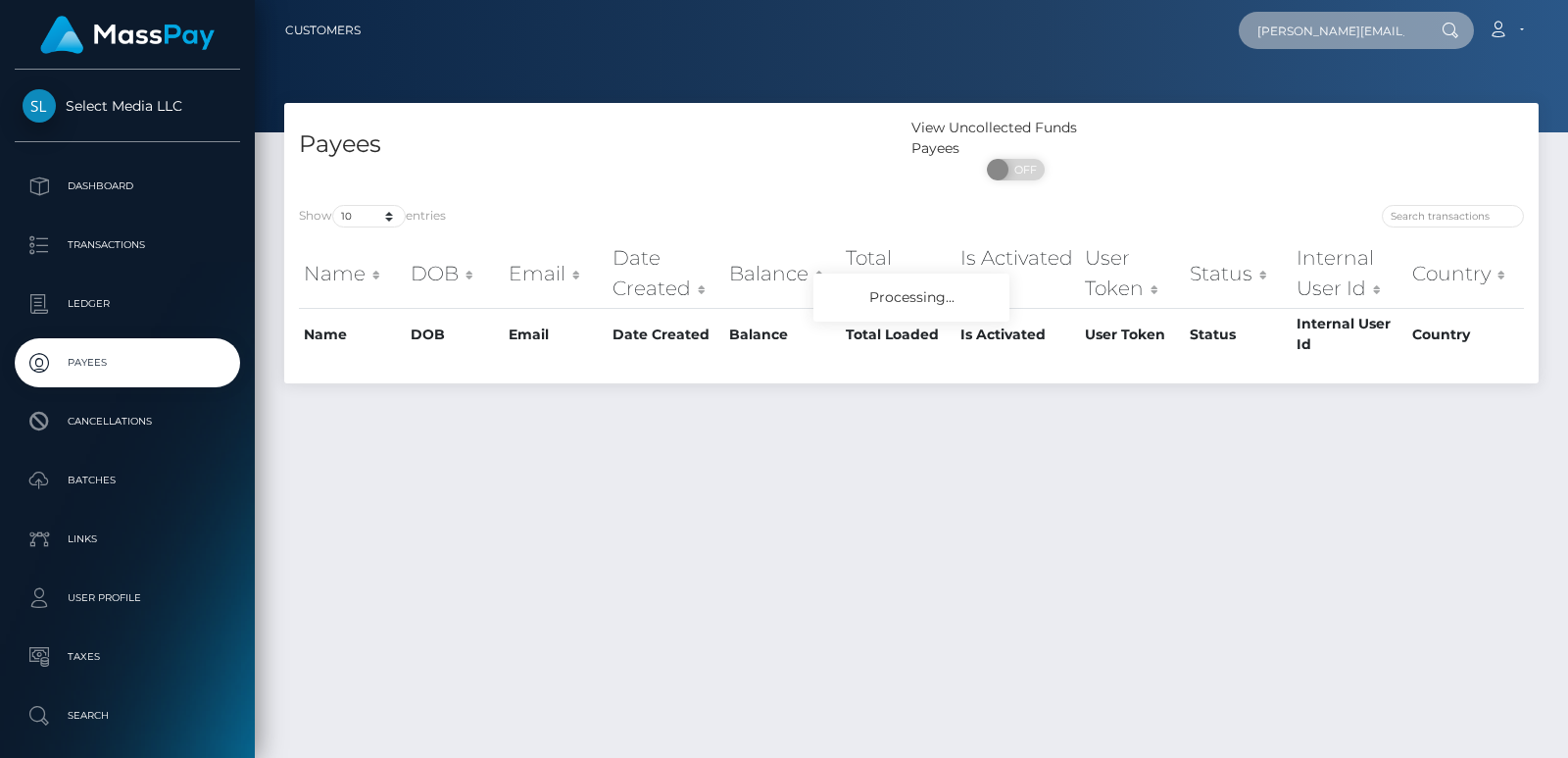 scroll, scrollTop: 0, scrollLeft: 34, axis: horizontal 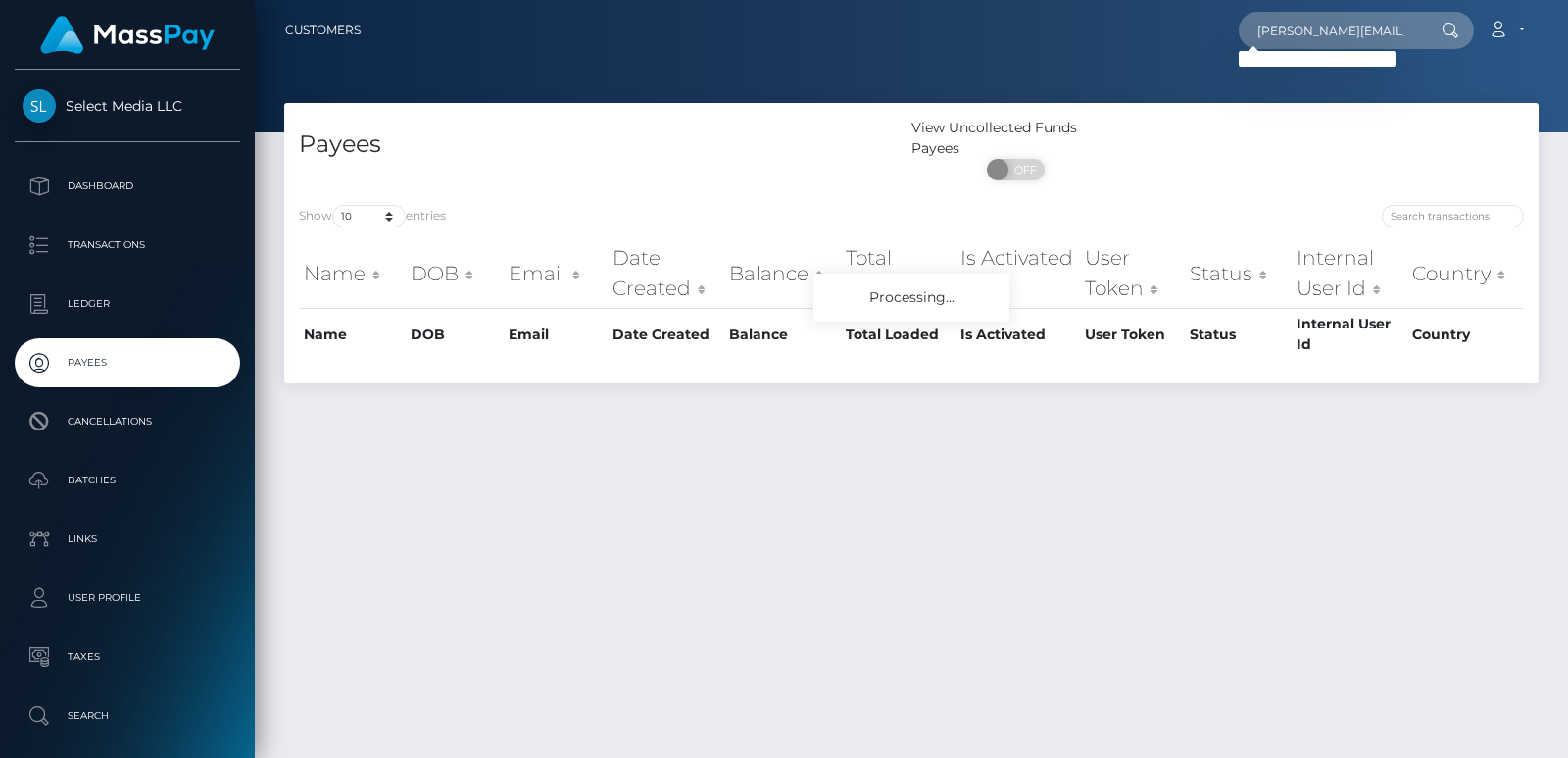 click at bounding box center [1448, 30] 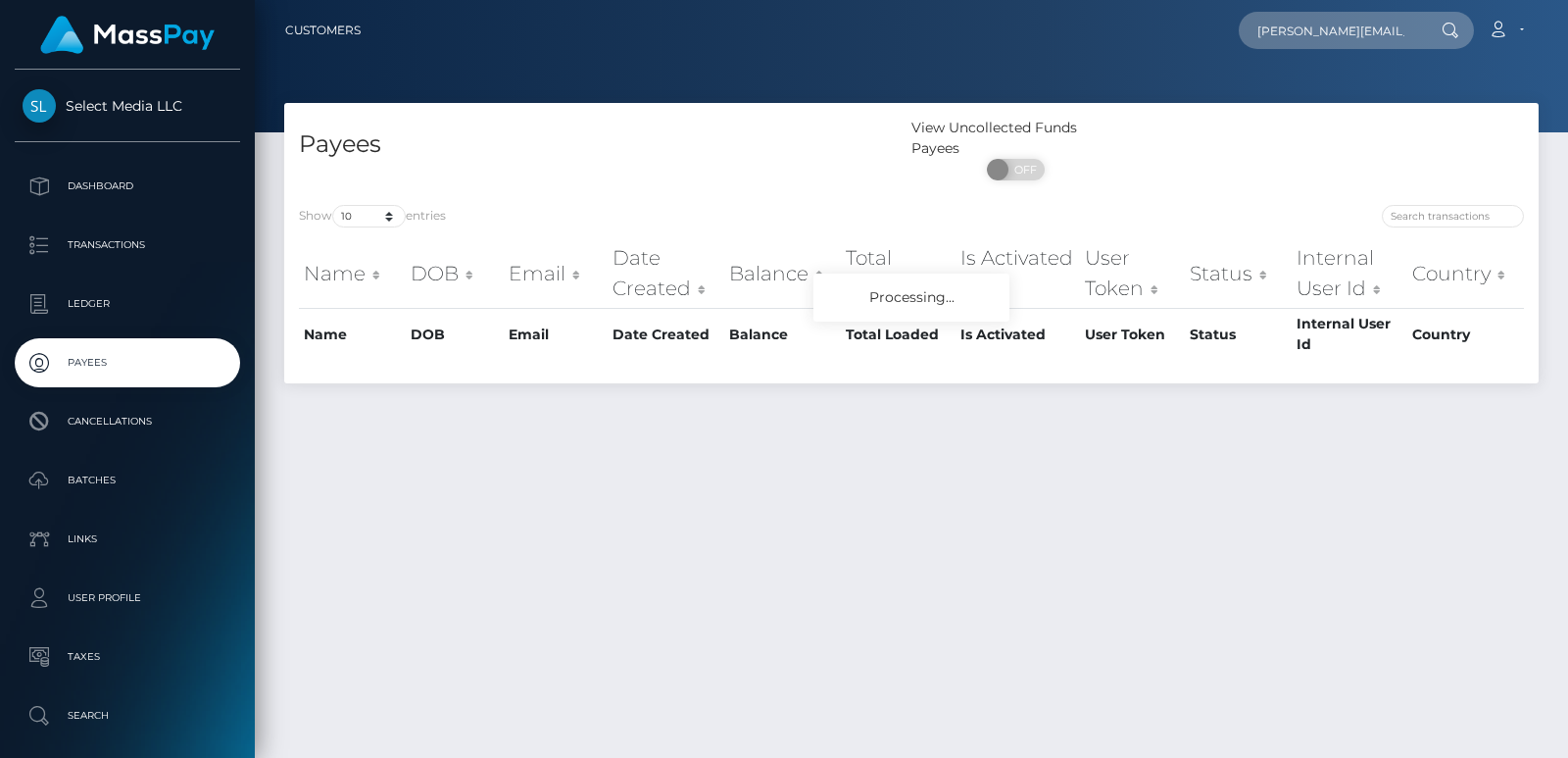 click at bounding box center (1449, 30) 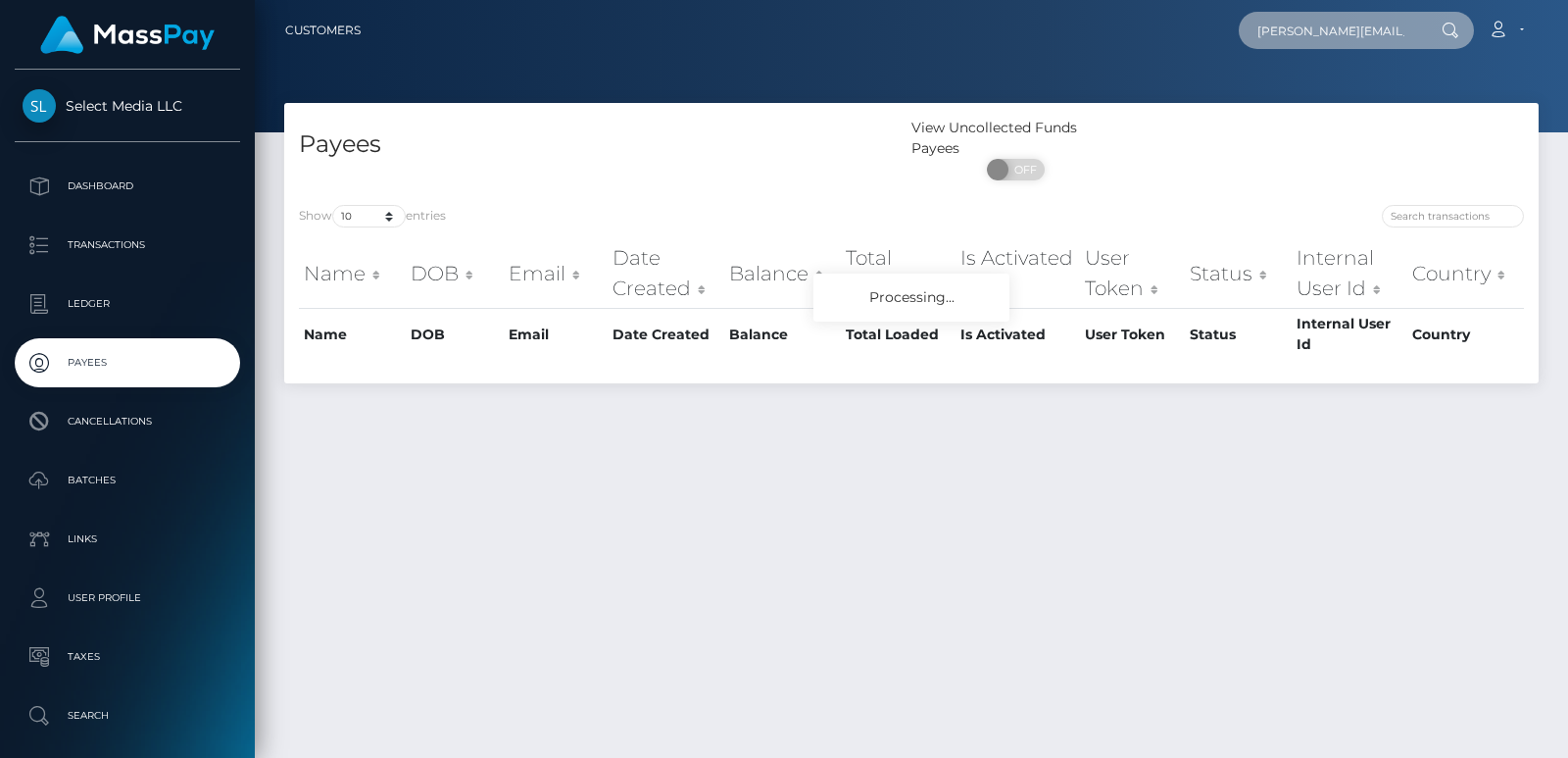 click on "melanie.coching7@gmail.com" at bounding box center [1331, 30] 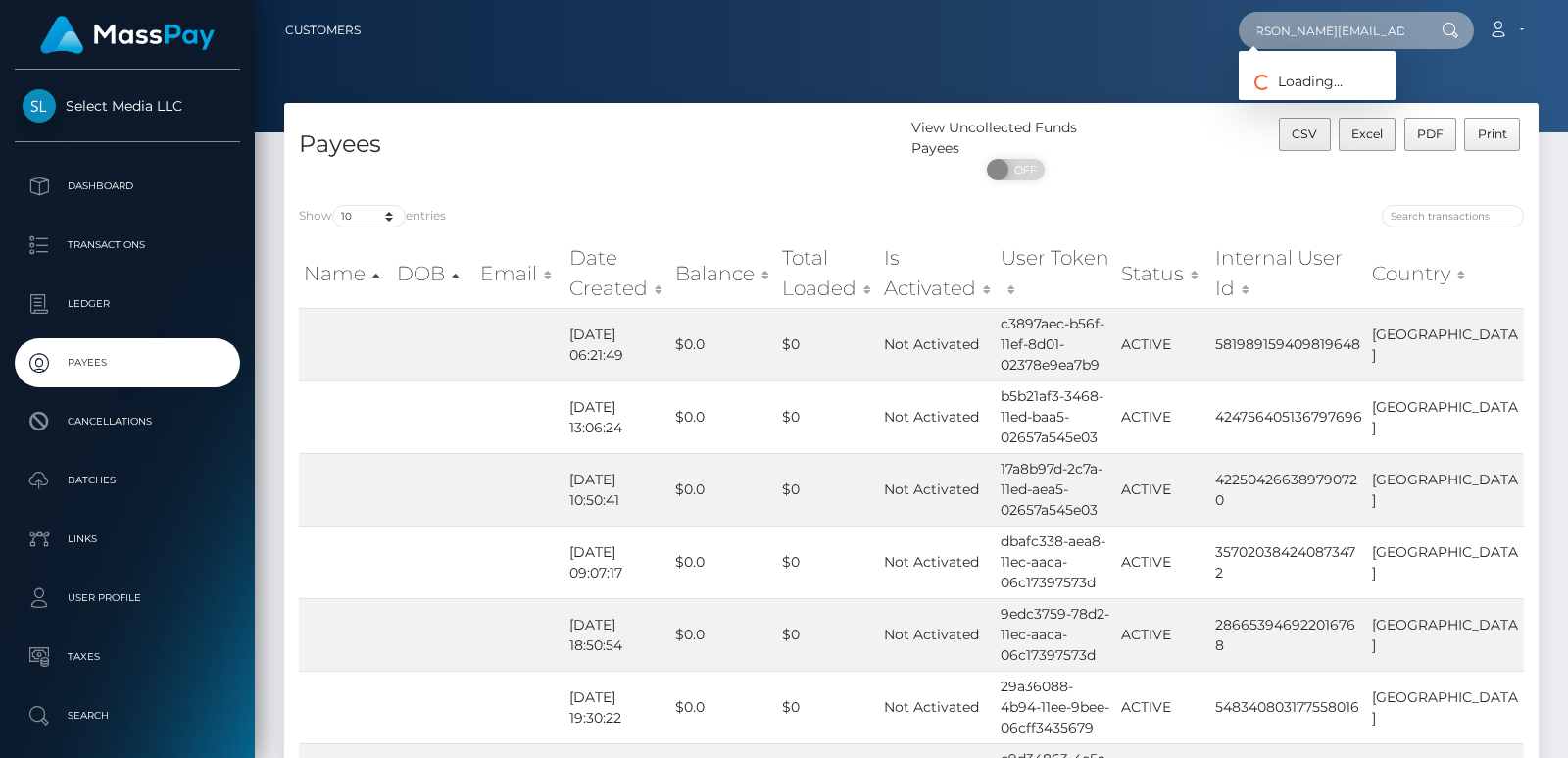 scroll, scrollTop: 0, scrollLeft: 35, axis: horizontal 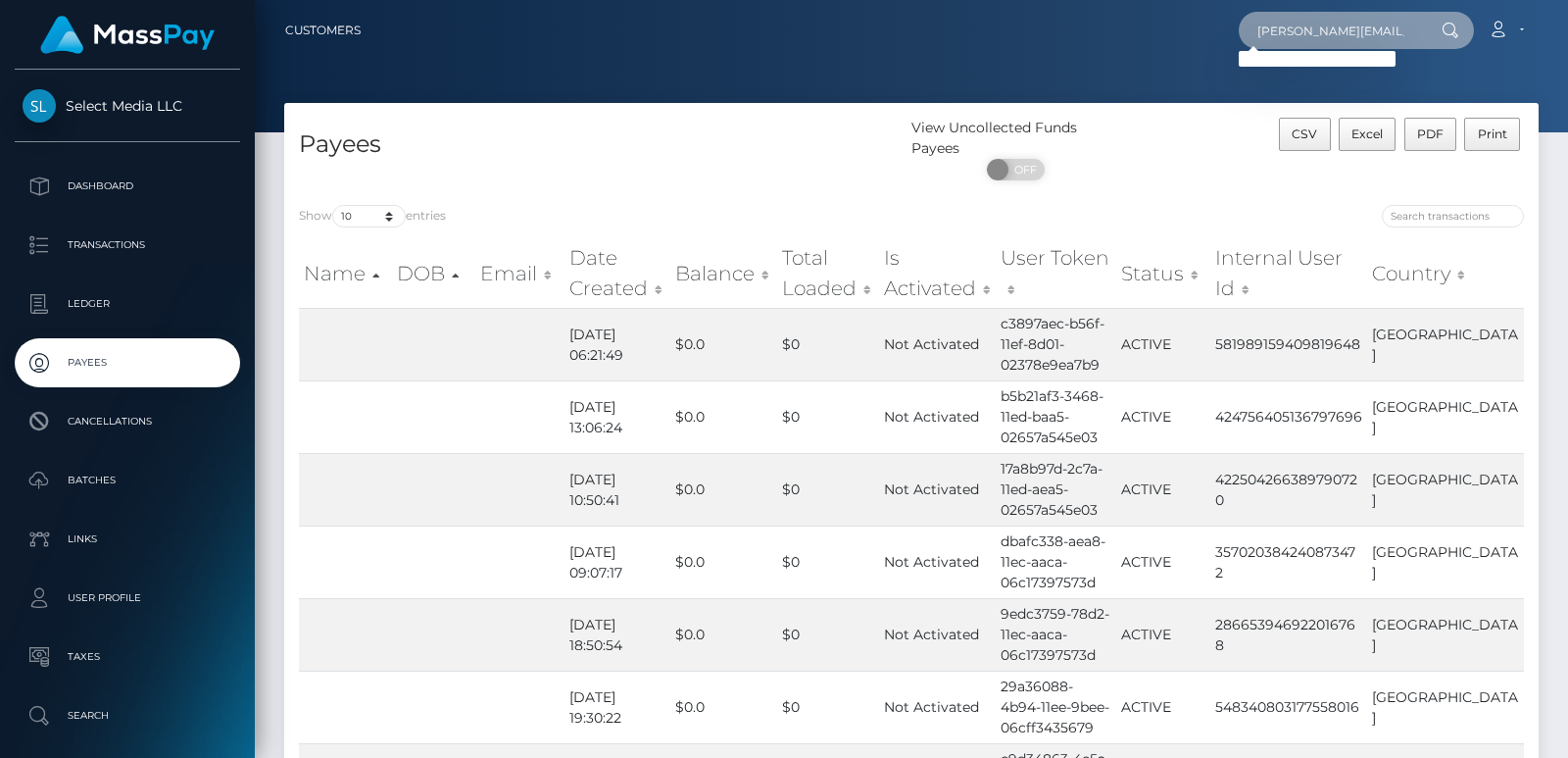 click on "melanie.coching7@gmail.comil.com" at bounding box center [1331, 30] 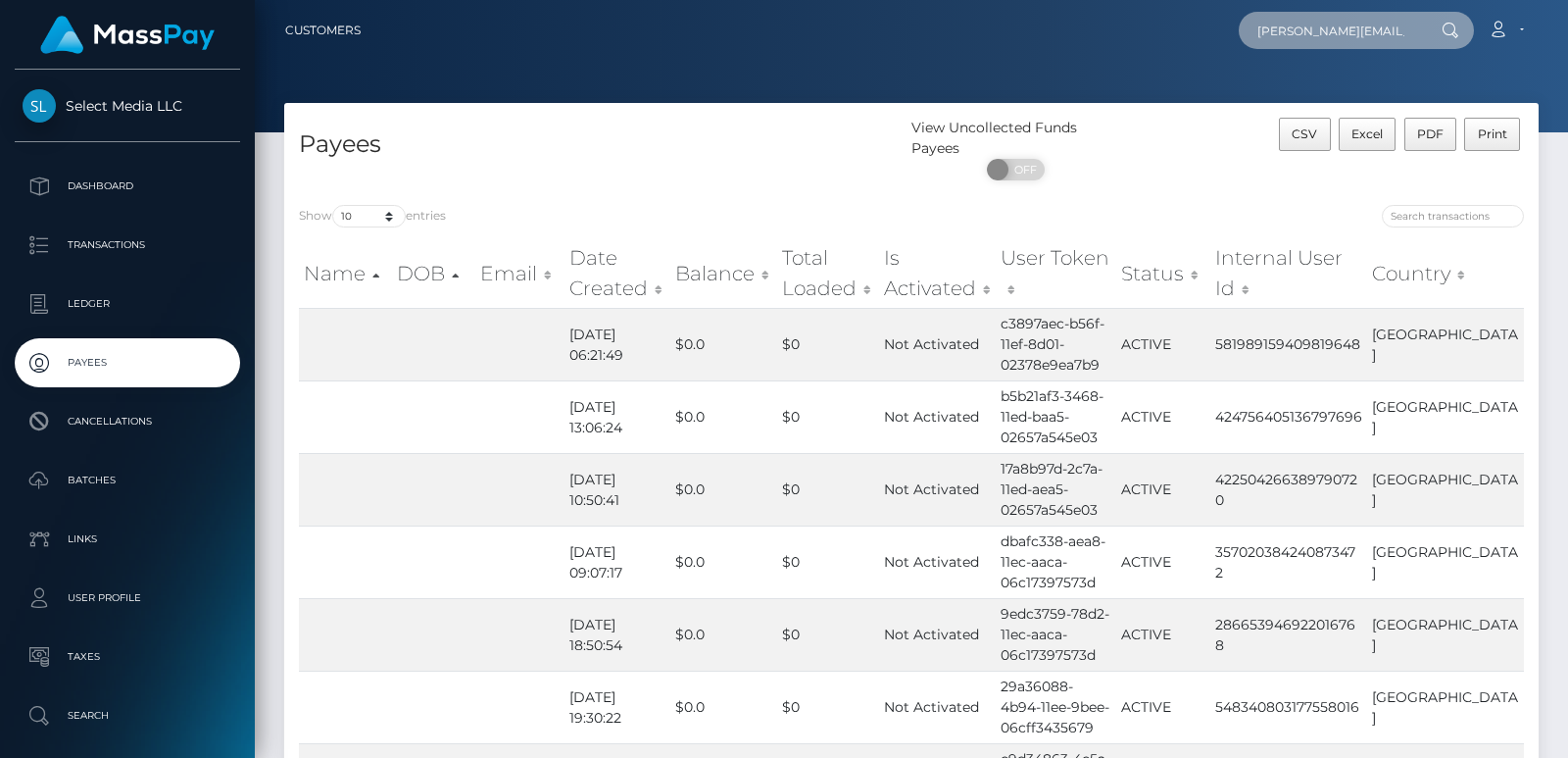click on "melanie.coching7@gmail.comil.com" at bounding box center (1331, 30) 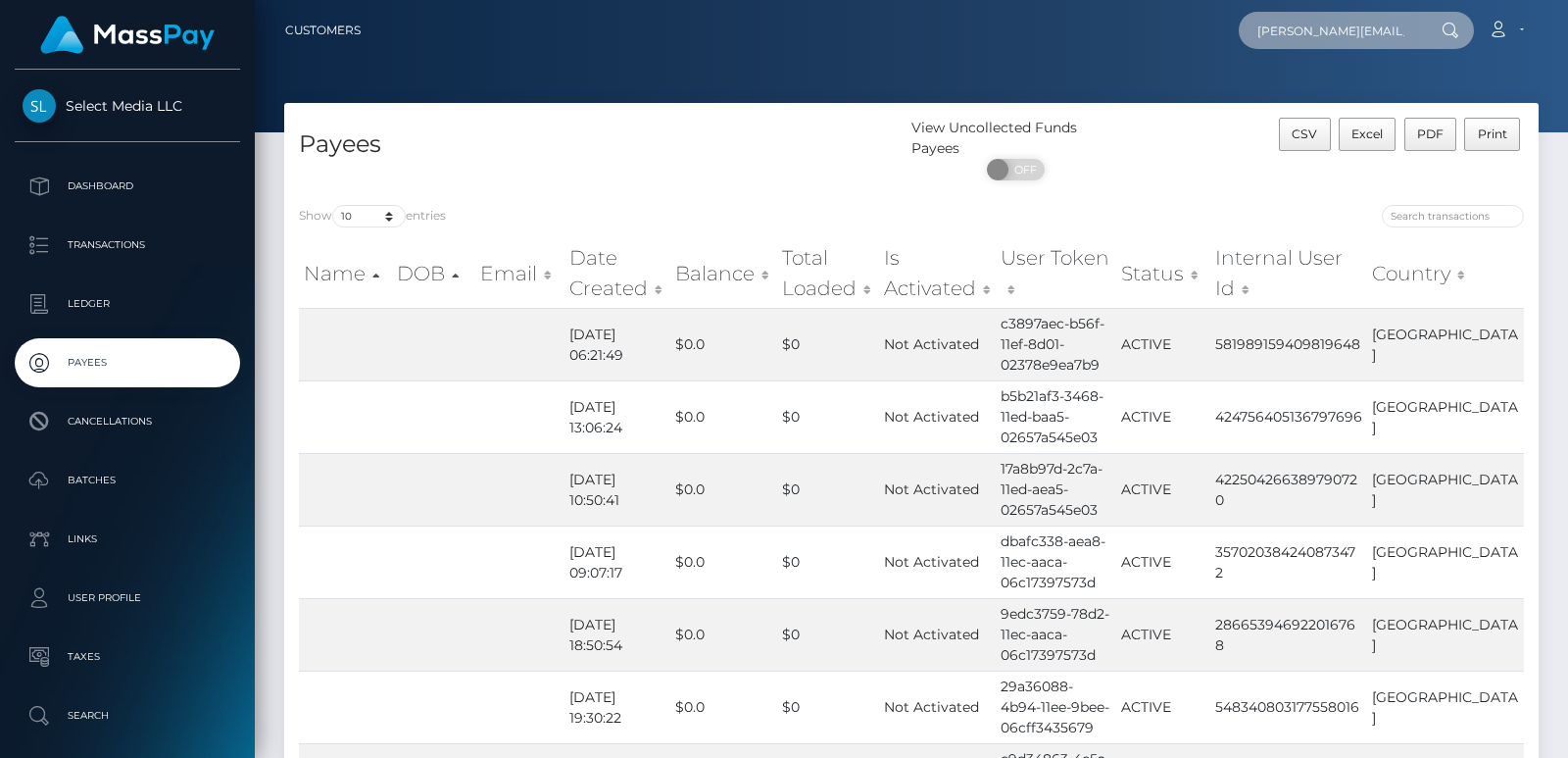 paste on "coching@googlema" 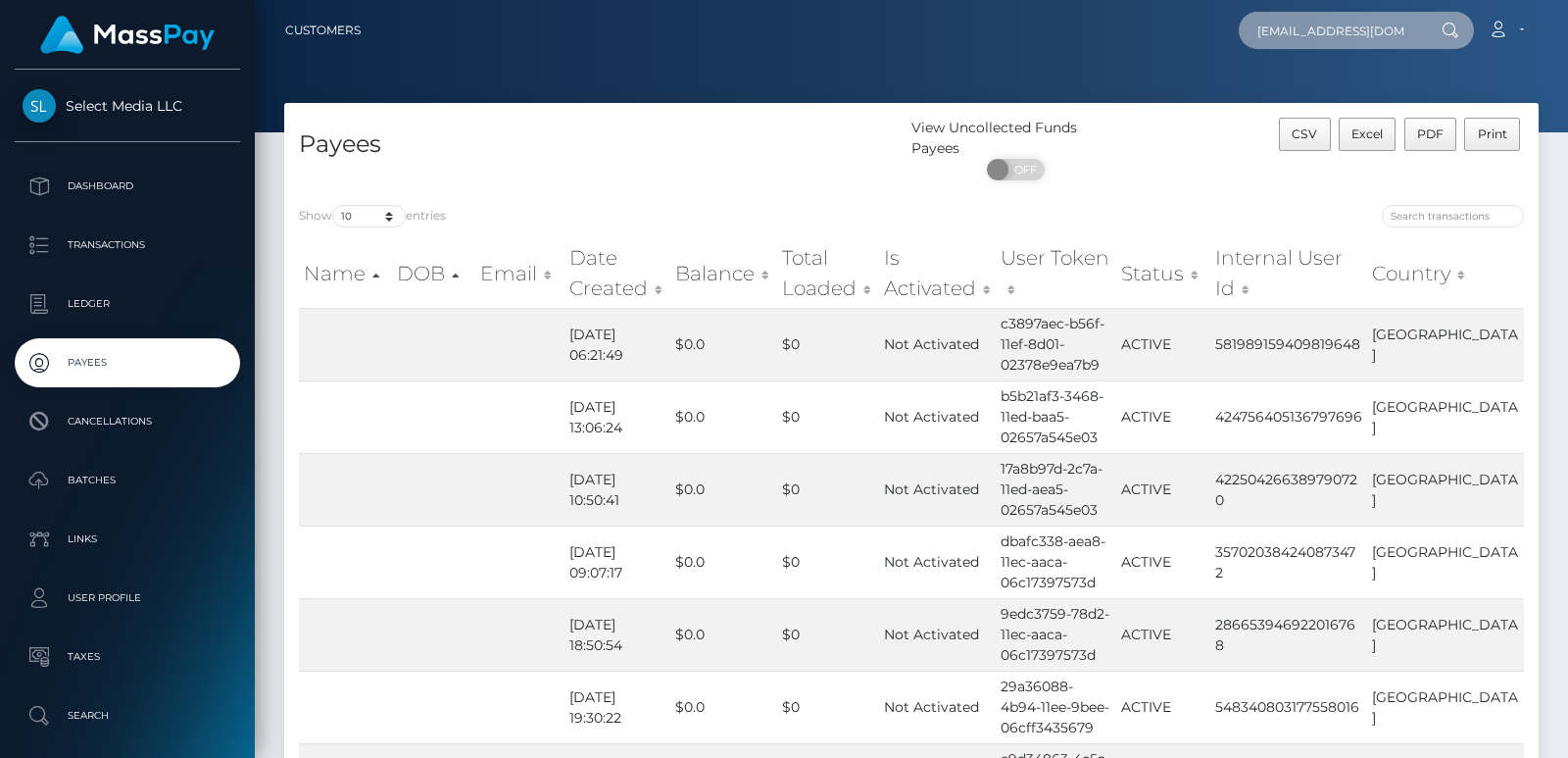 scroll, scrollTop: 0, scrollLeft: 59, axis: horizontal 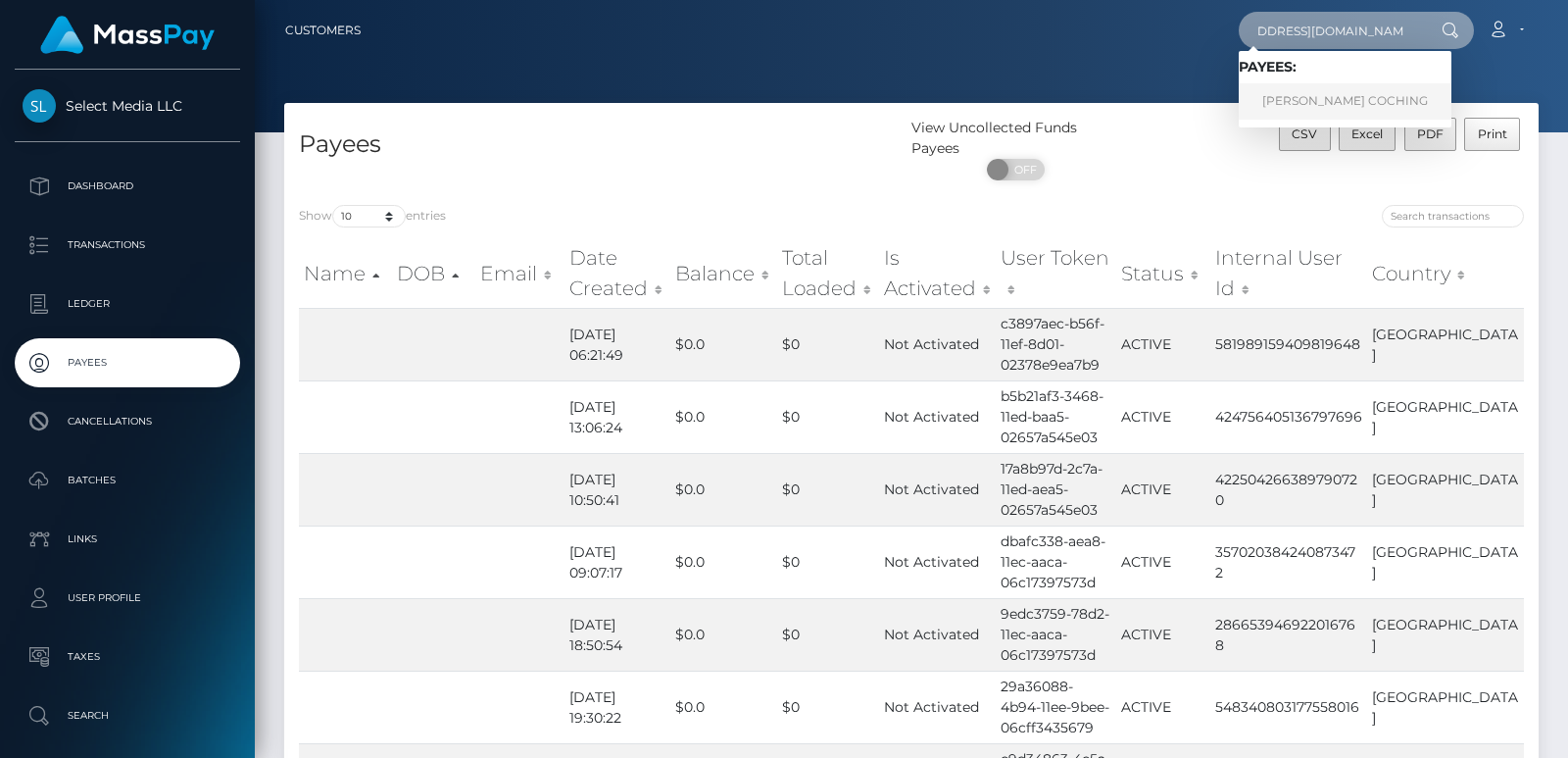 type on "melaniecoching@googlemail.com" 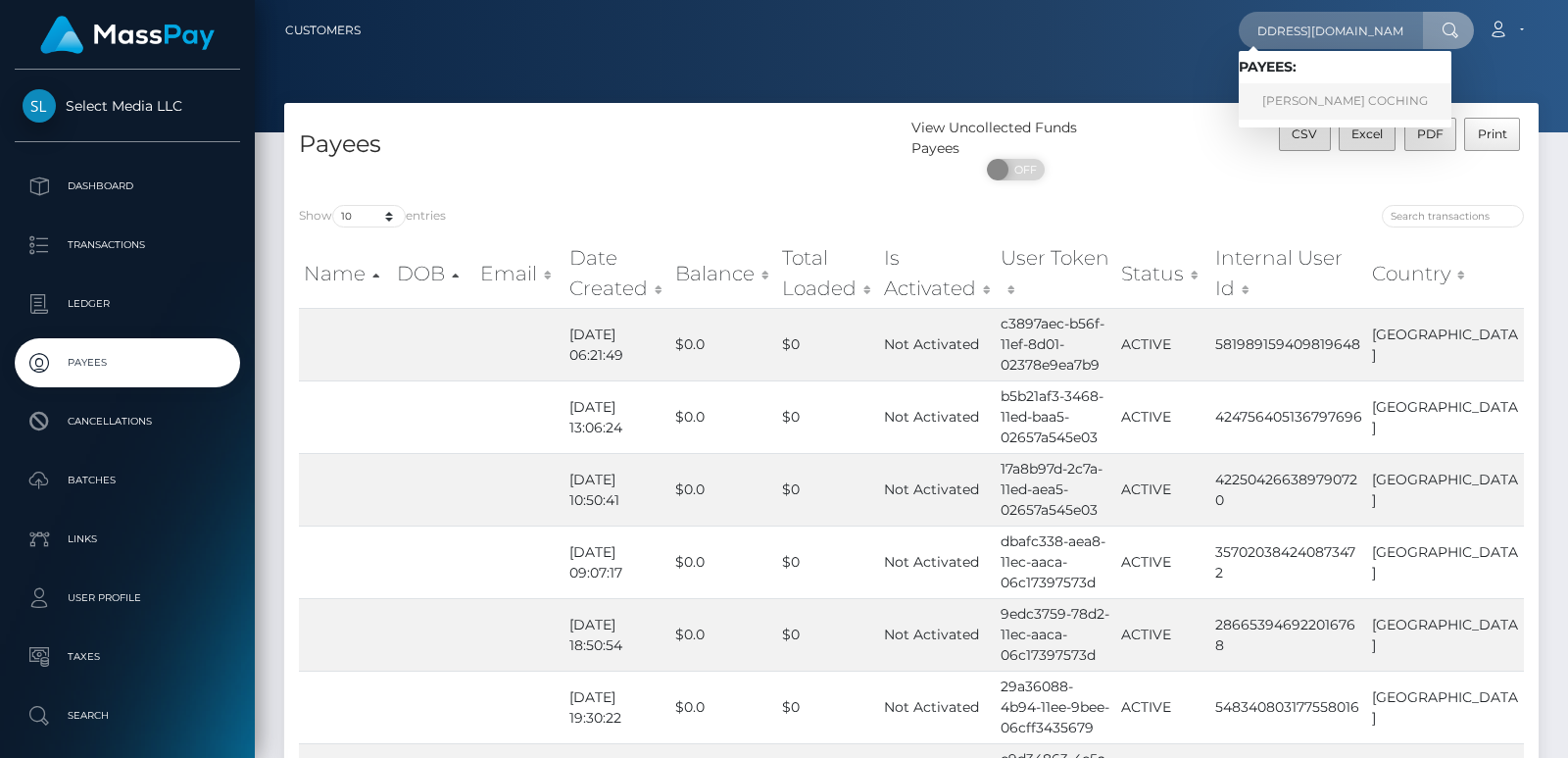 scroll, scrollTop: 0, scrollLeft: 0, axis: both 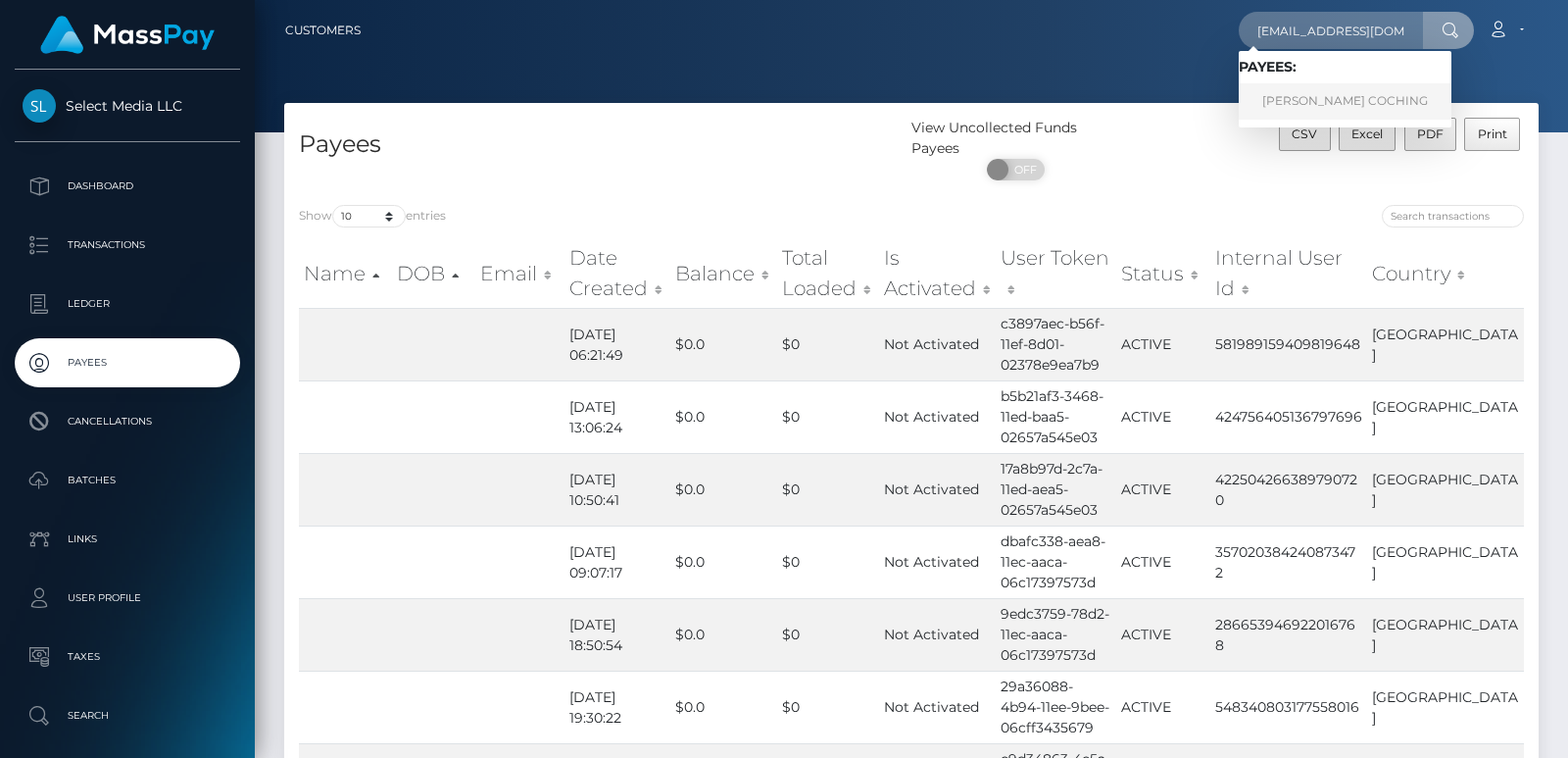 click on "MELANIEROSE TIMTIMAN  COCHING" at bounding box center [1345, 101] 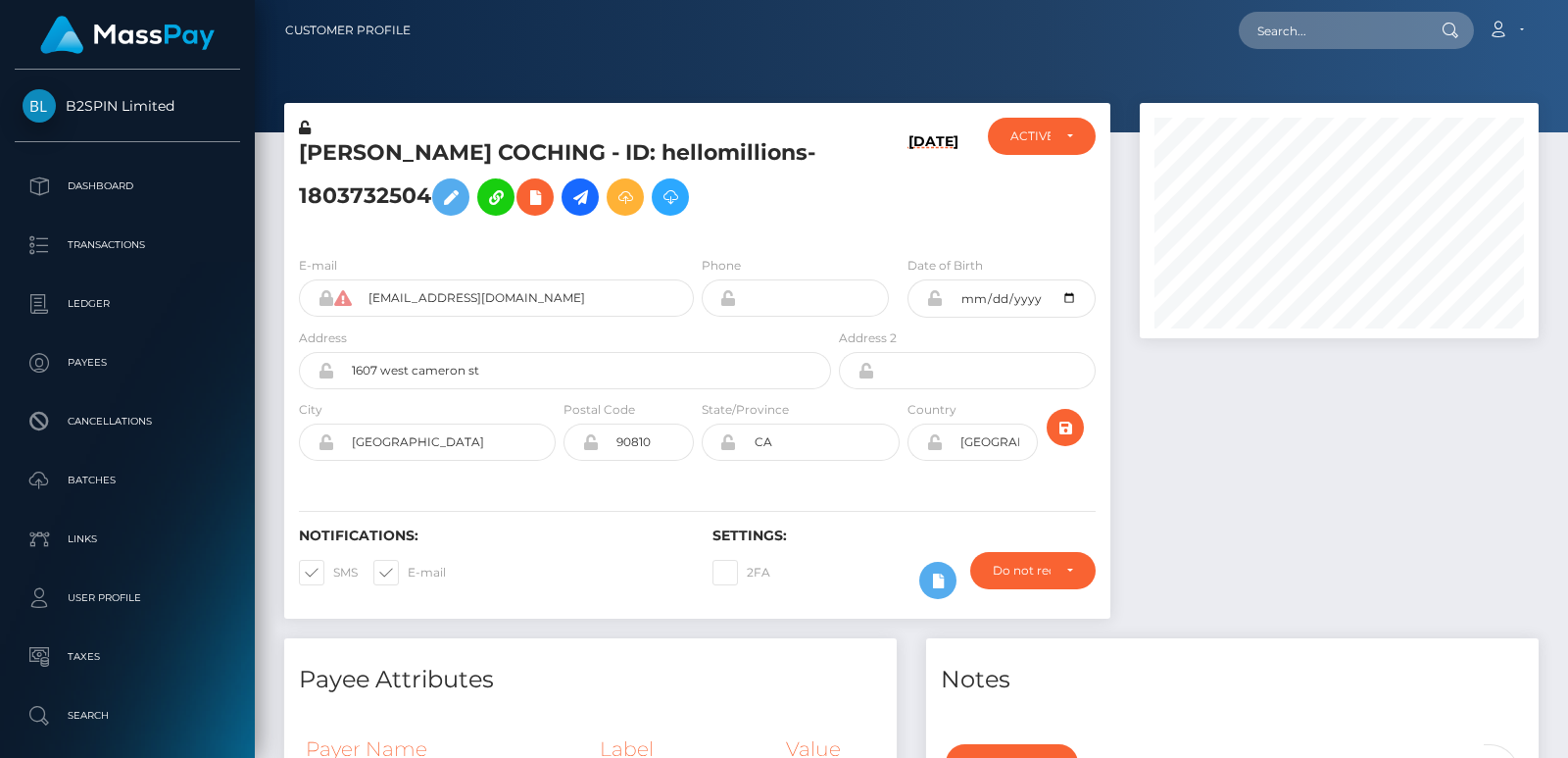 scroll, scrollTop: 0, scrollLeft: 0, axis: both 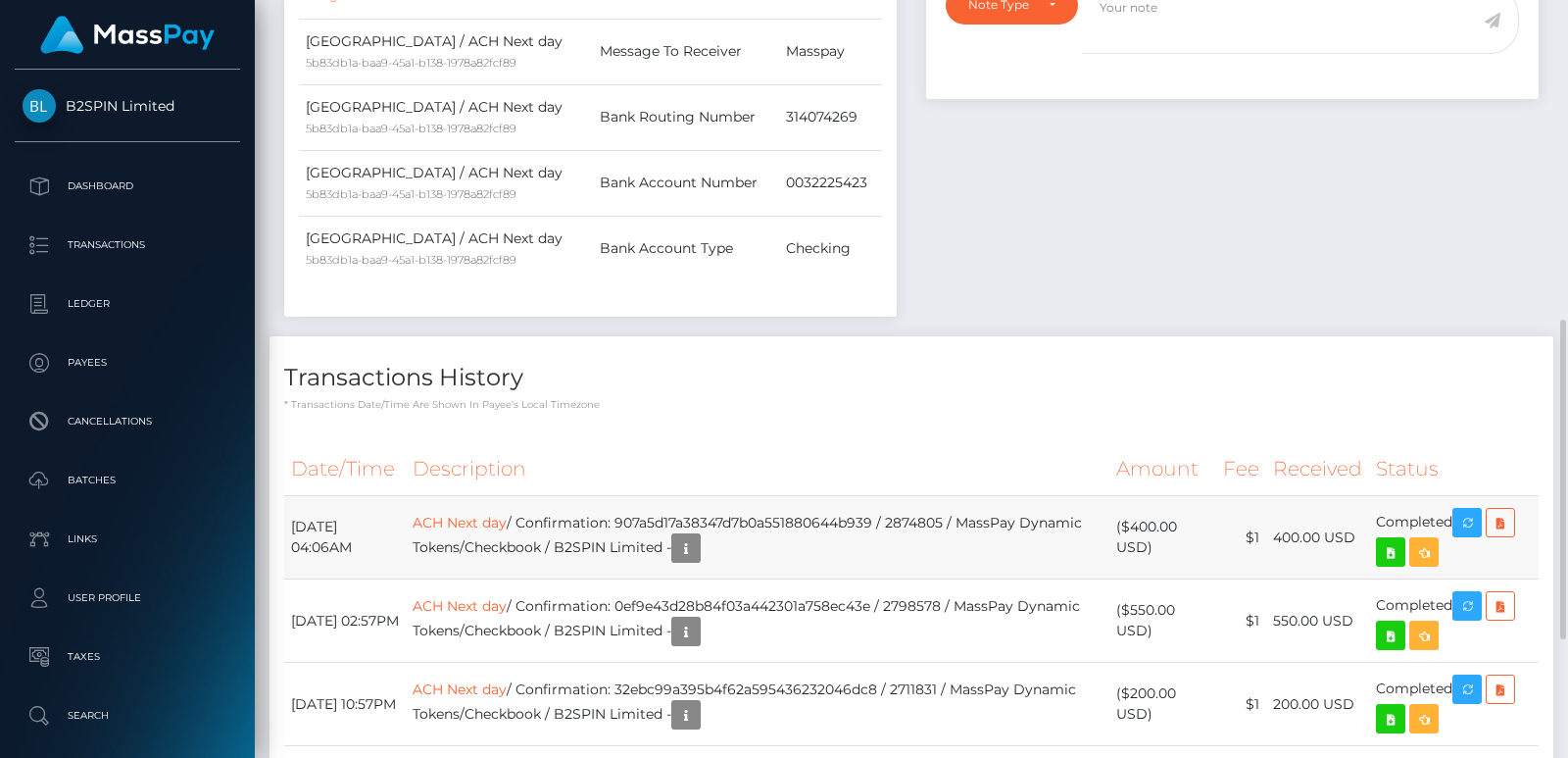 drag, startPoint x: 1567, startPoint y: 226, endPoint x: 1412, endPoint y: 590, distance: 395.62735 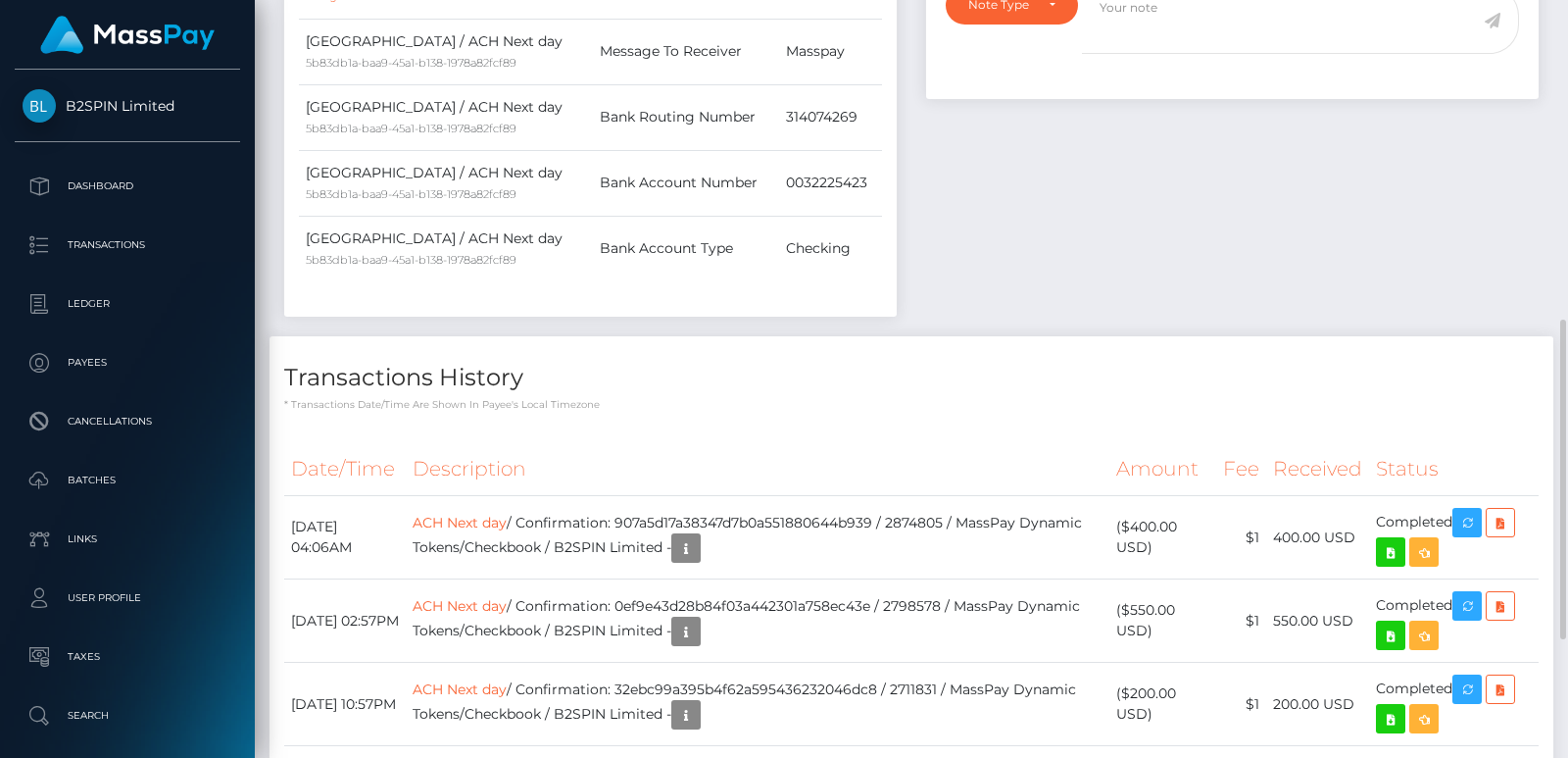 click on "Transactions History" at bounding box center (911, 378) 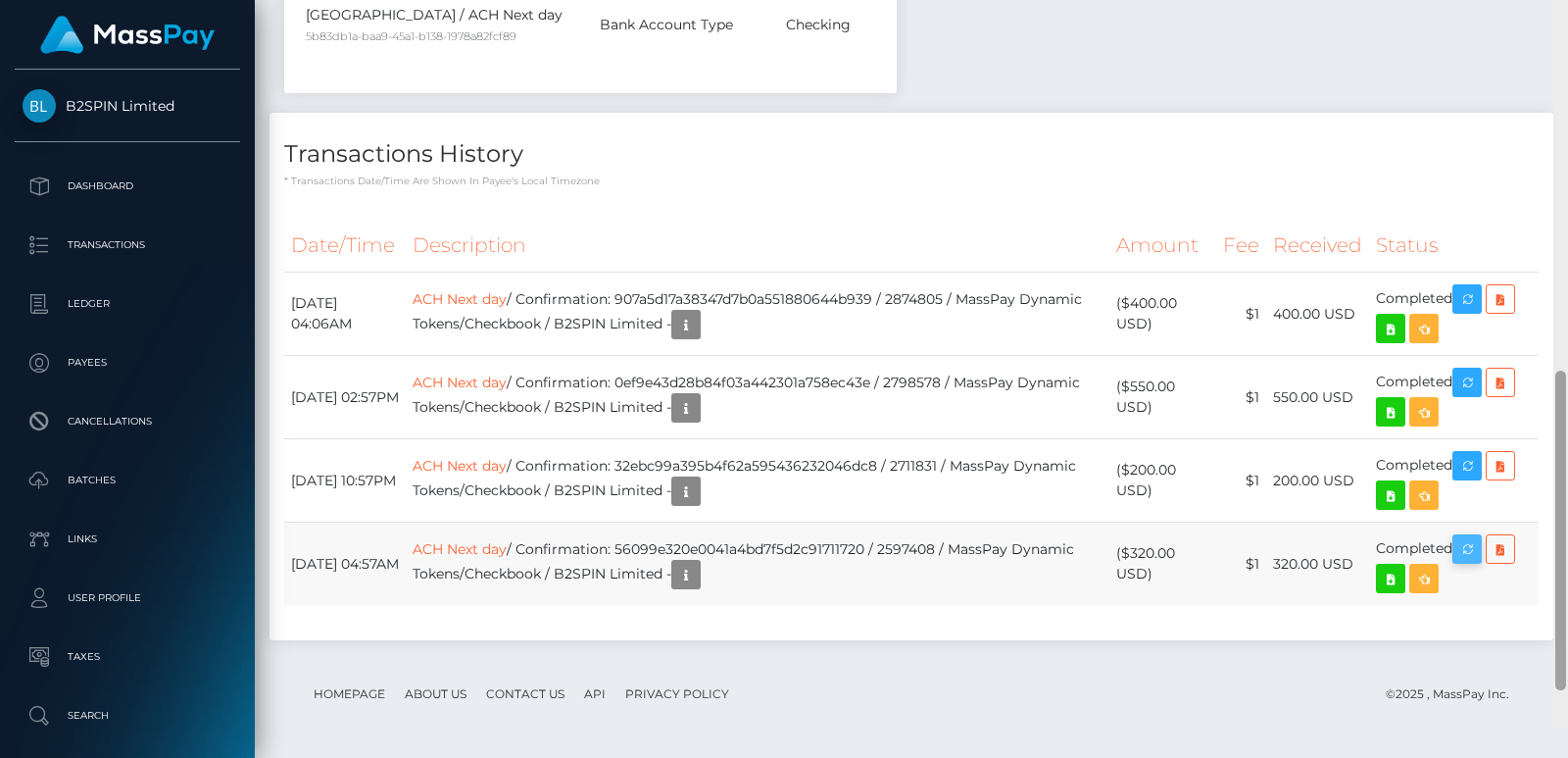 scroll, scrollTop: 1038, scrollLeft: 0, axis: vertical 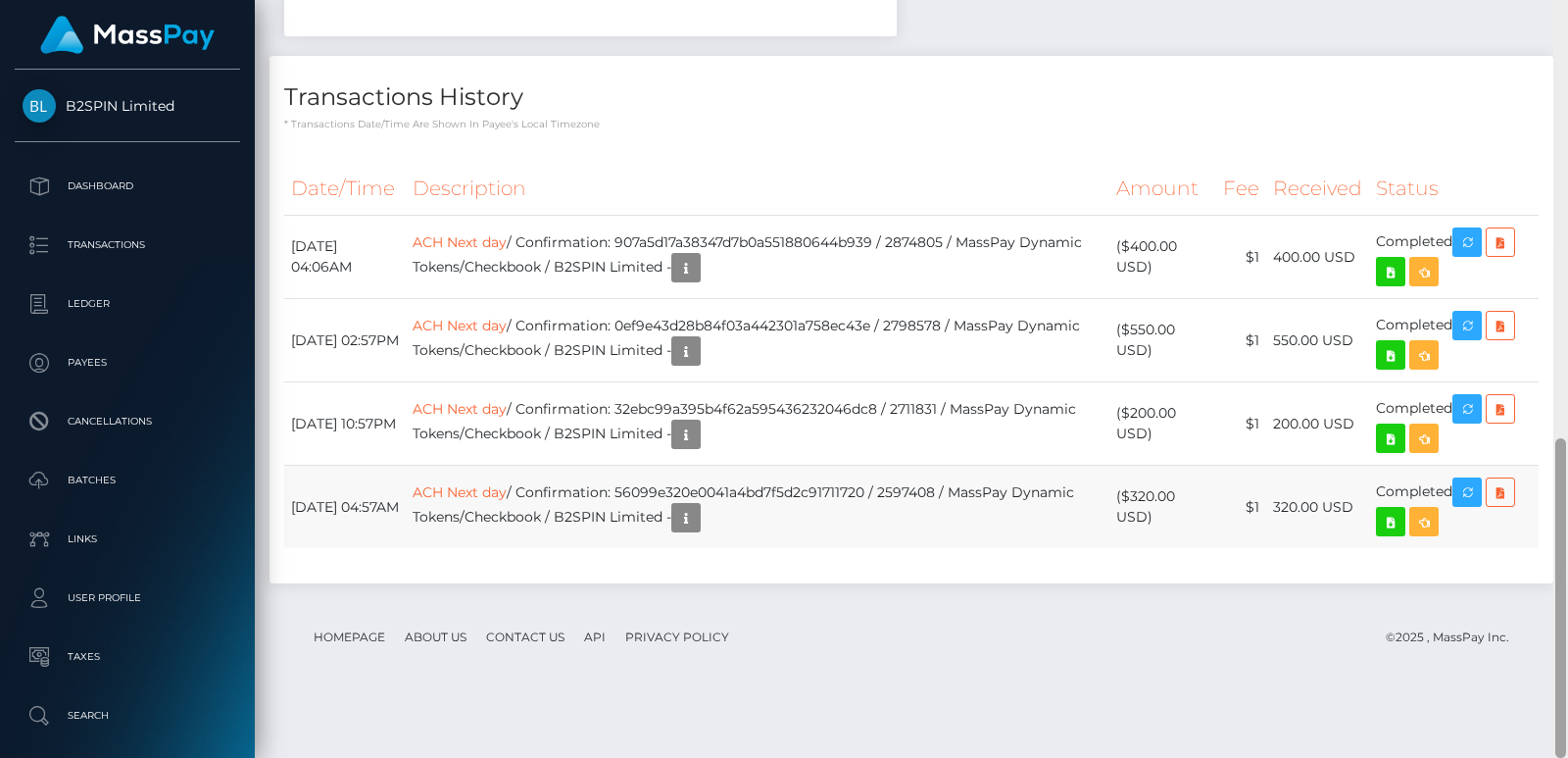 drag, startPoint x: 1562, startPoint y: 426, endPoint x: 1480, endPoint y: 573, distance: 168.32409 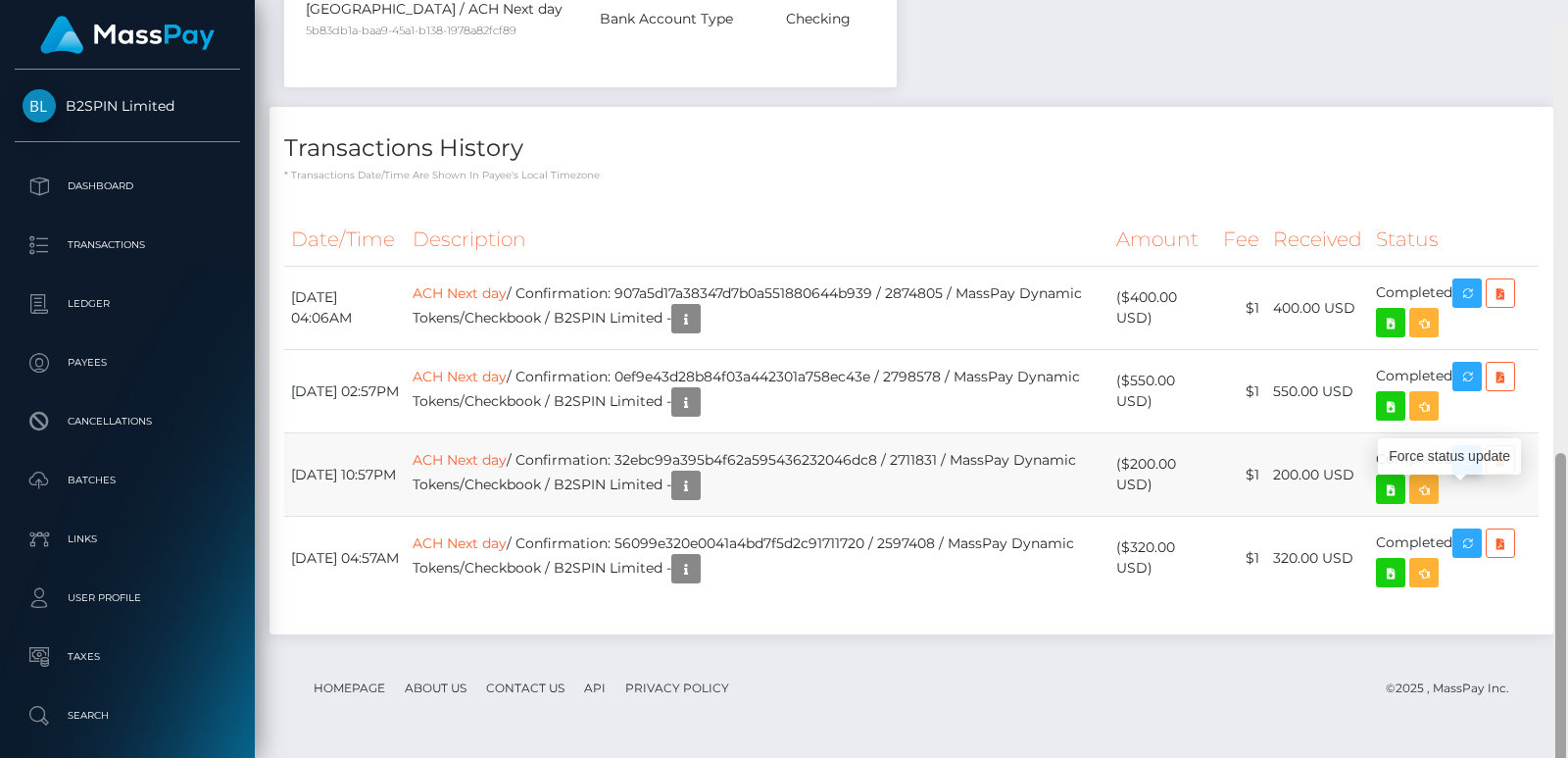 scroll, scrollTop: 1013, scrollLeft: 0, axis: vertical 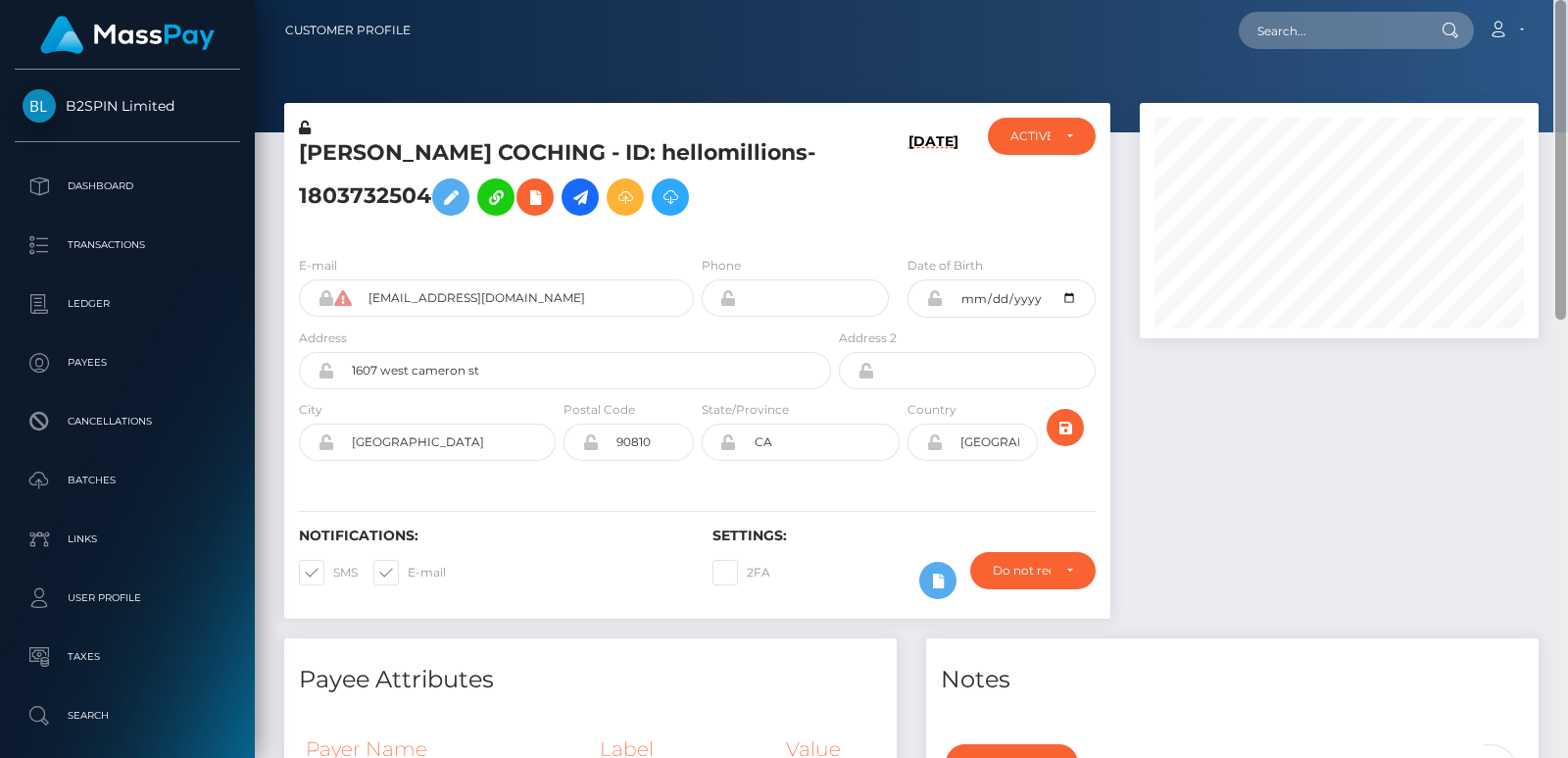 drag, startPoint x: 1561, startPoint y: 495, endPoint x: 1567, endPoint y: 21, distance: 474.038 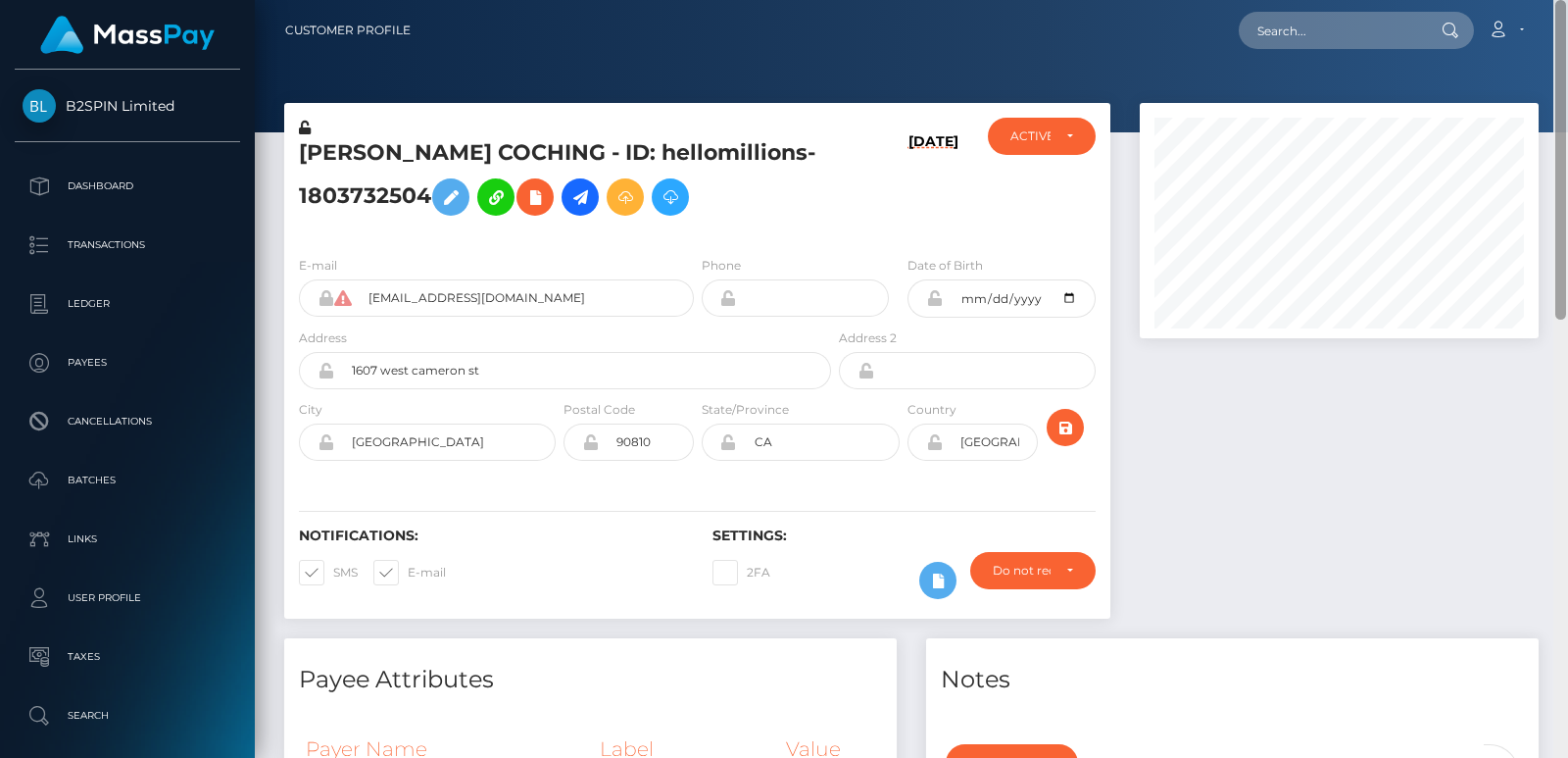 click on "Customer Profile
Loading...
Loading..." at bounding box center (911, 379) 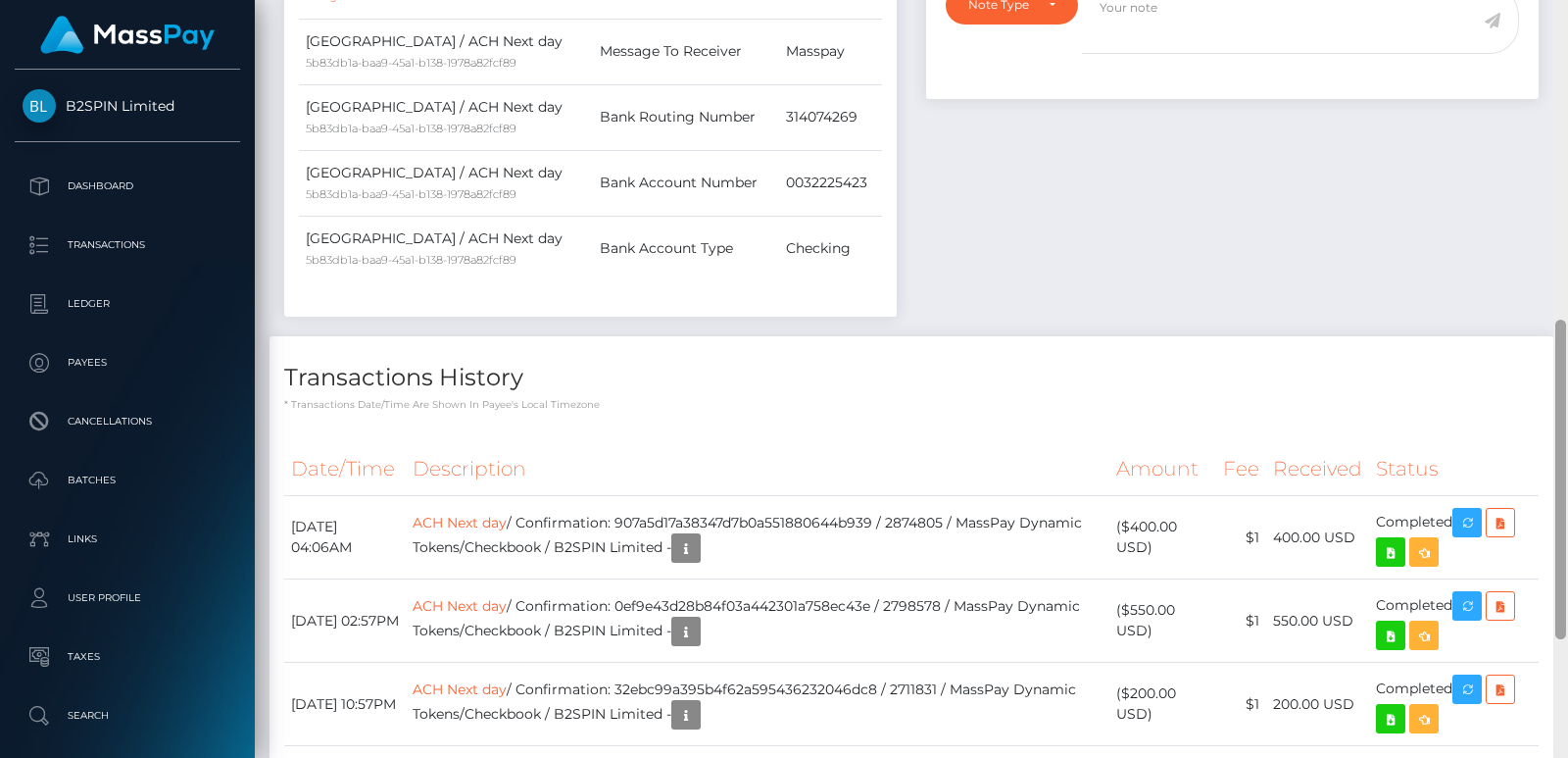 drag, startPoint x: 1567, startPoint y: 195, endPoint x: 1556, endPoint y: 275, distance: 80.7527 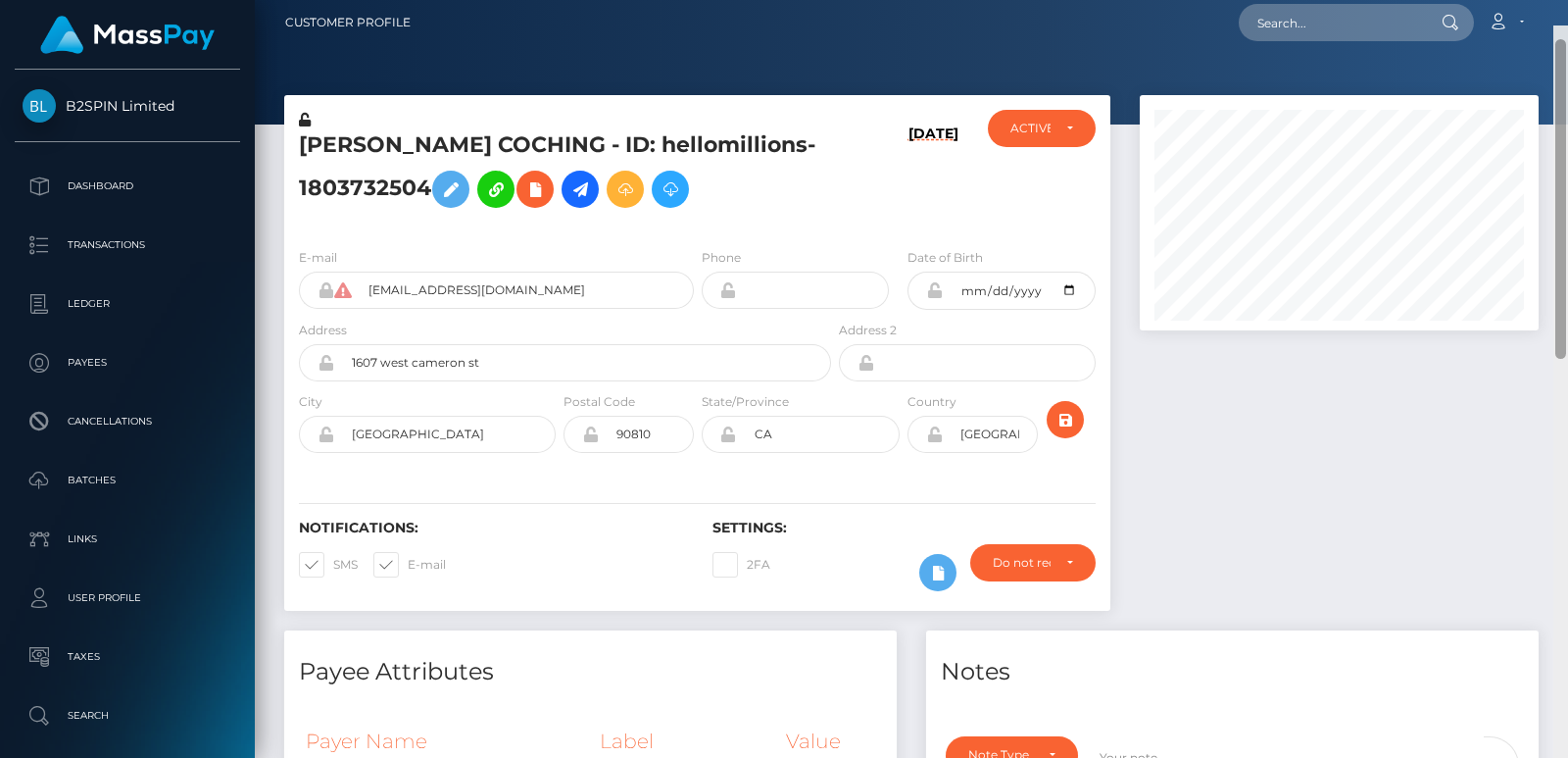 scroll, scrollTop: 0, scrollLeft: 0, axis: both 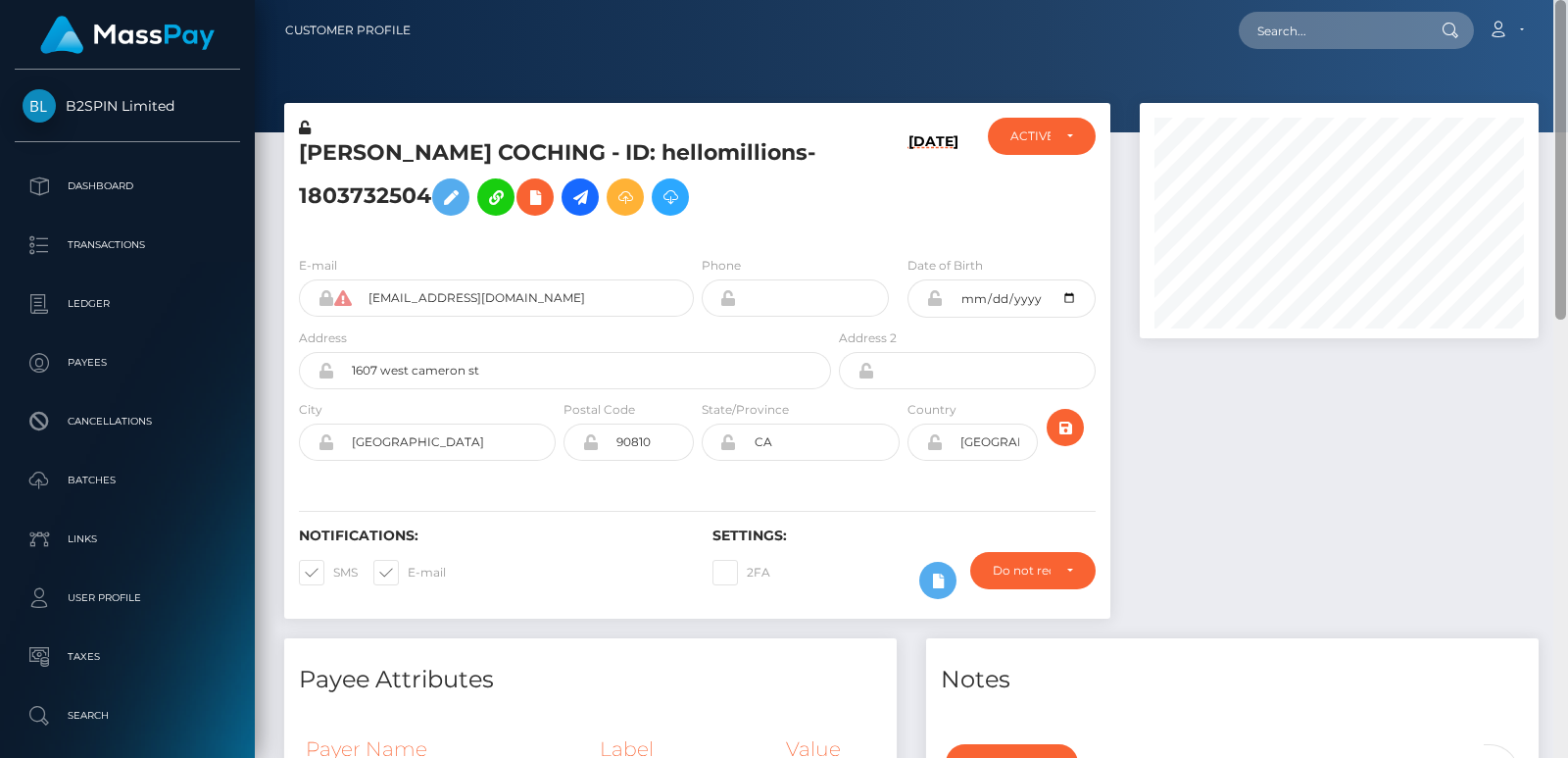 drag, startPoint x: 1559, startPoint y: 363, endPoint x: 1566, endPoint y: 30, distance: 333.07357 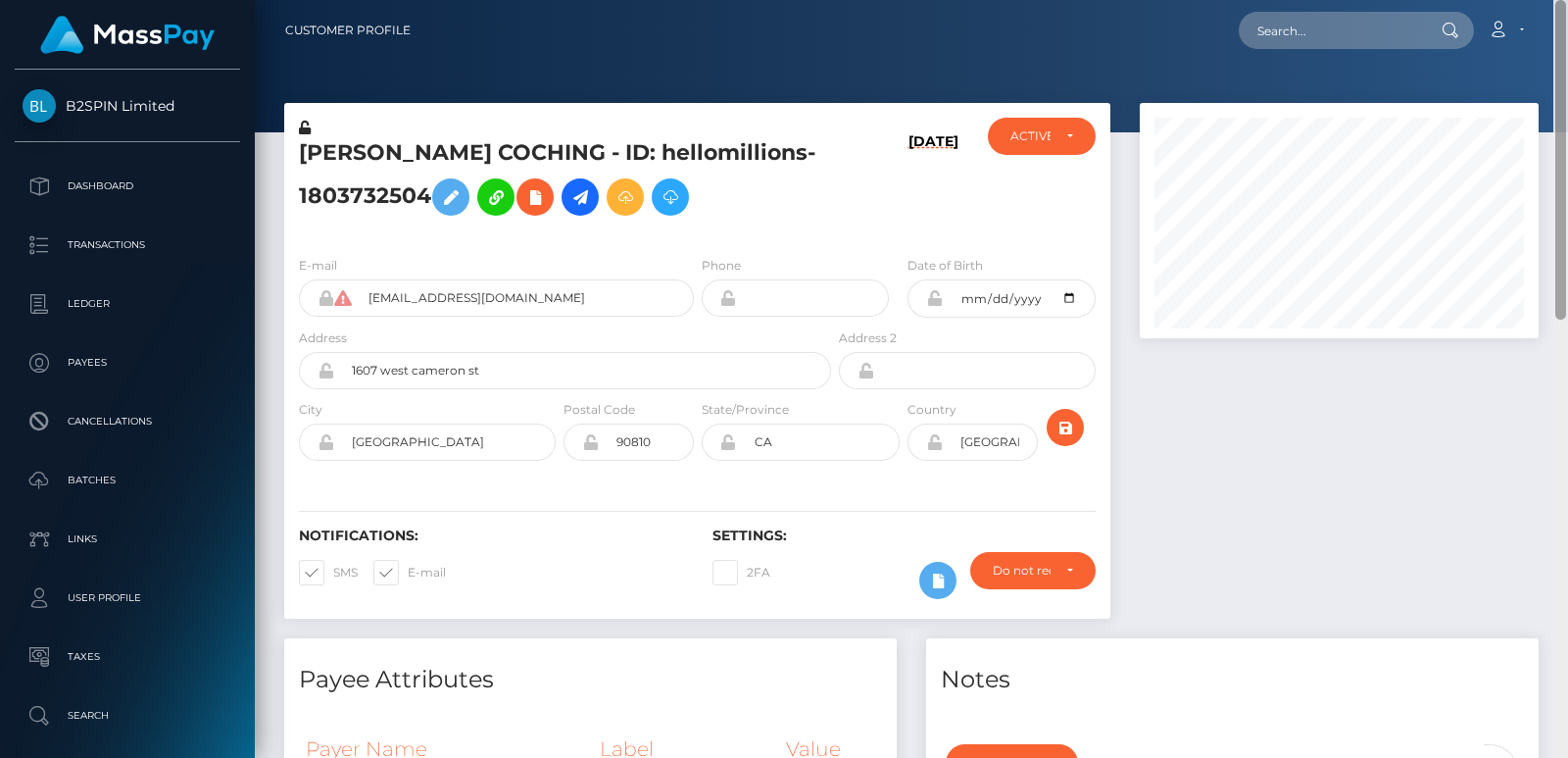 click on "Customer Profile
Loading...
Loading..." at bounding box center (911, 379) 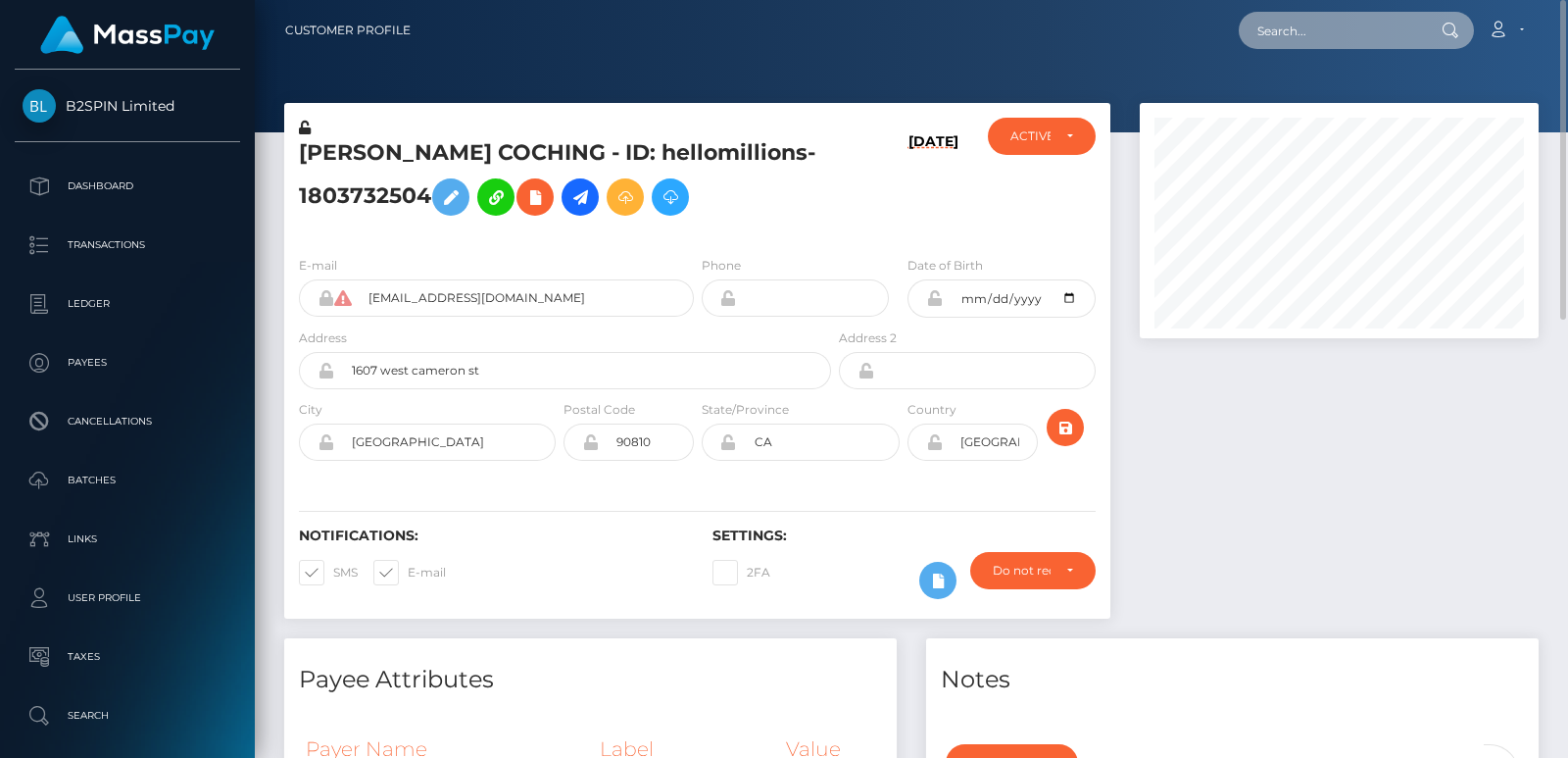 click at bounding box center (1331, 30) 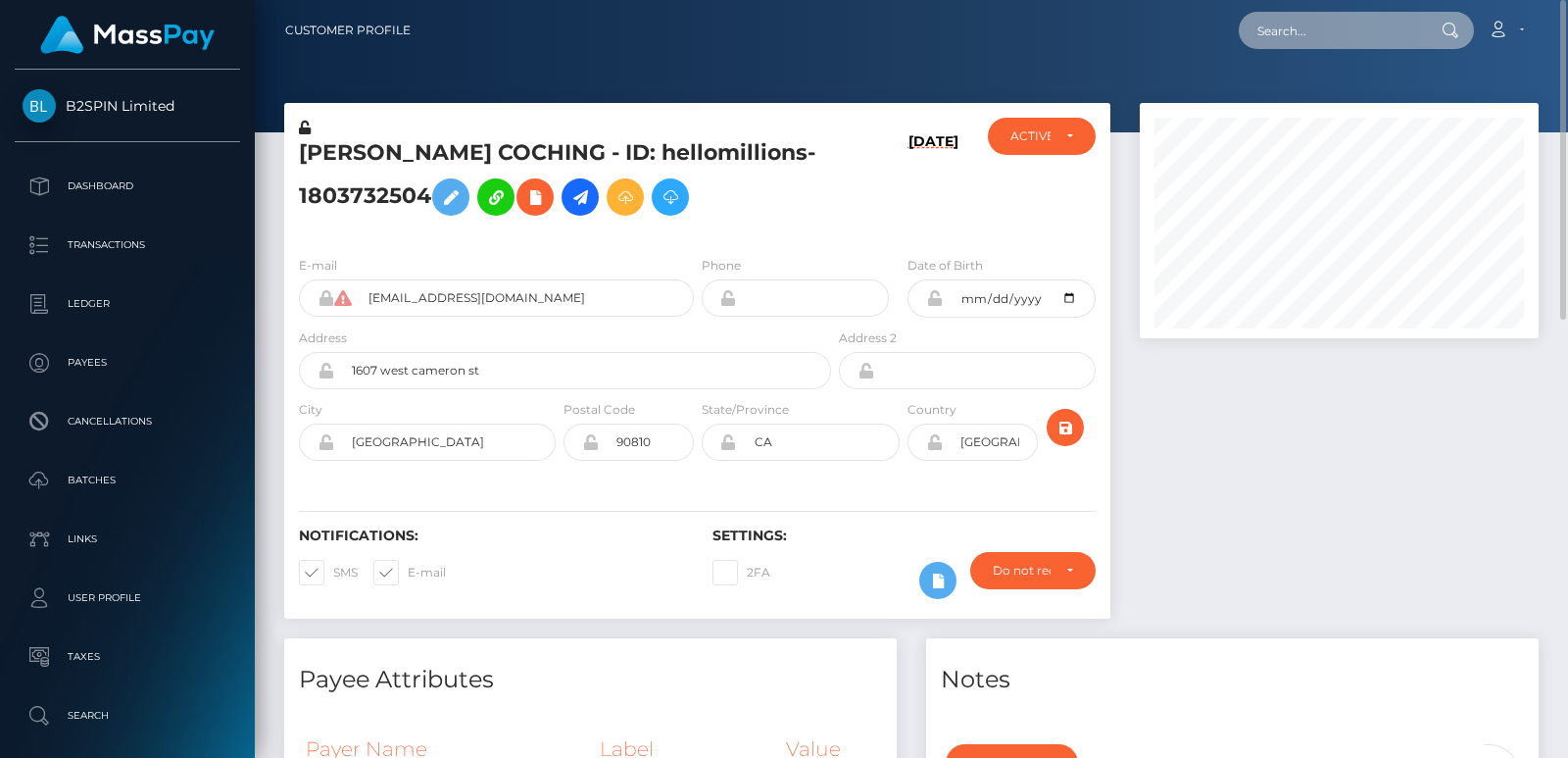 paste on "melaniecoching@googlemail.com" 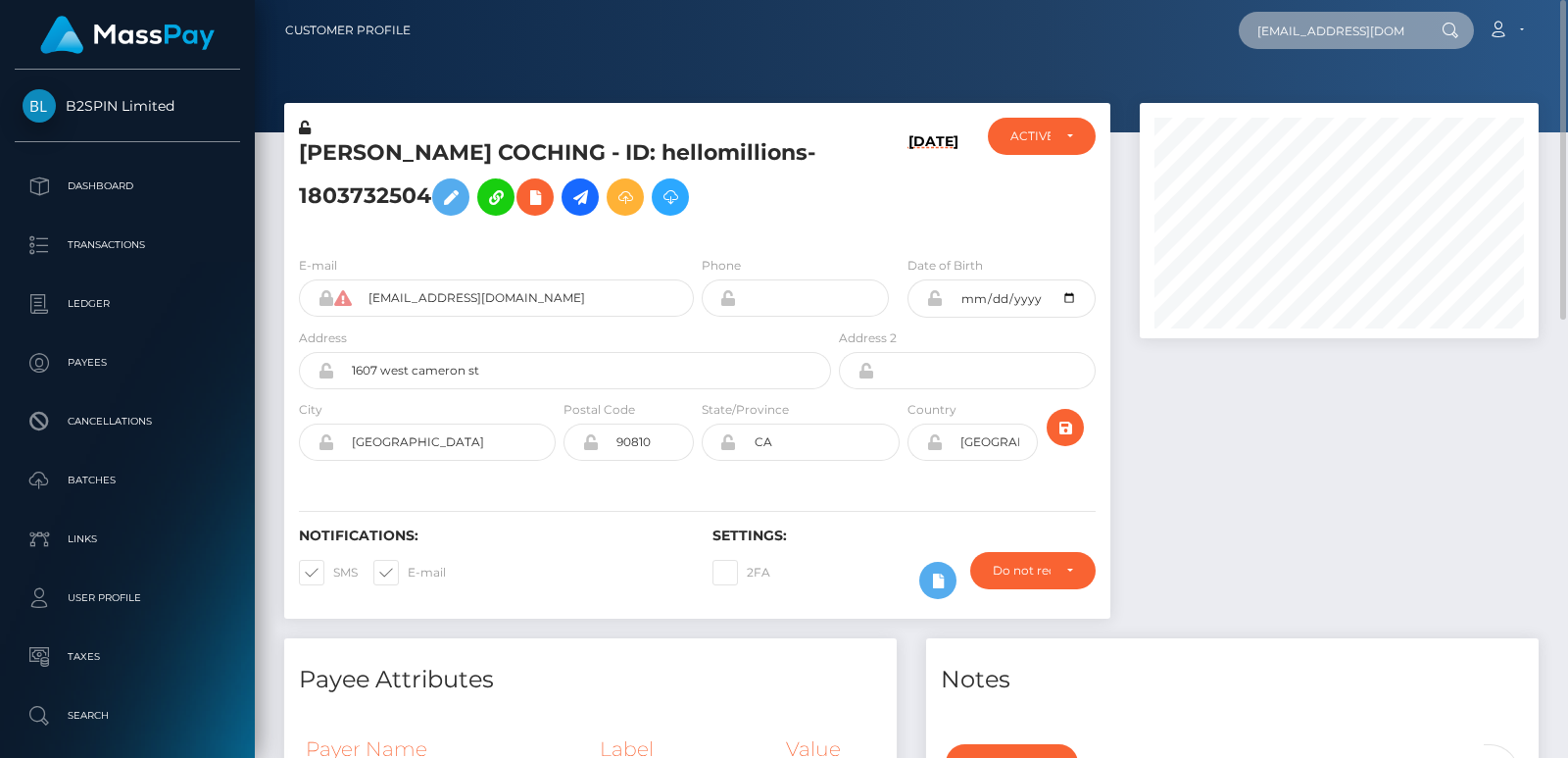 scroll, scrollTop: 0, scrollLeft: 59, axis: horizontal 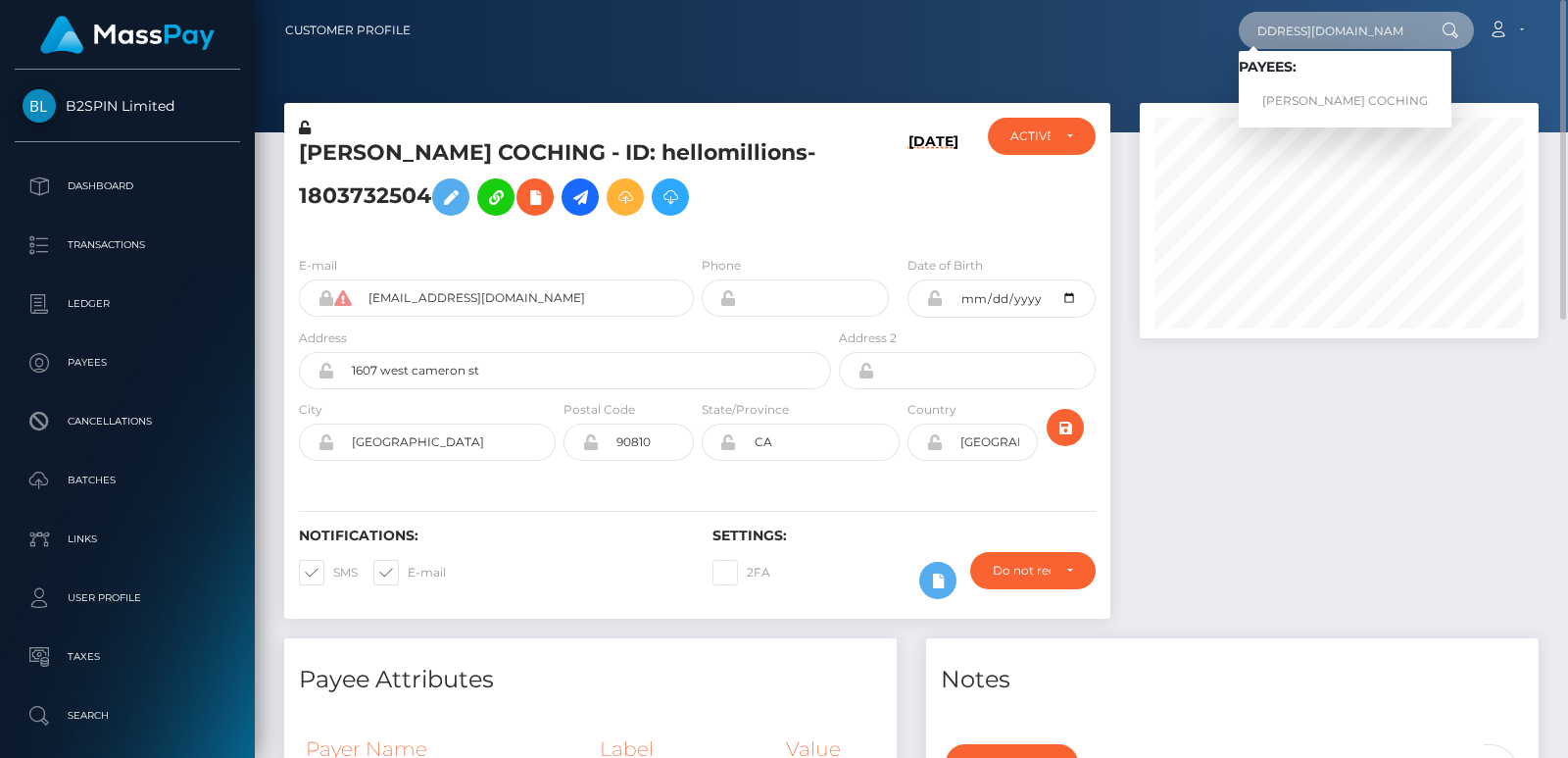 type on "melaniecoching@googlemail.com" 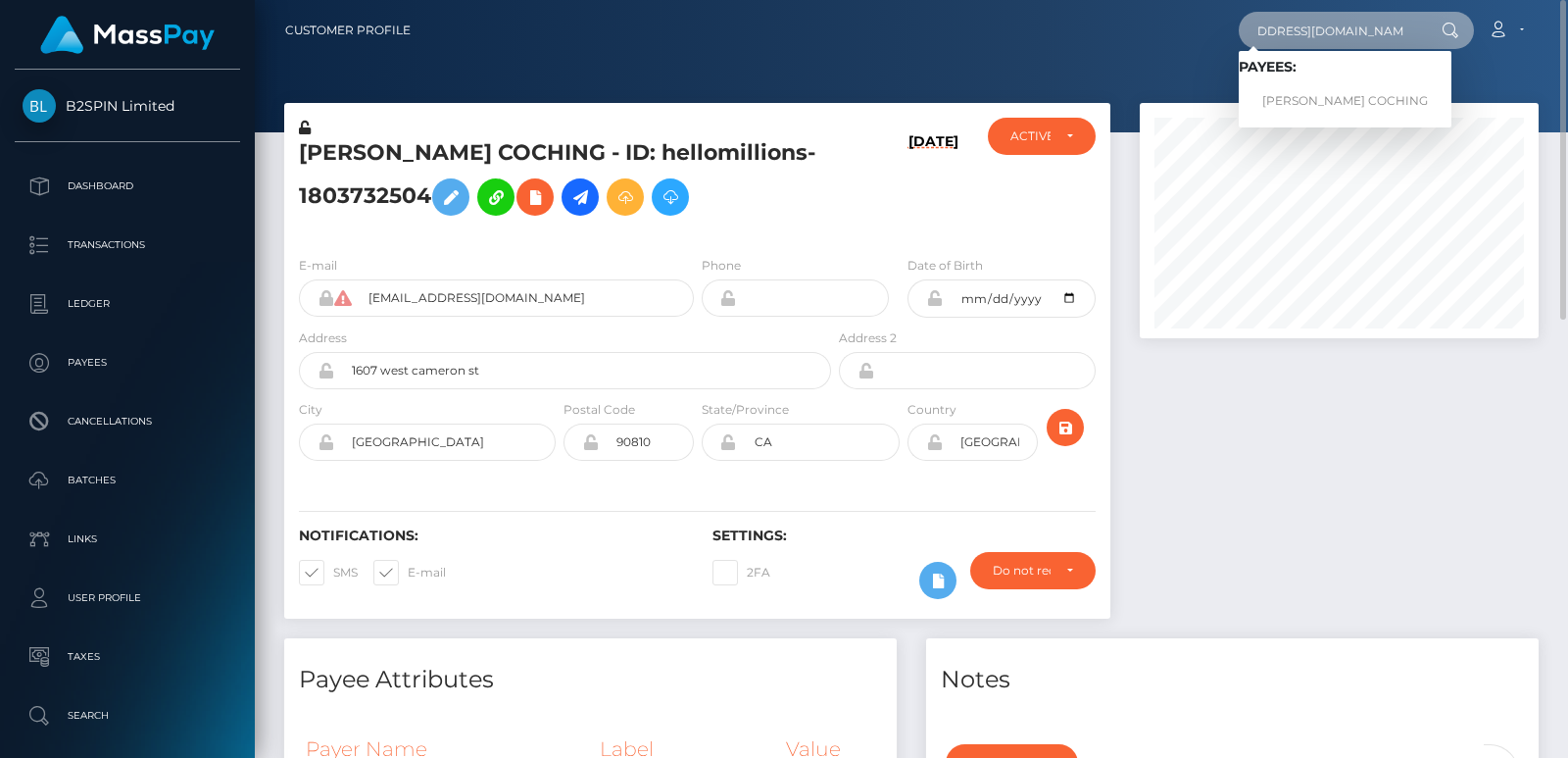 scroll, scrollTop: 0, scrollLeft: 0, axis: both 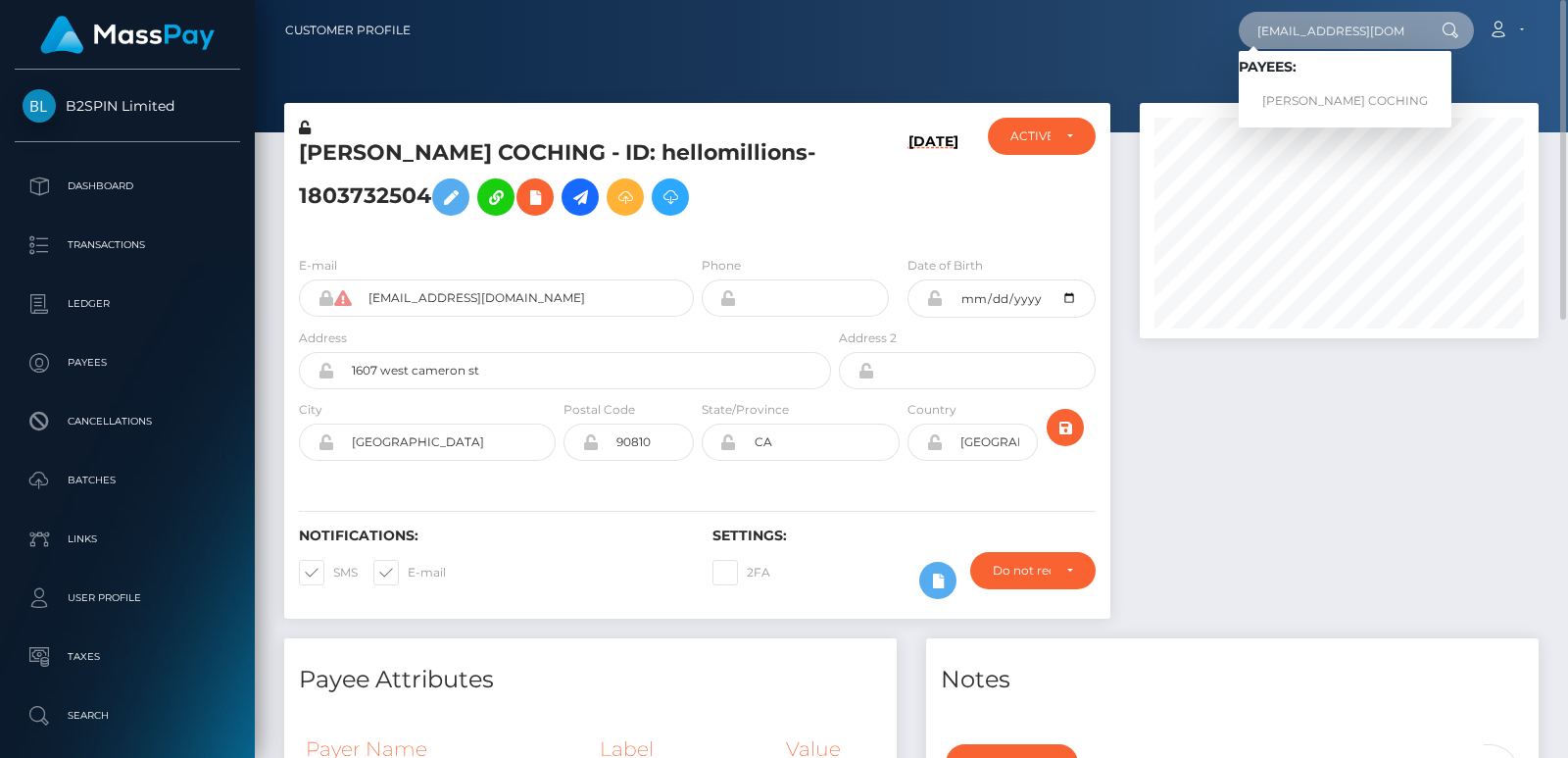 click on "melaniecoching@googlemail.com" at bounding box center [1331, 30] 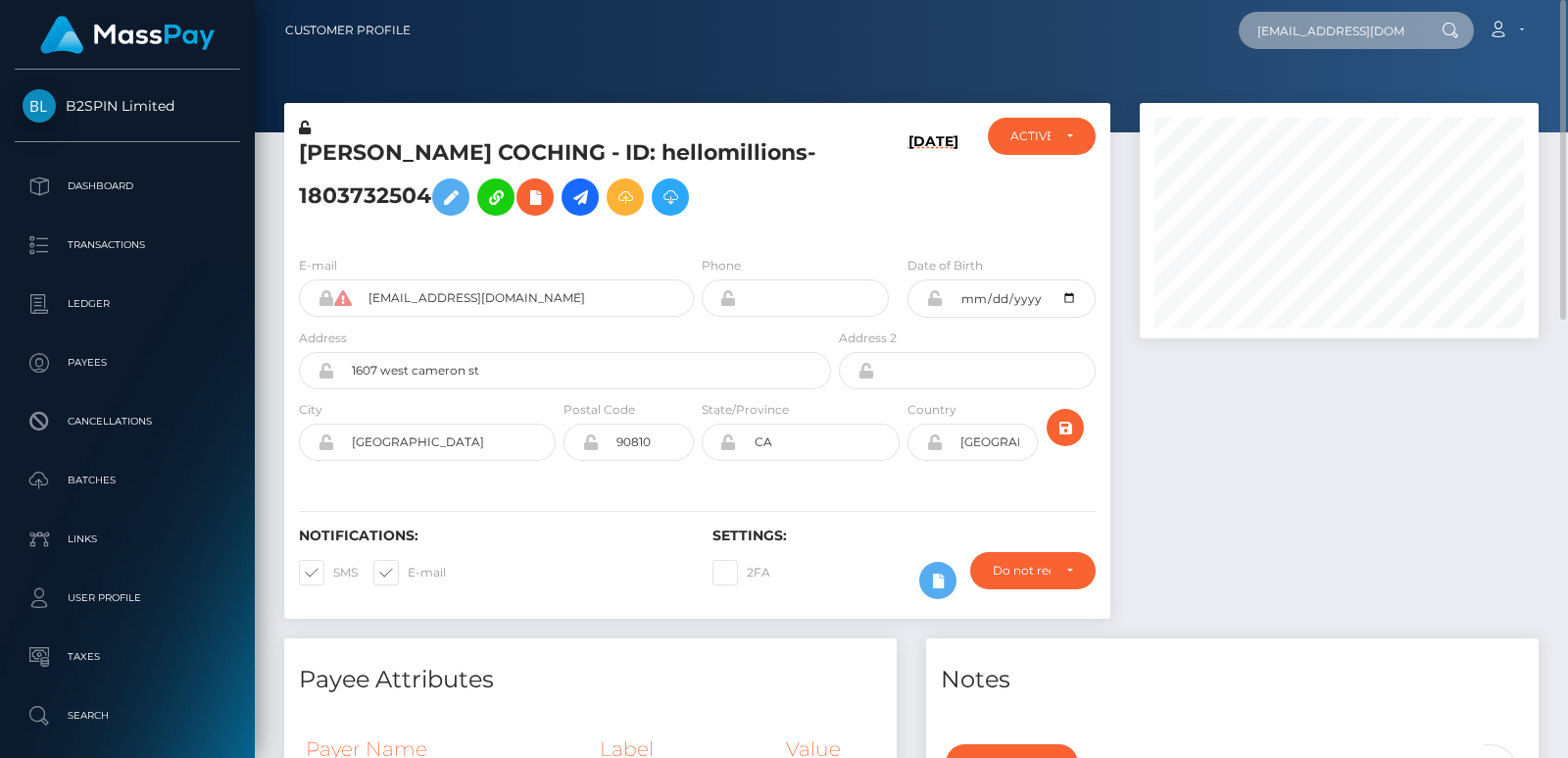 click on "melaniecoching@googlemail.com" at bounding box center [1331, 30] 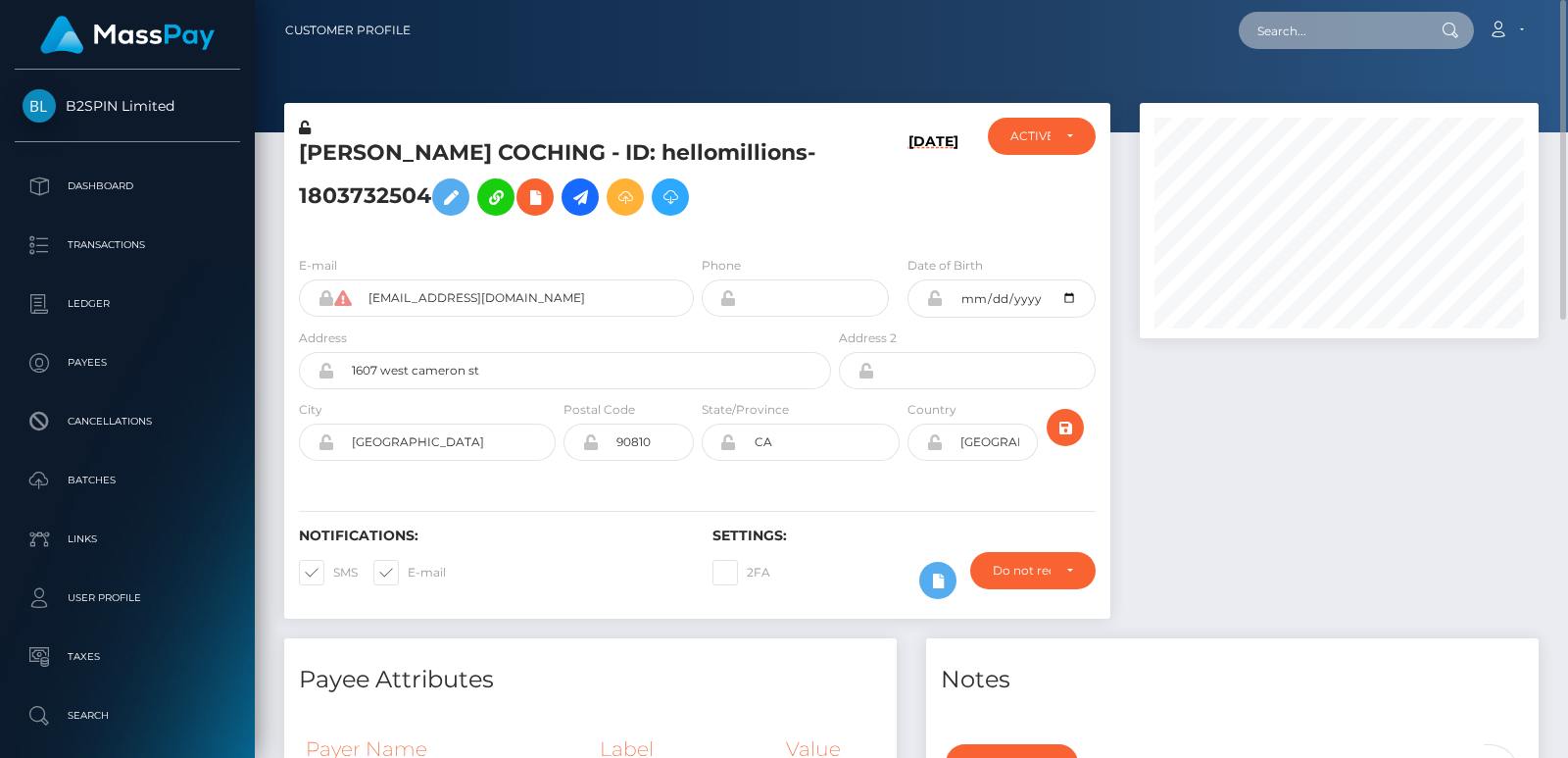 paste on "bea.grueter@bluewin.ch" 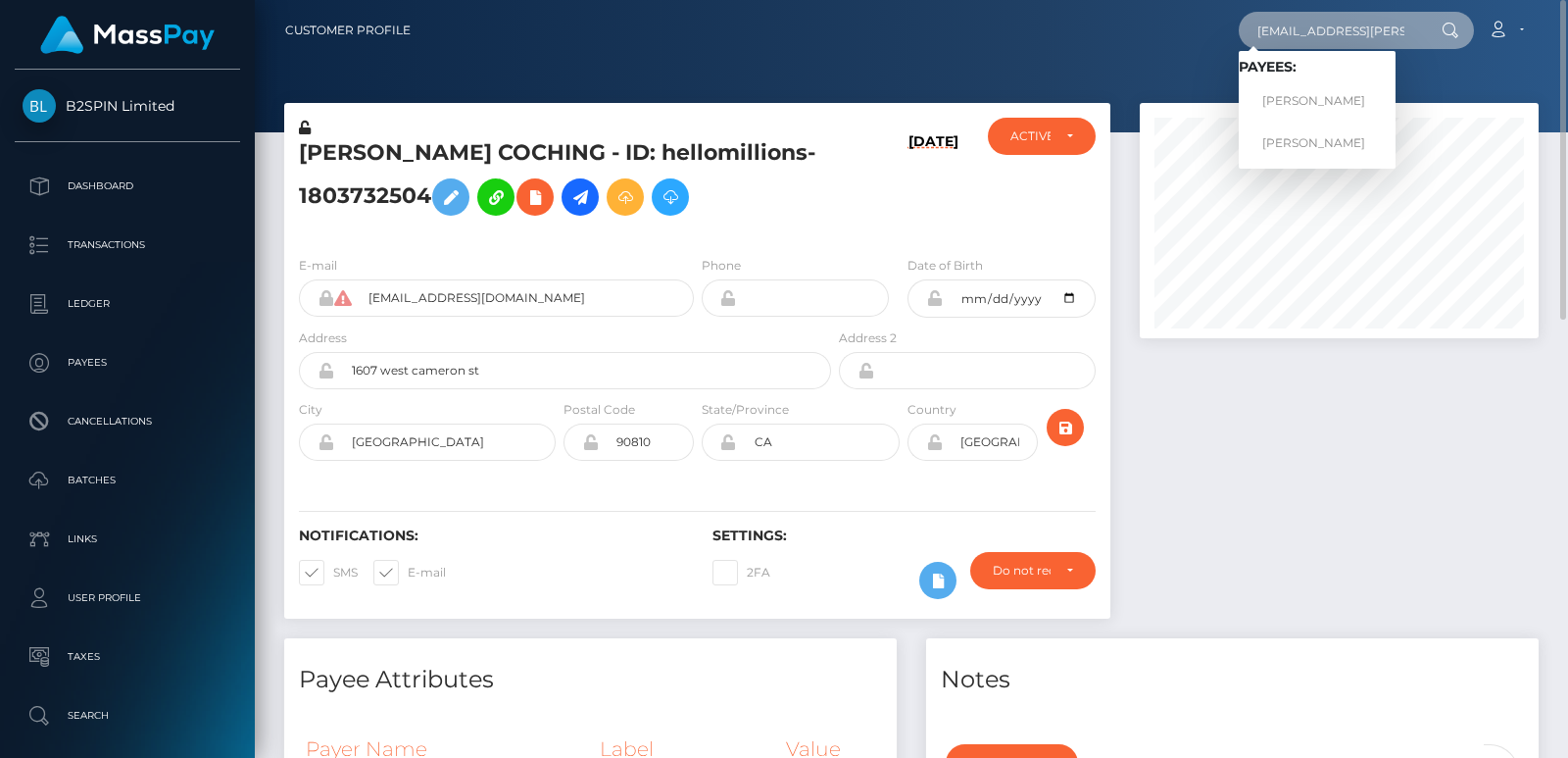 type on "bea.grueter@bluewin.ch" 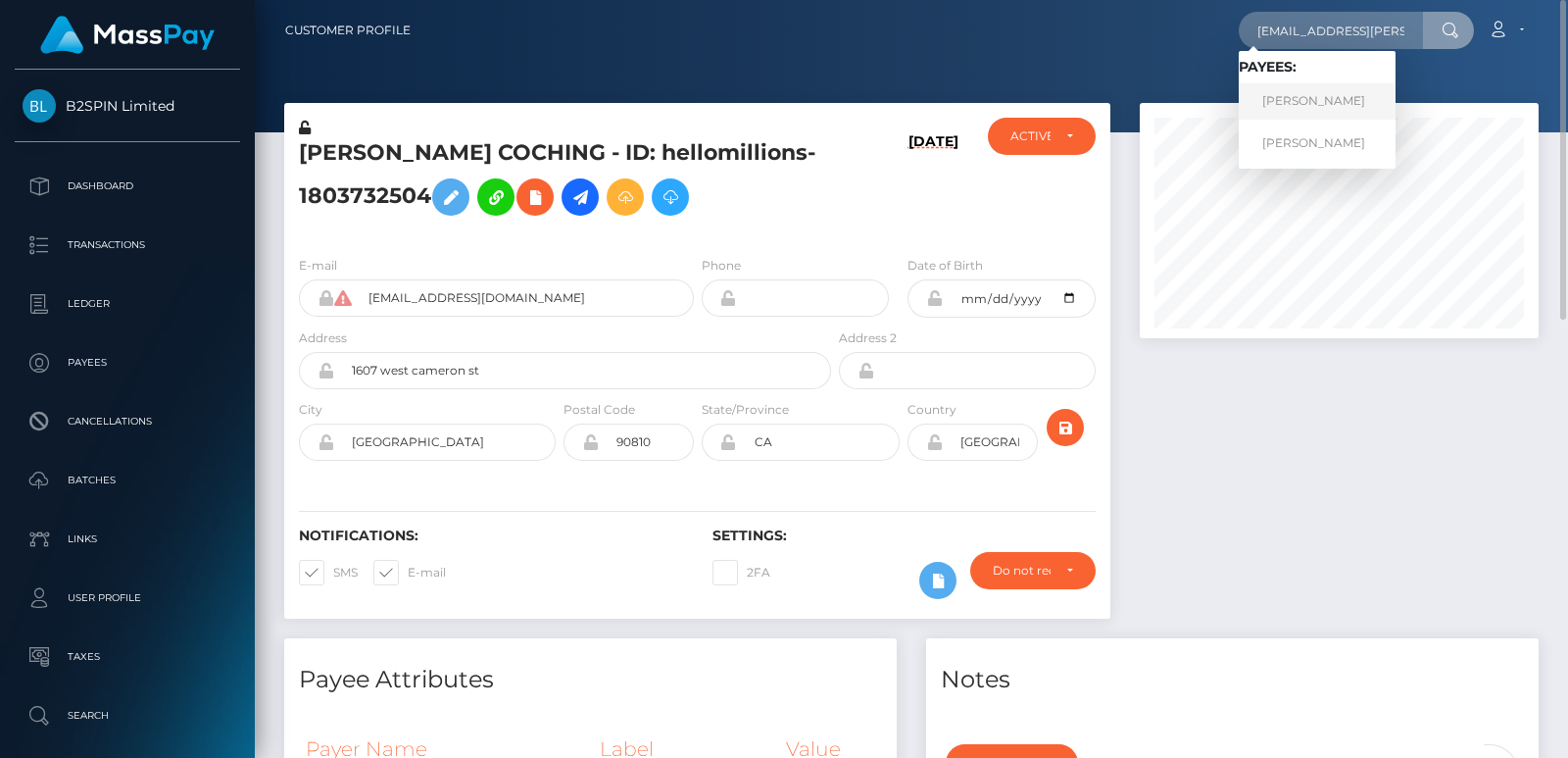 click on "Beatrice  GrÃ¼ter" at bounding box center [1317, 101] 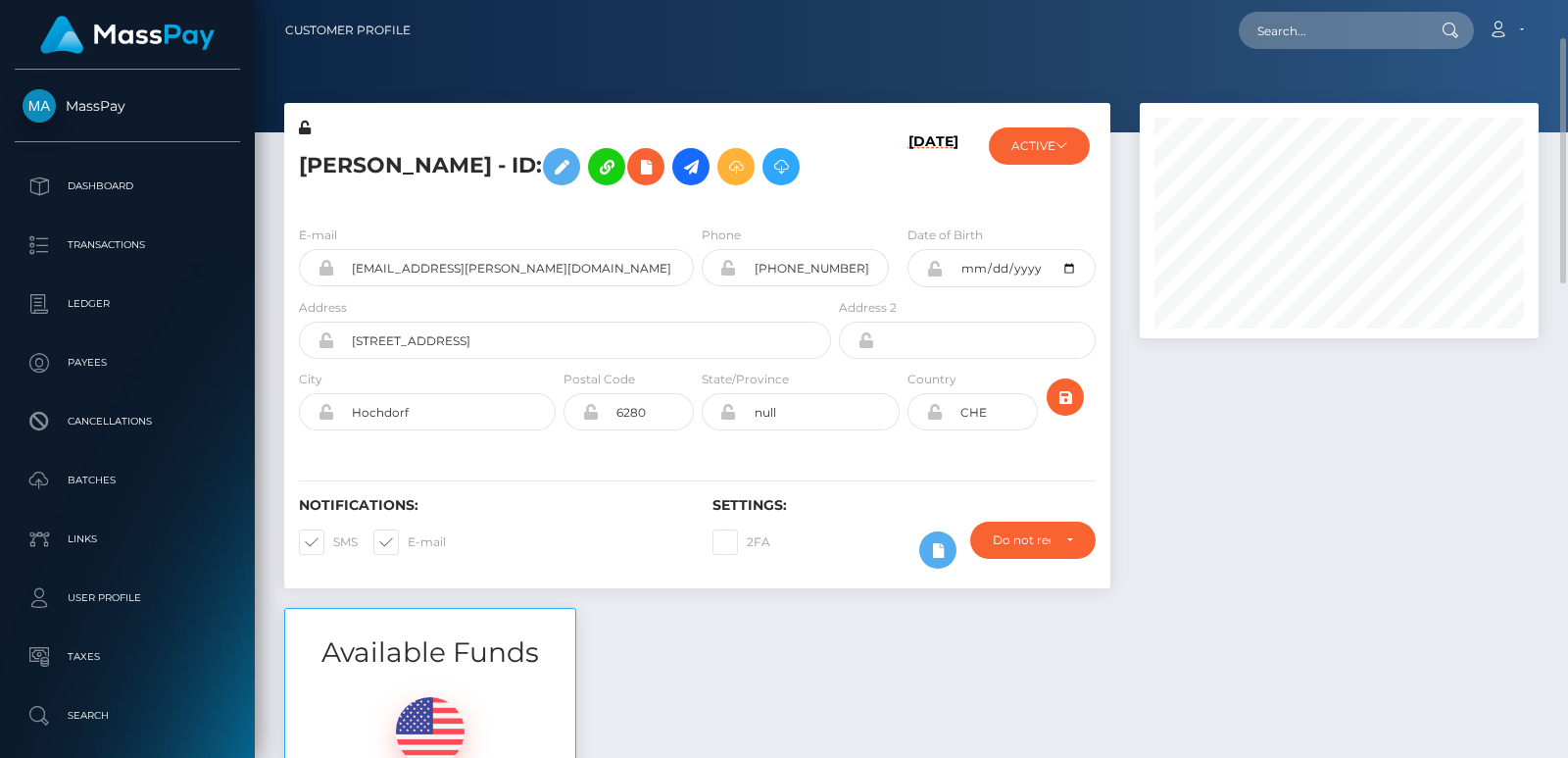 scroll, scrollTop: 0, scrollLeft: 0, axis: both 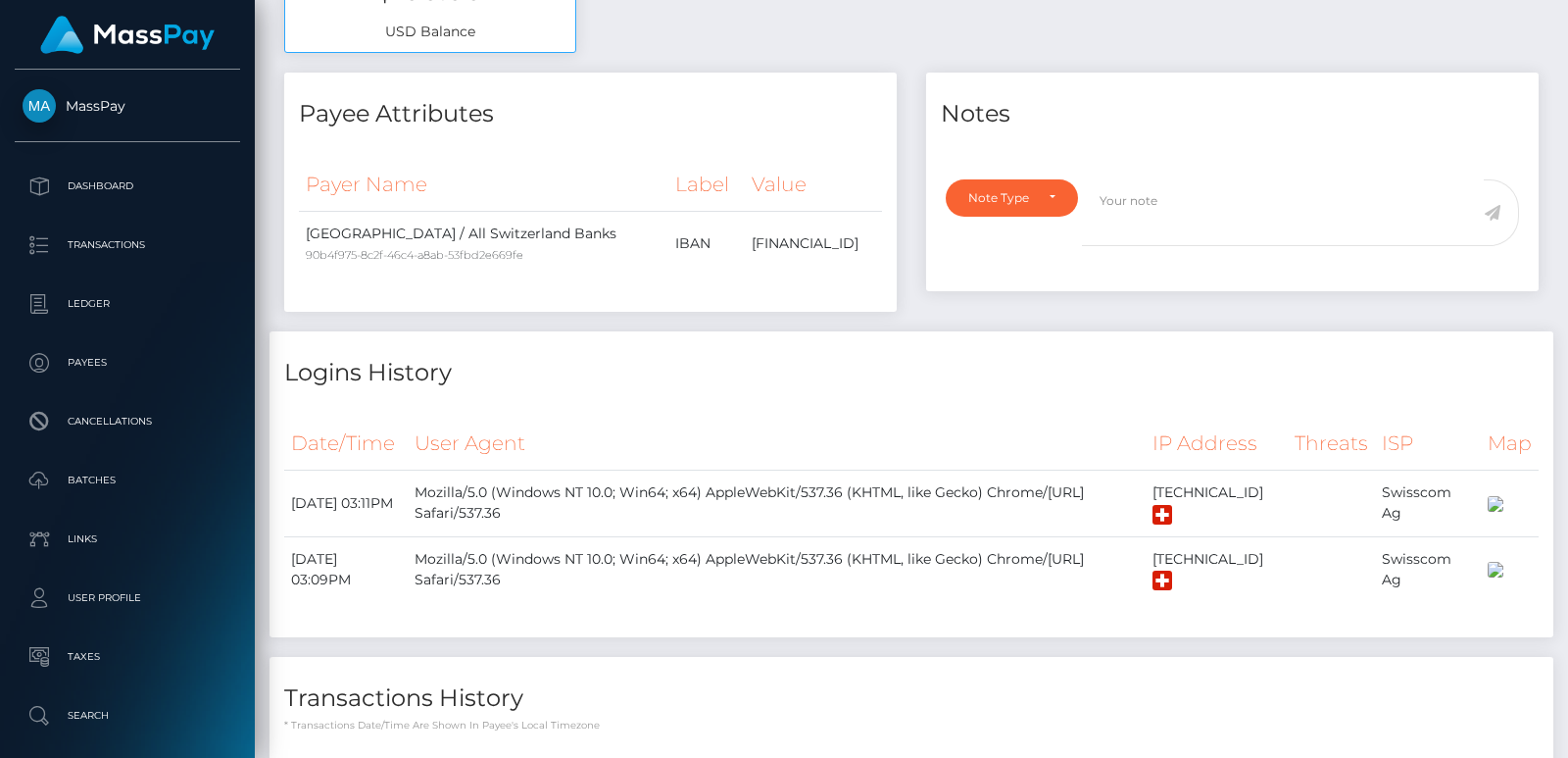 click at bounding box center [1560, 1137] 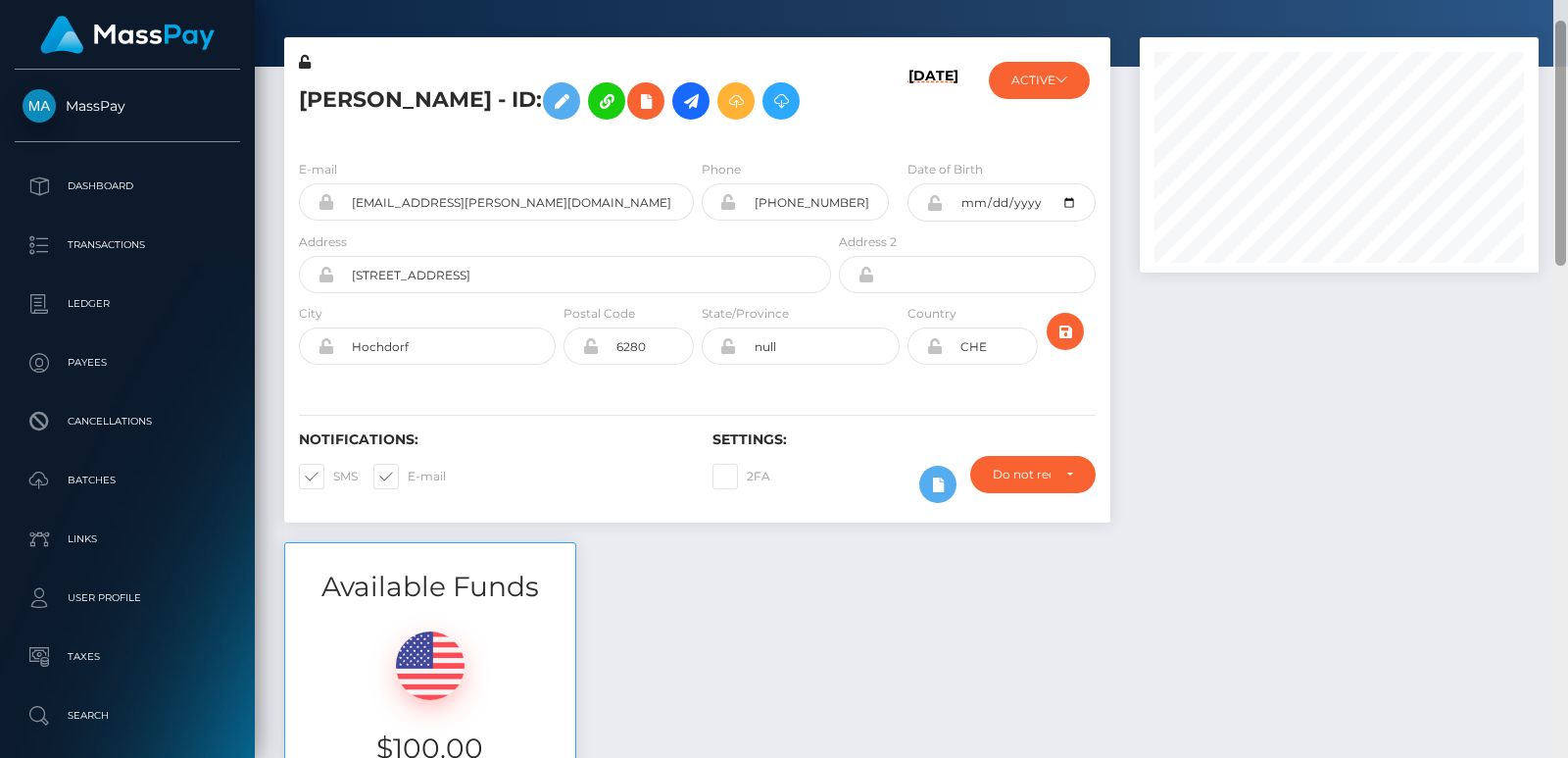 click at bounding box center [1560, 379] 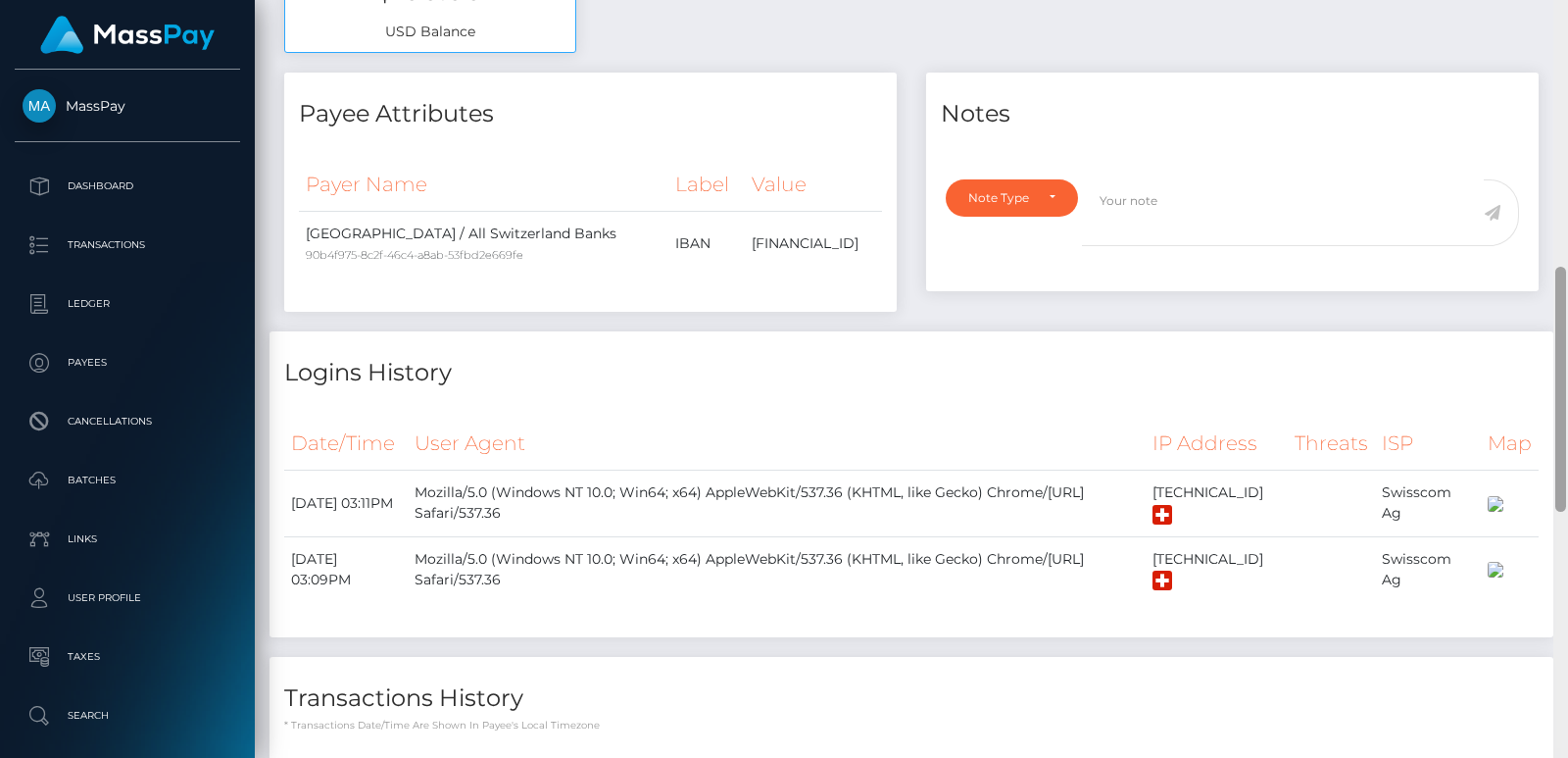 click at bounding box center [1560, 379] 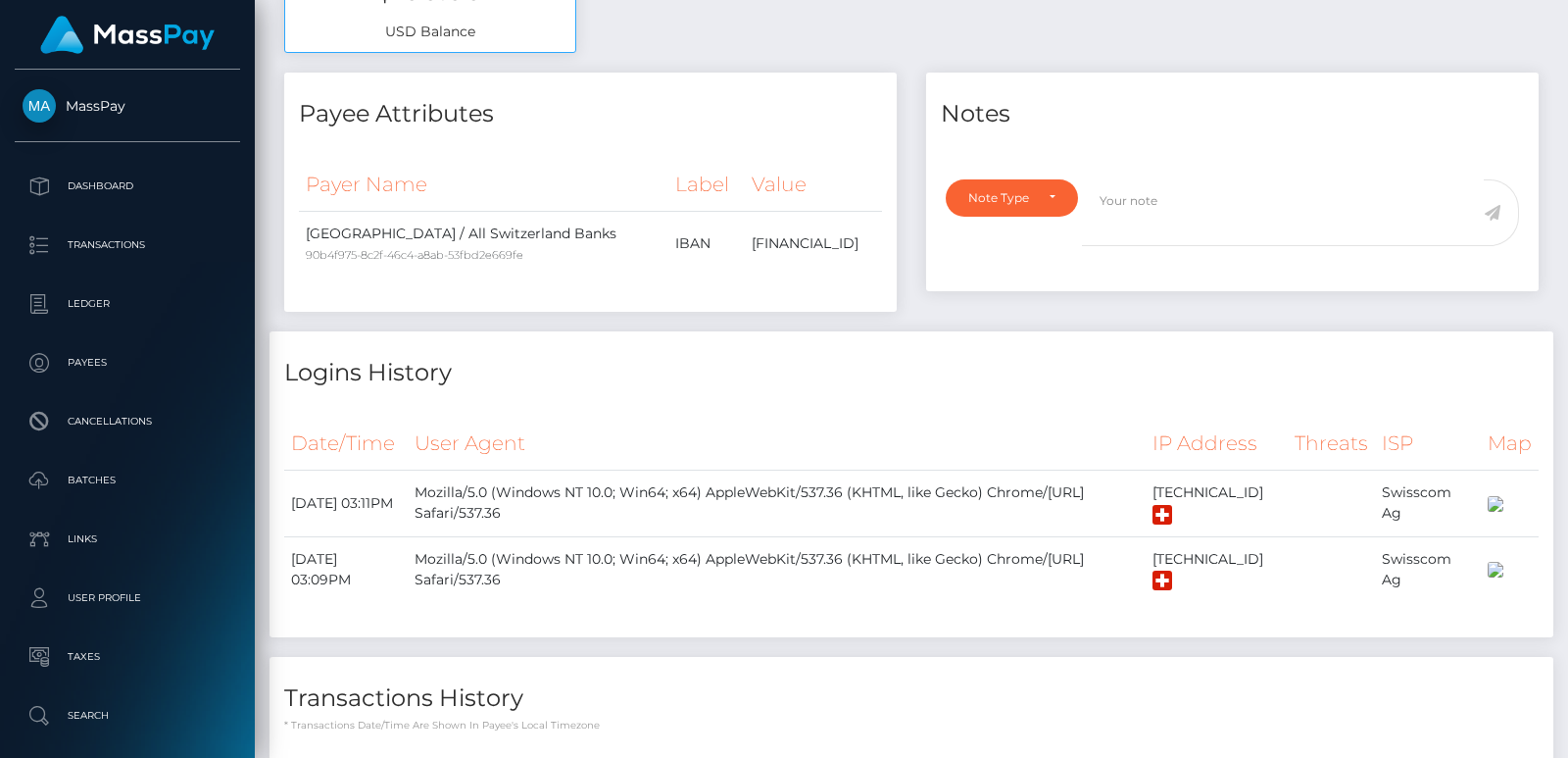 click at bounding box center (1560, -379) 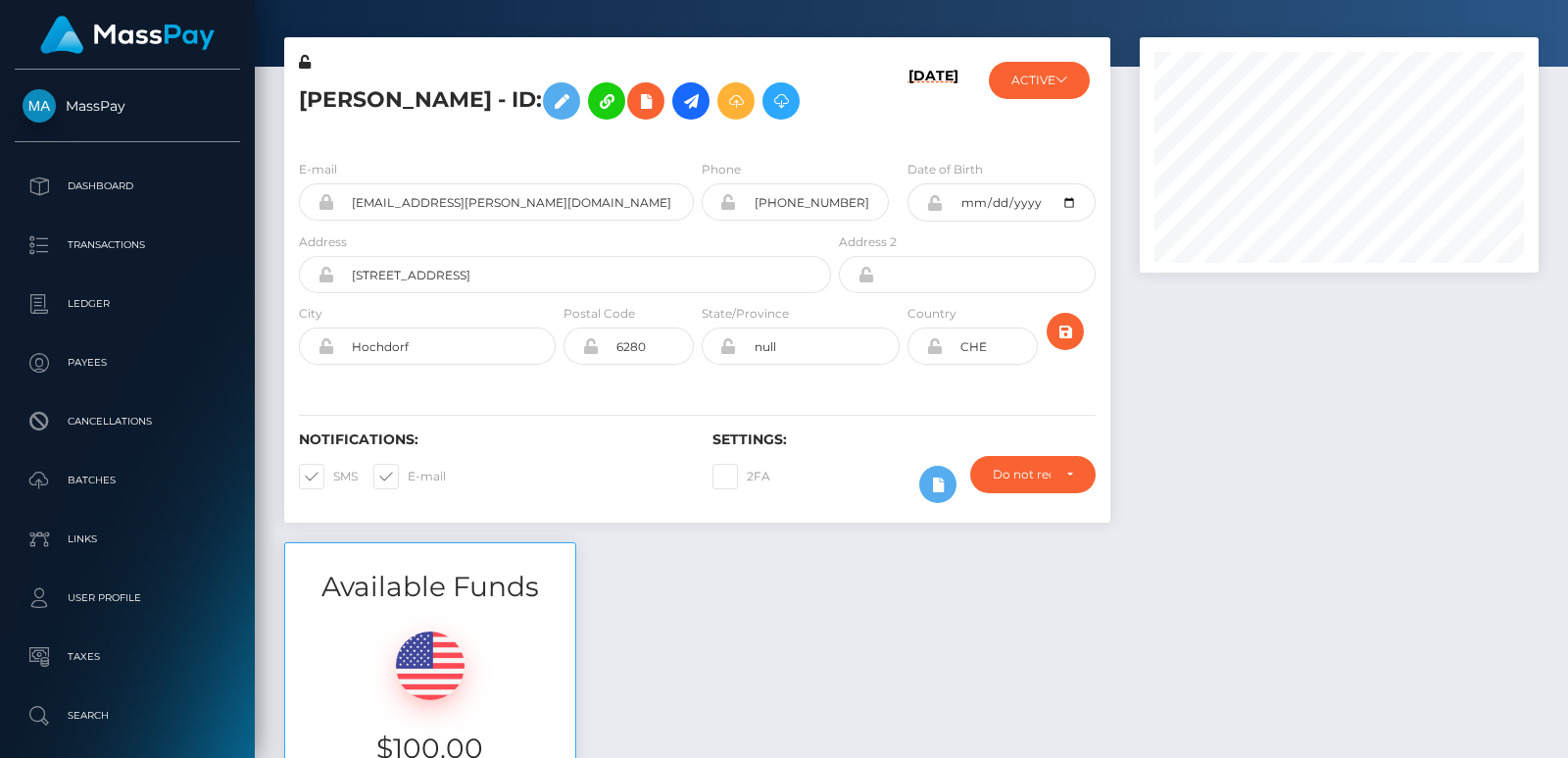 click at bounding box center [1560, 1137] 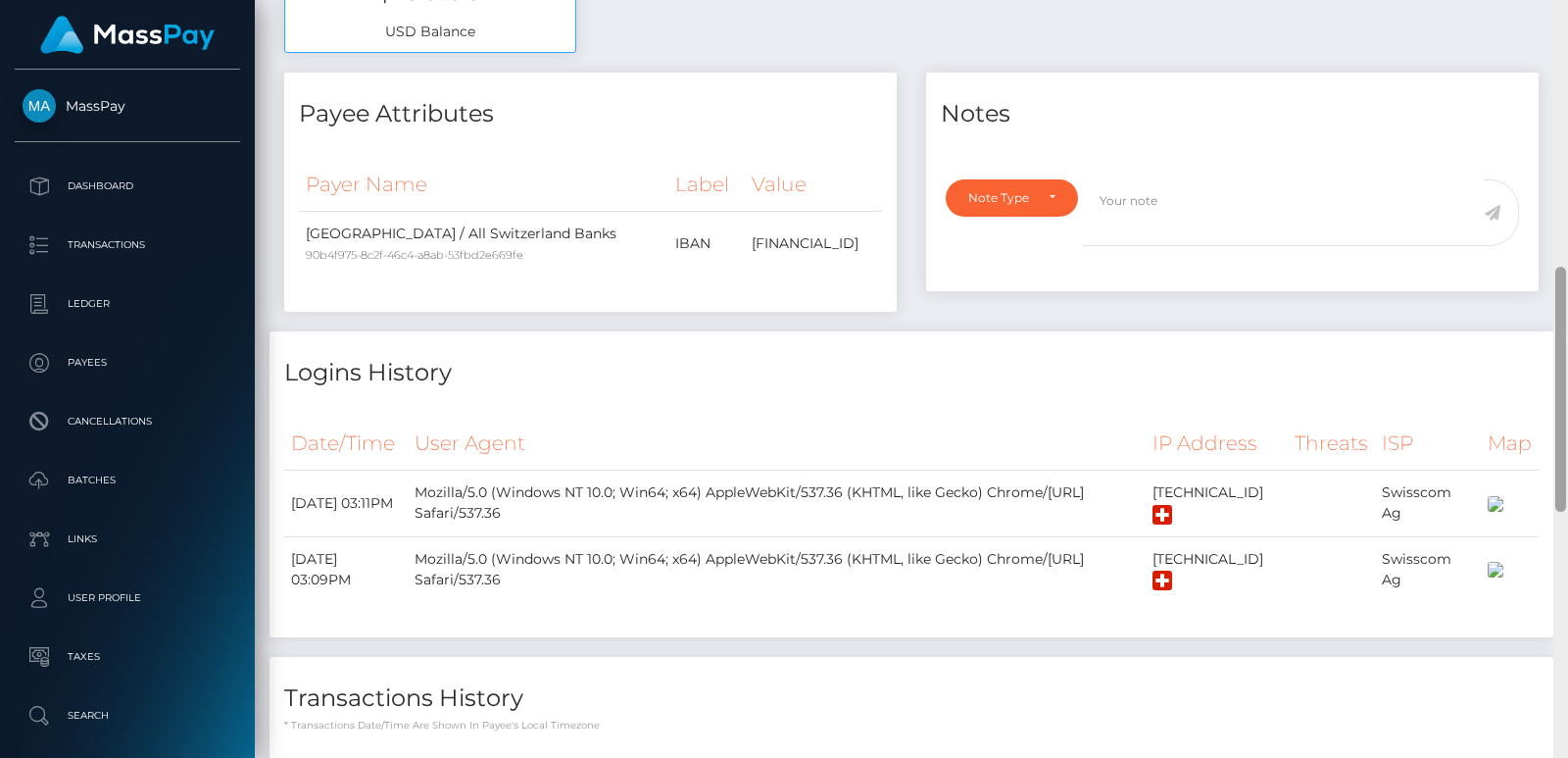 click at bounding box center [1560, 379] 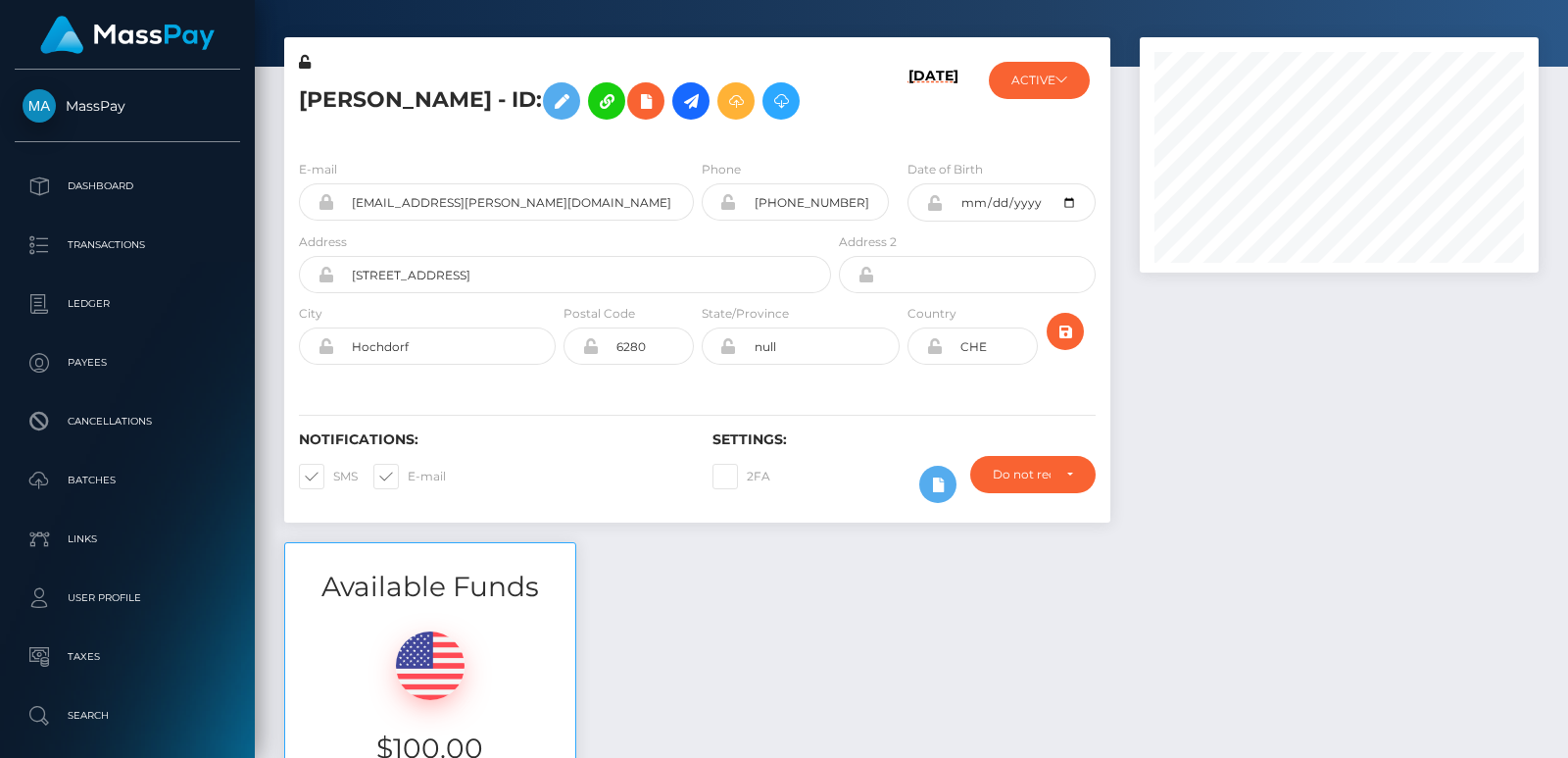 click at bounding box center [1560, 1137] 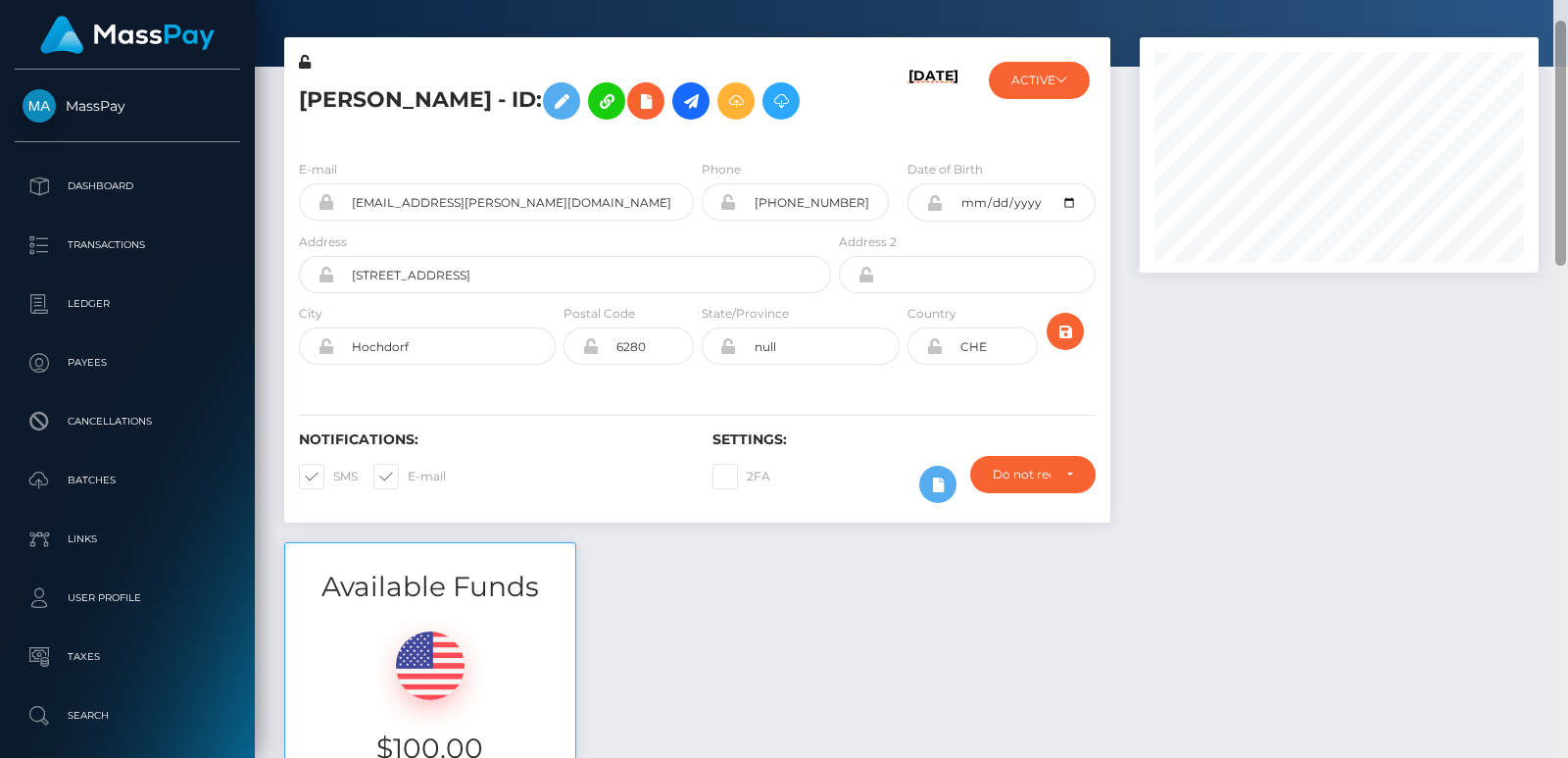 scroll, scrollTop: 824, scrollLeft: 0, axis: vertical 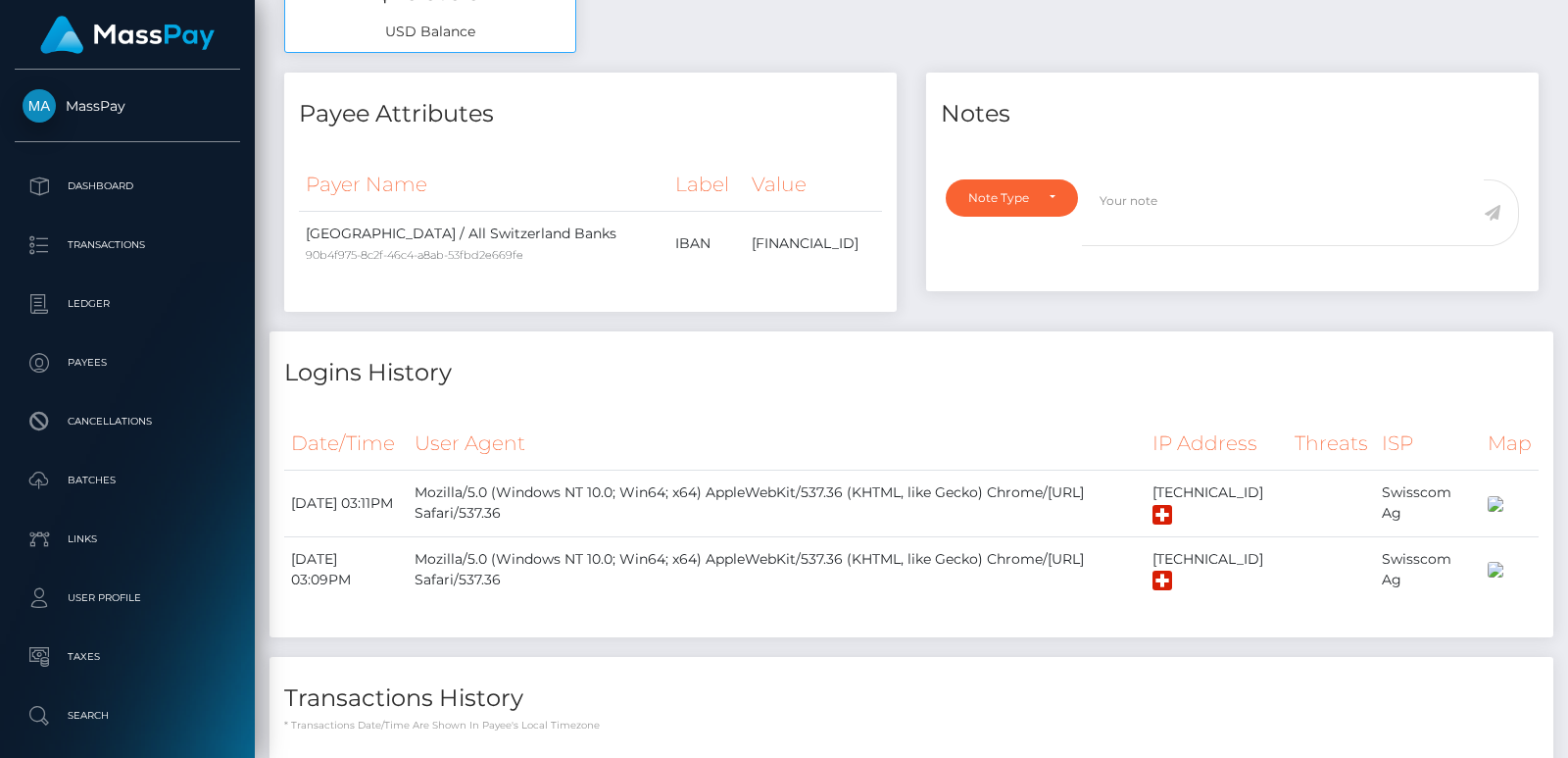 click at bounding box center [1560, -379] 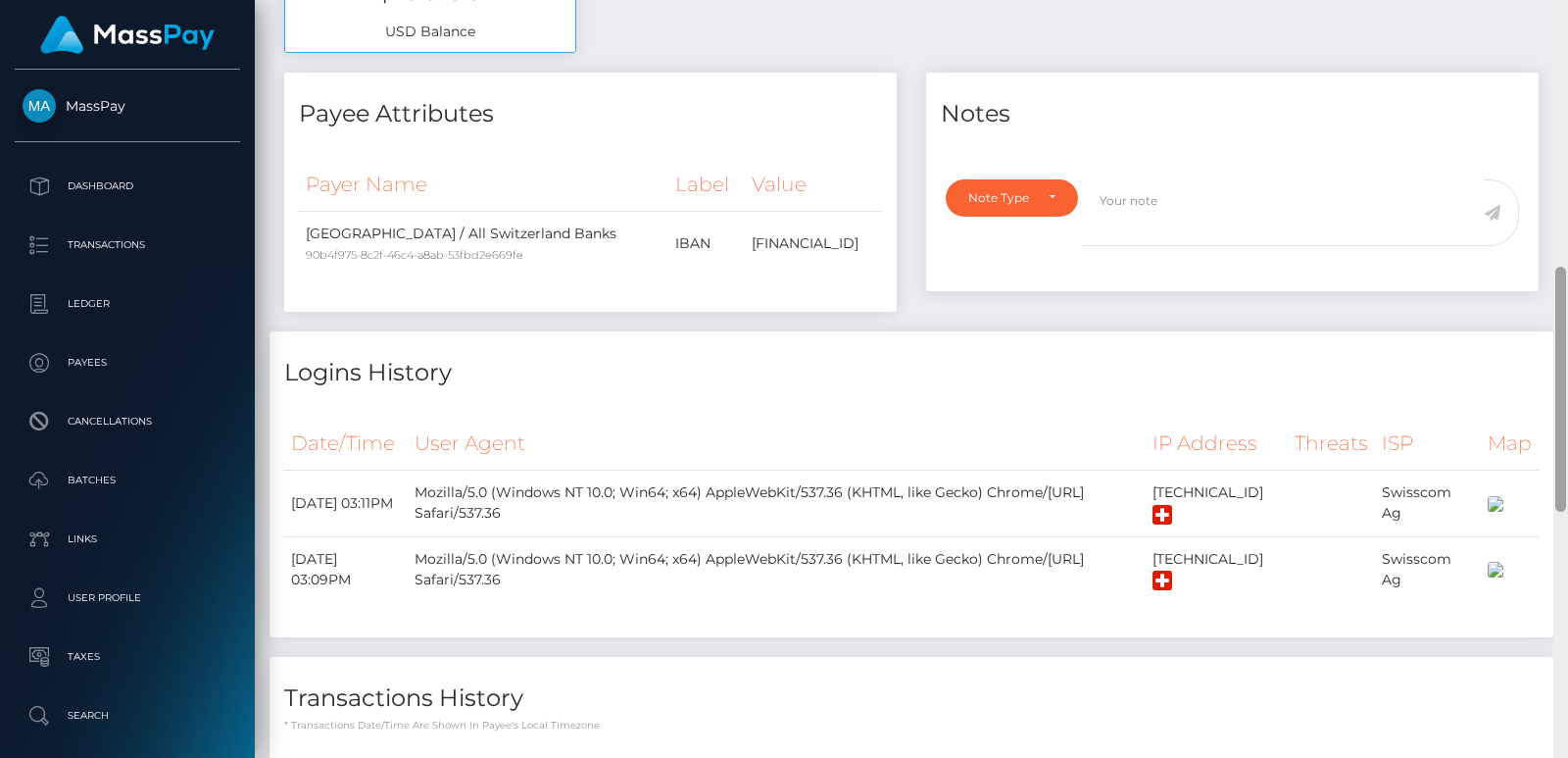 scroll, scrollTop: 1582, scrollLeft: 0, axis: vertical 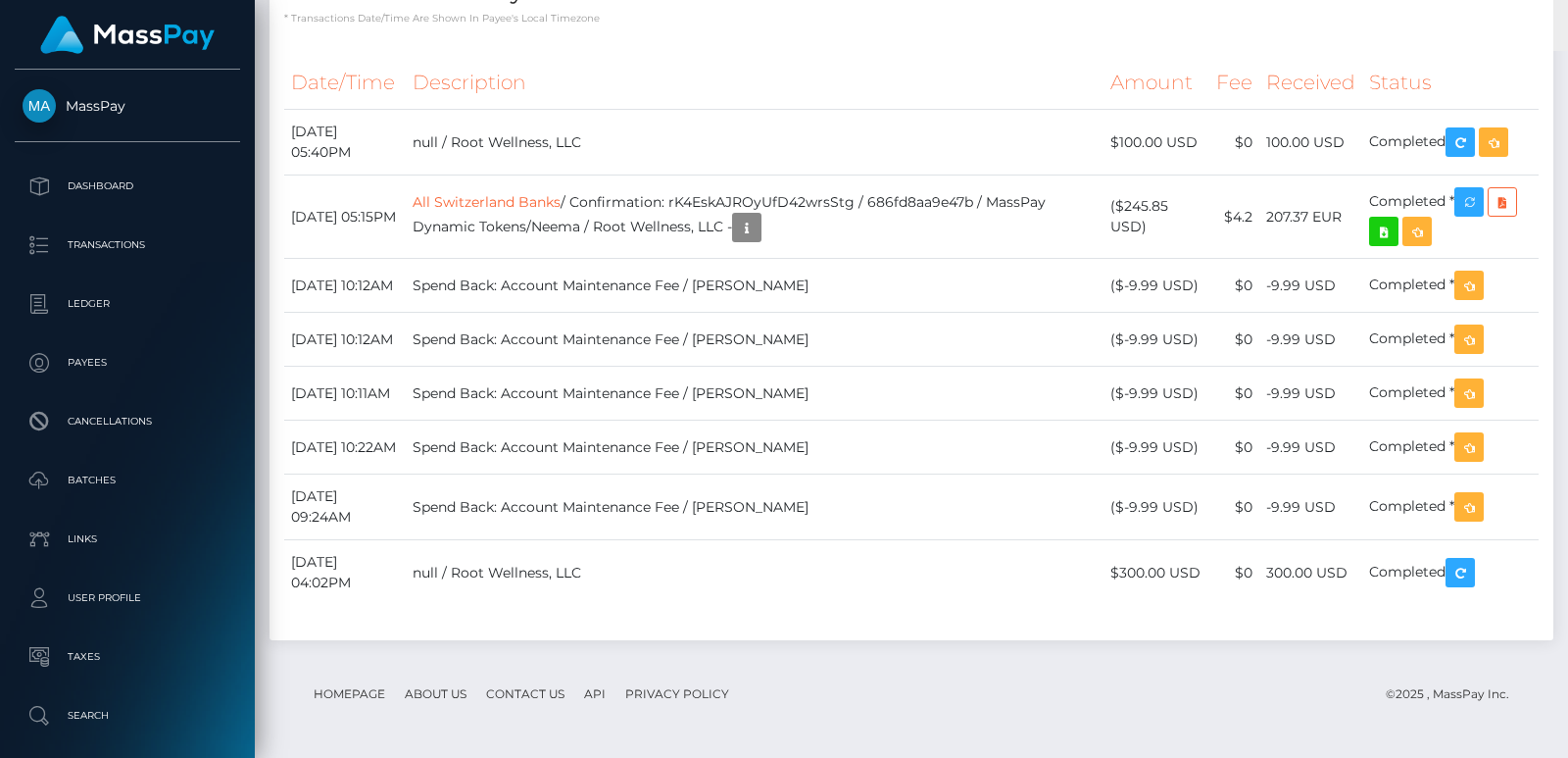 click at bounding box center [1560, -328] 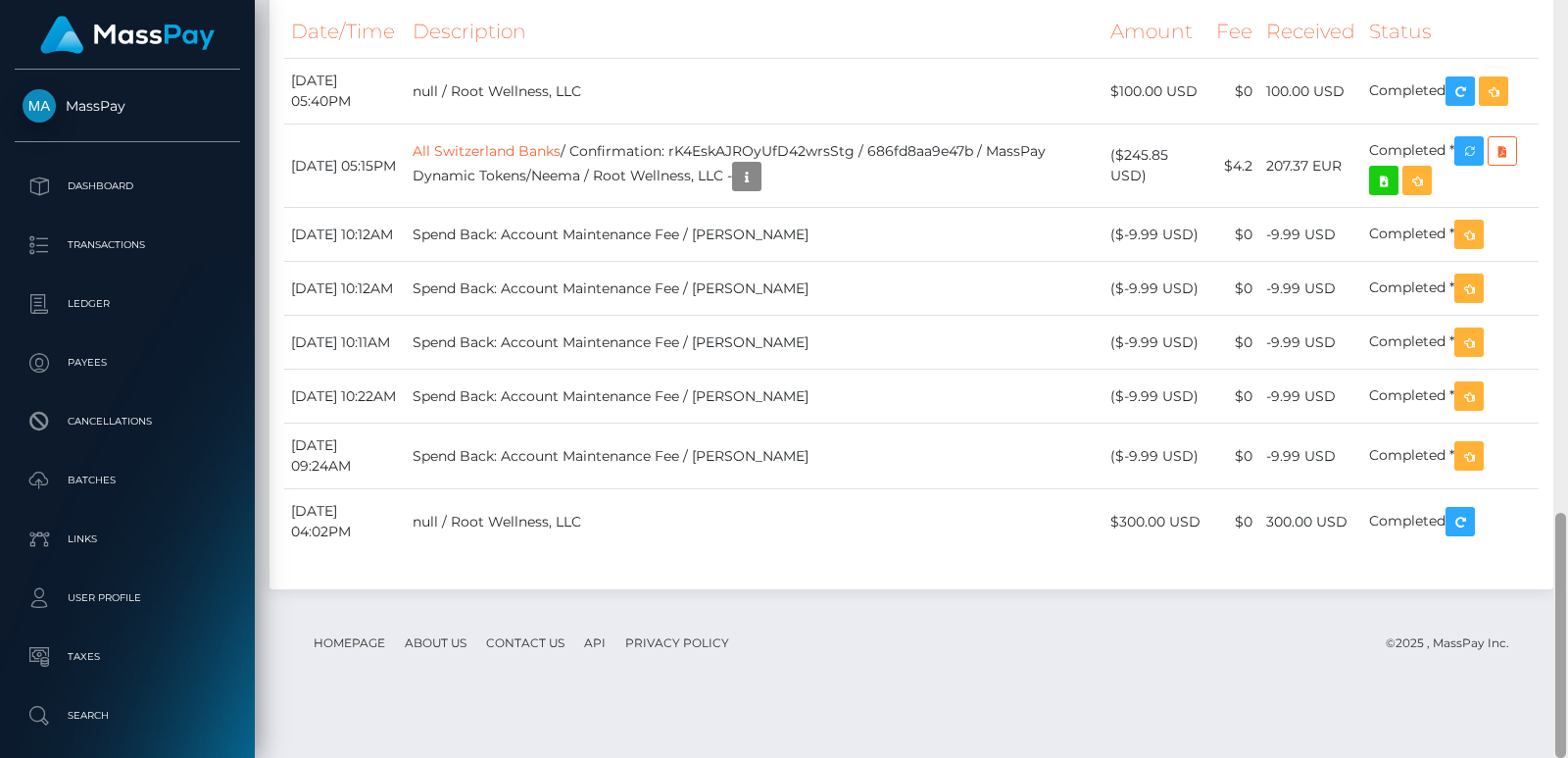 click at bounding box center (1560, 379) 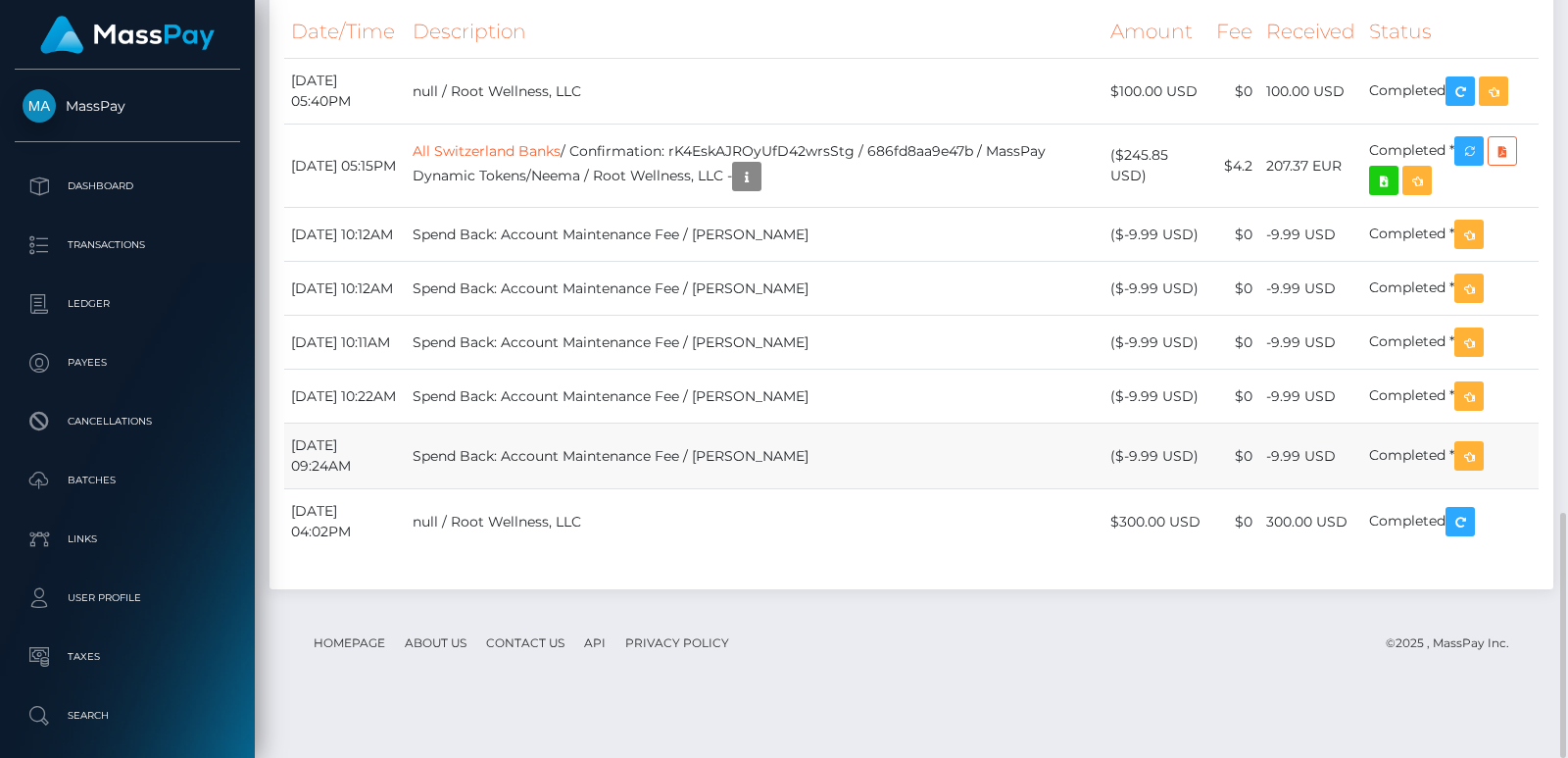 scroll, scrollTop: 235, scrollLeft: 398, axis: both 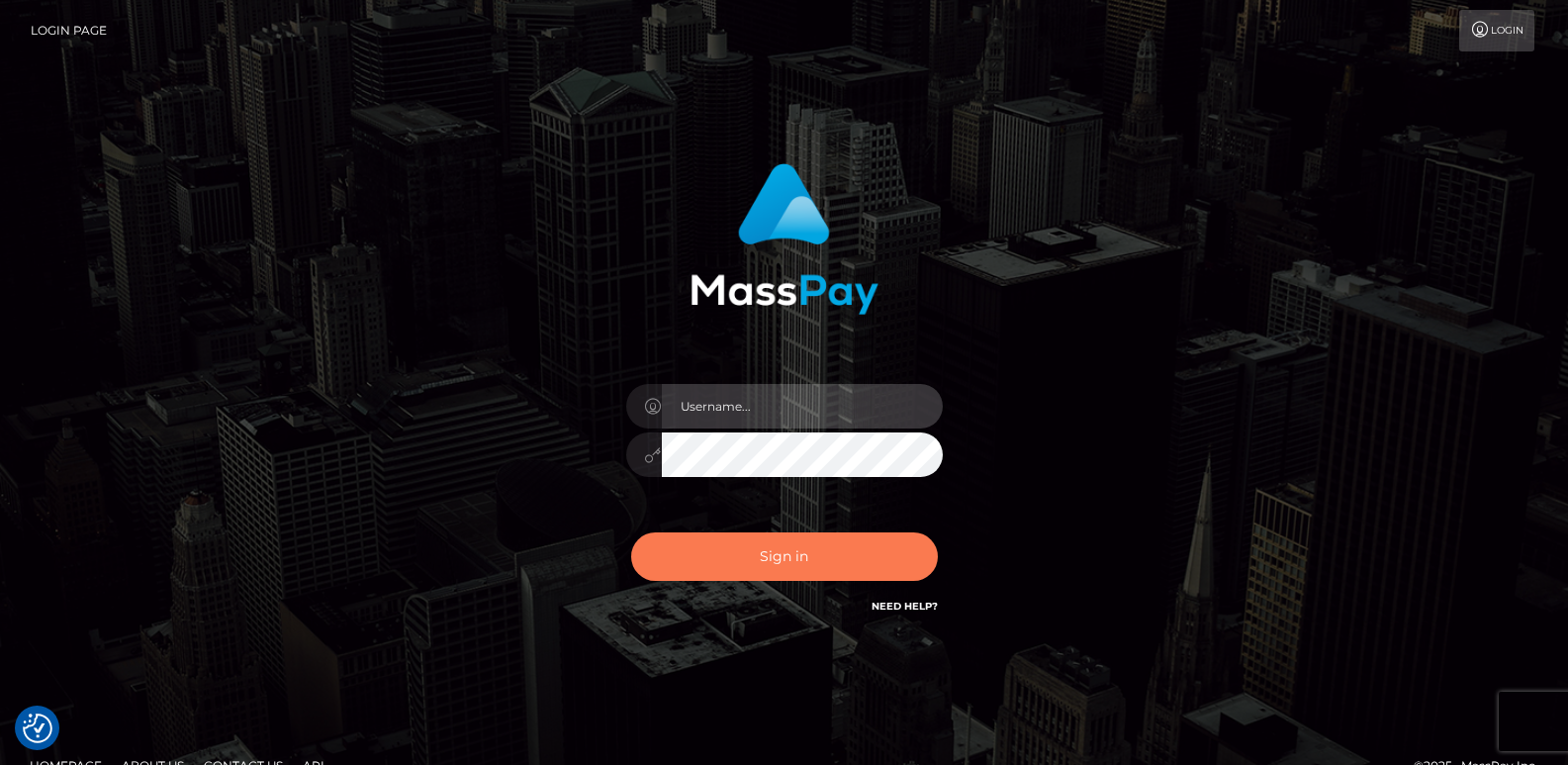 type on "[DOMAIN_NAME]" 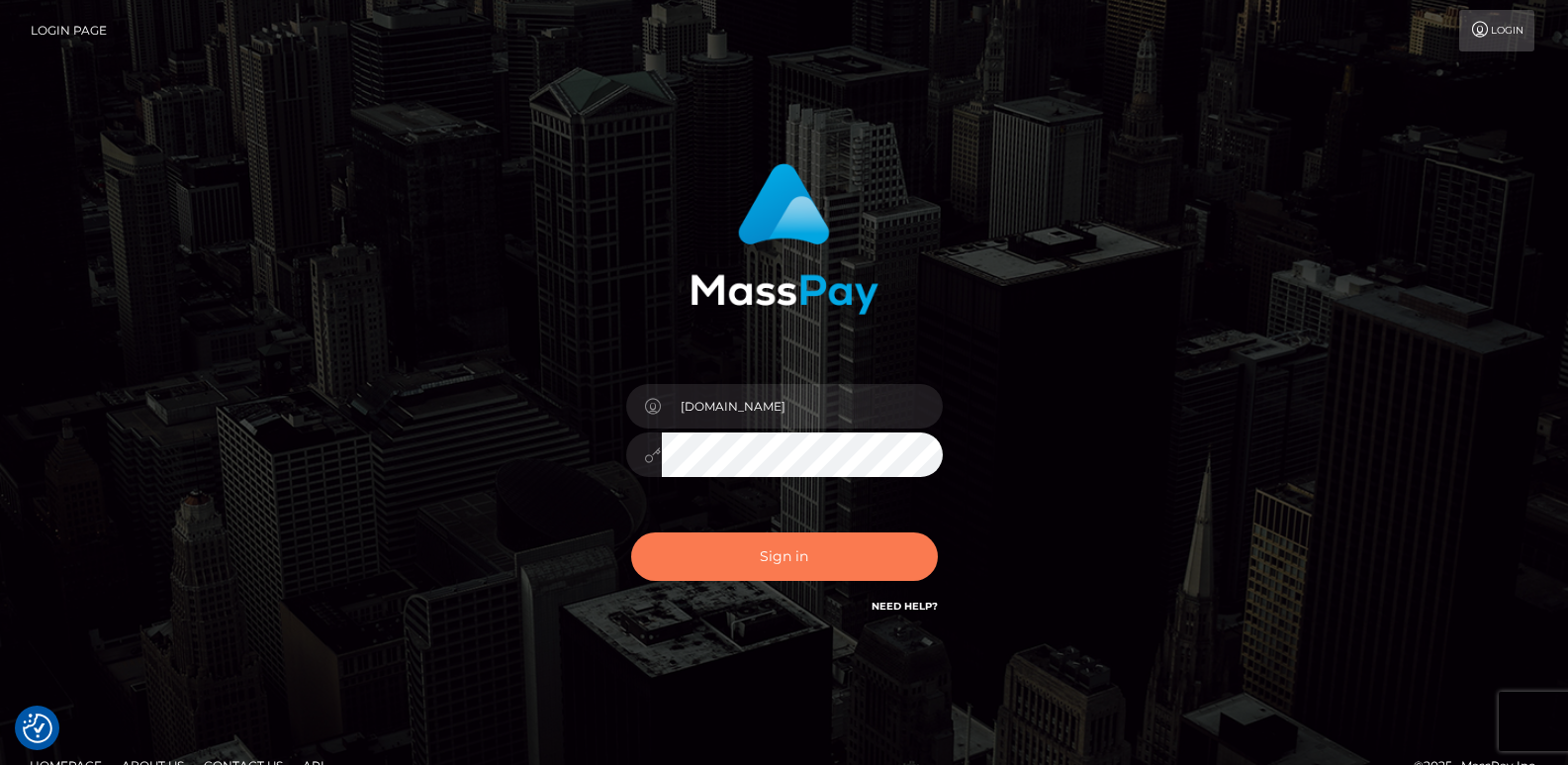 click on "Sign in" at bounding box center [784, 556] 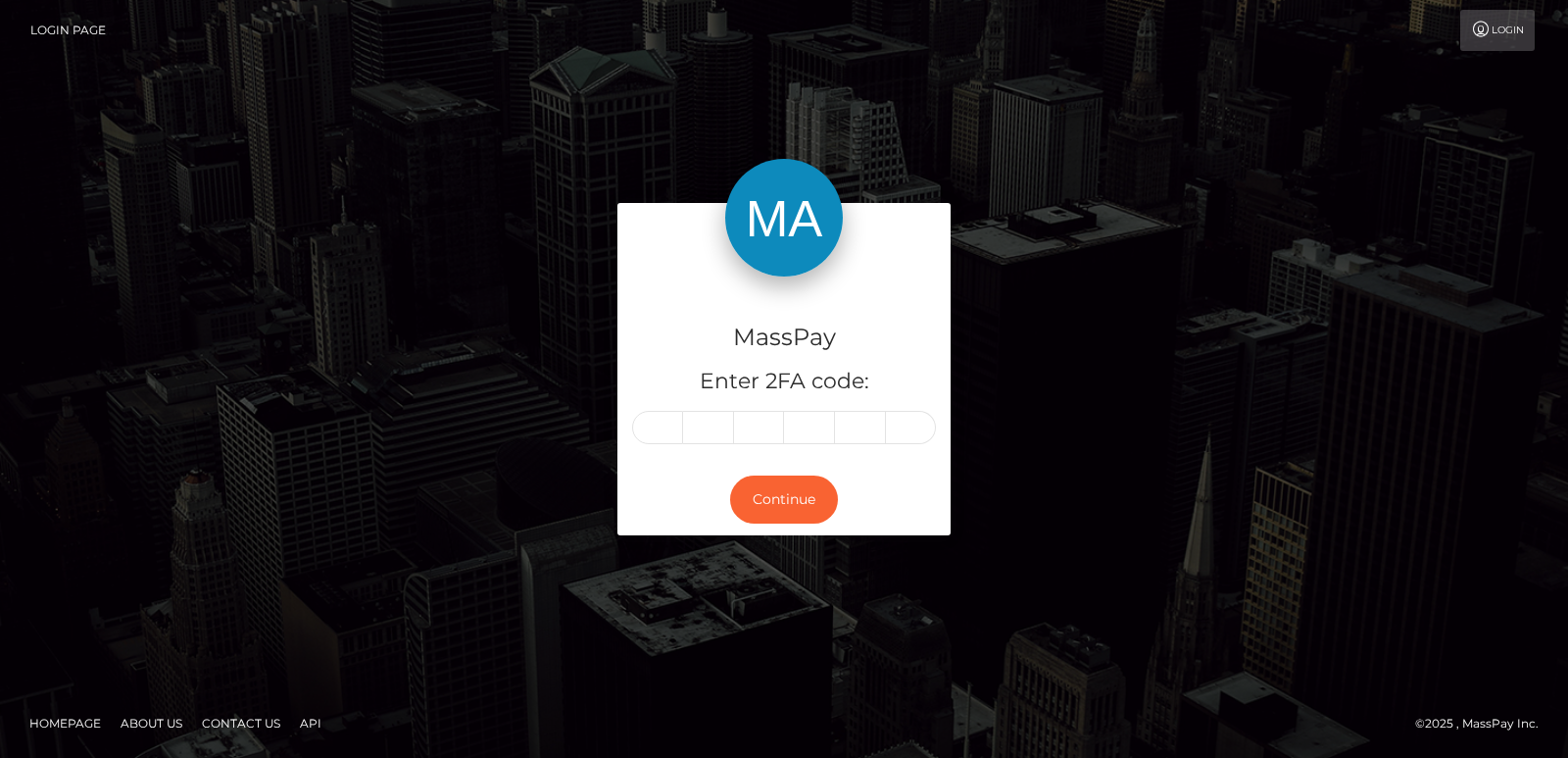 scroll, scrollTop: 0, scrollLeft: 0, axis: both 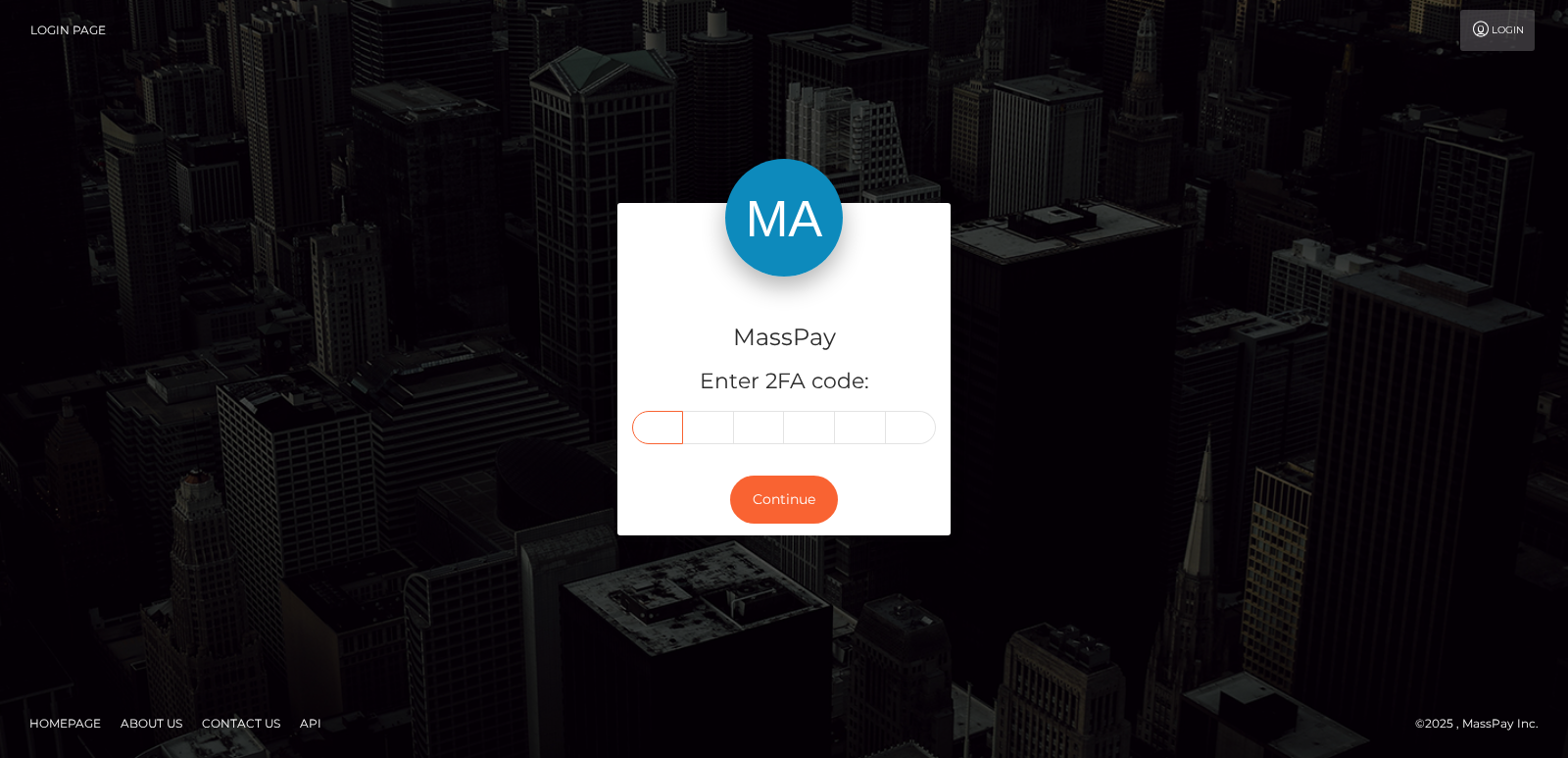 click at bounding box center [658, 428] 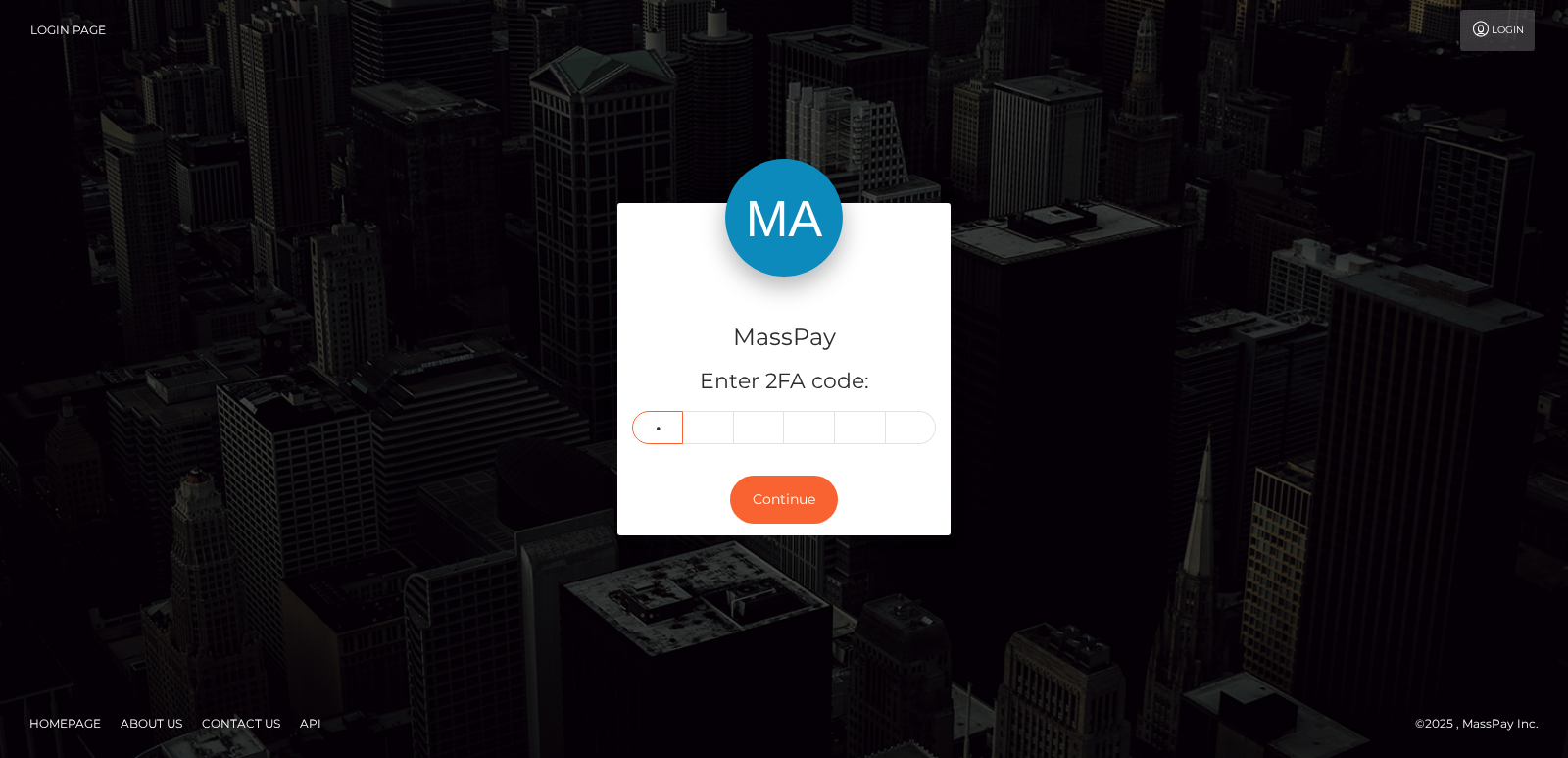 type on "0" 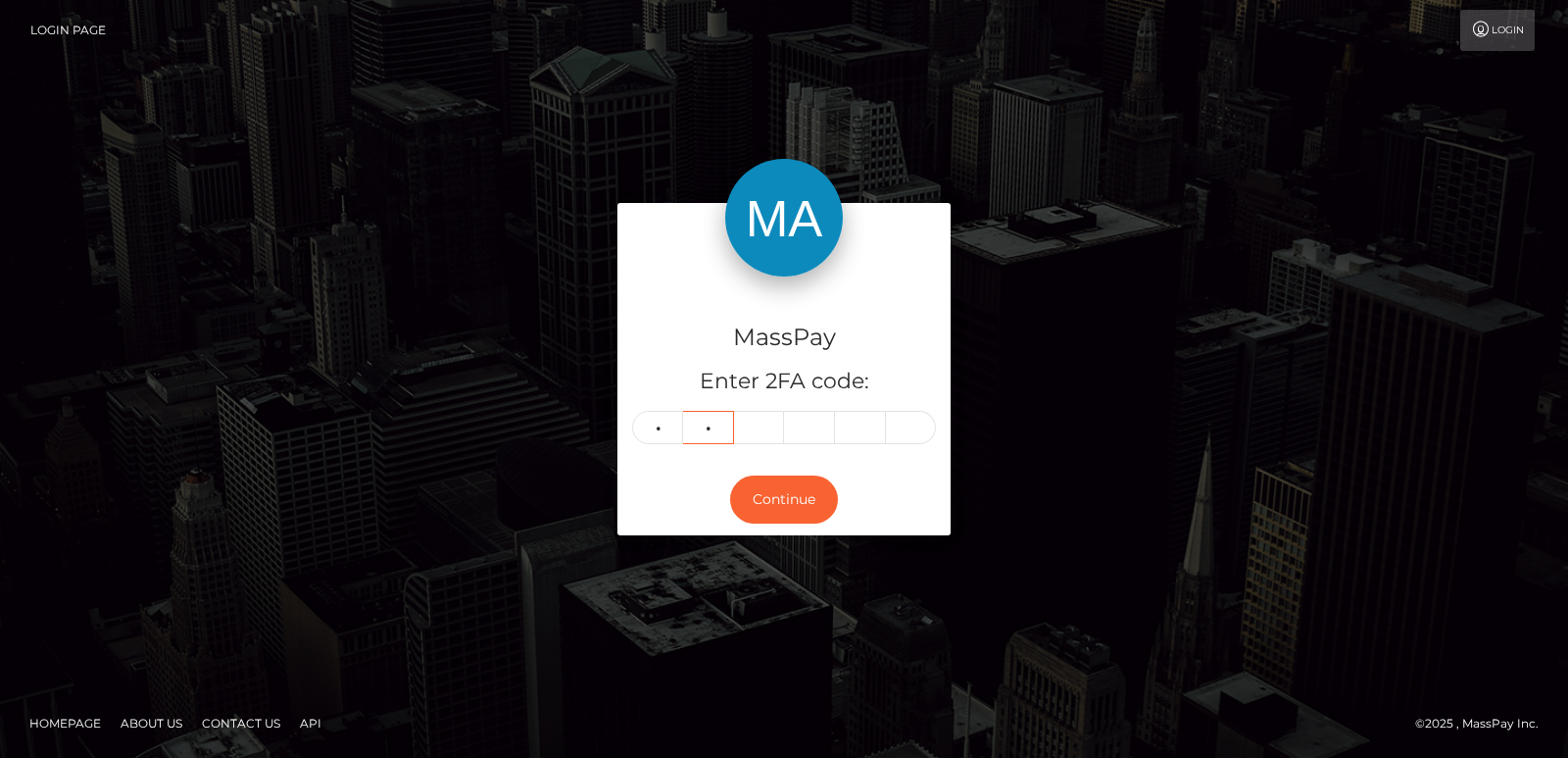 type on "4" 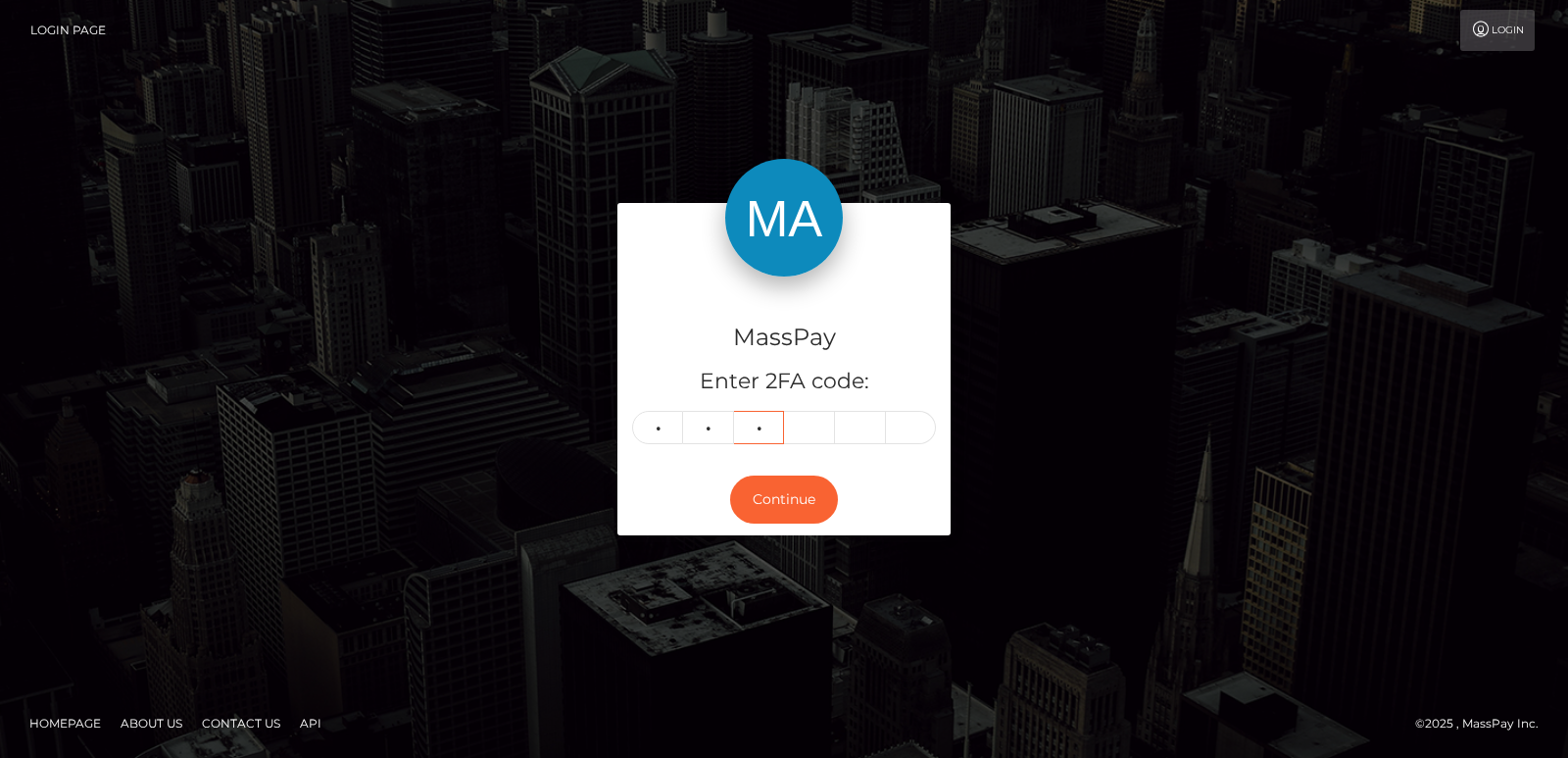 type on "3" 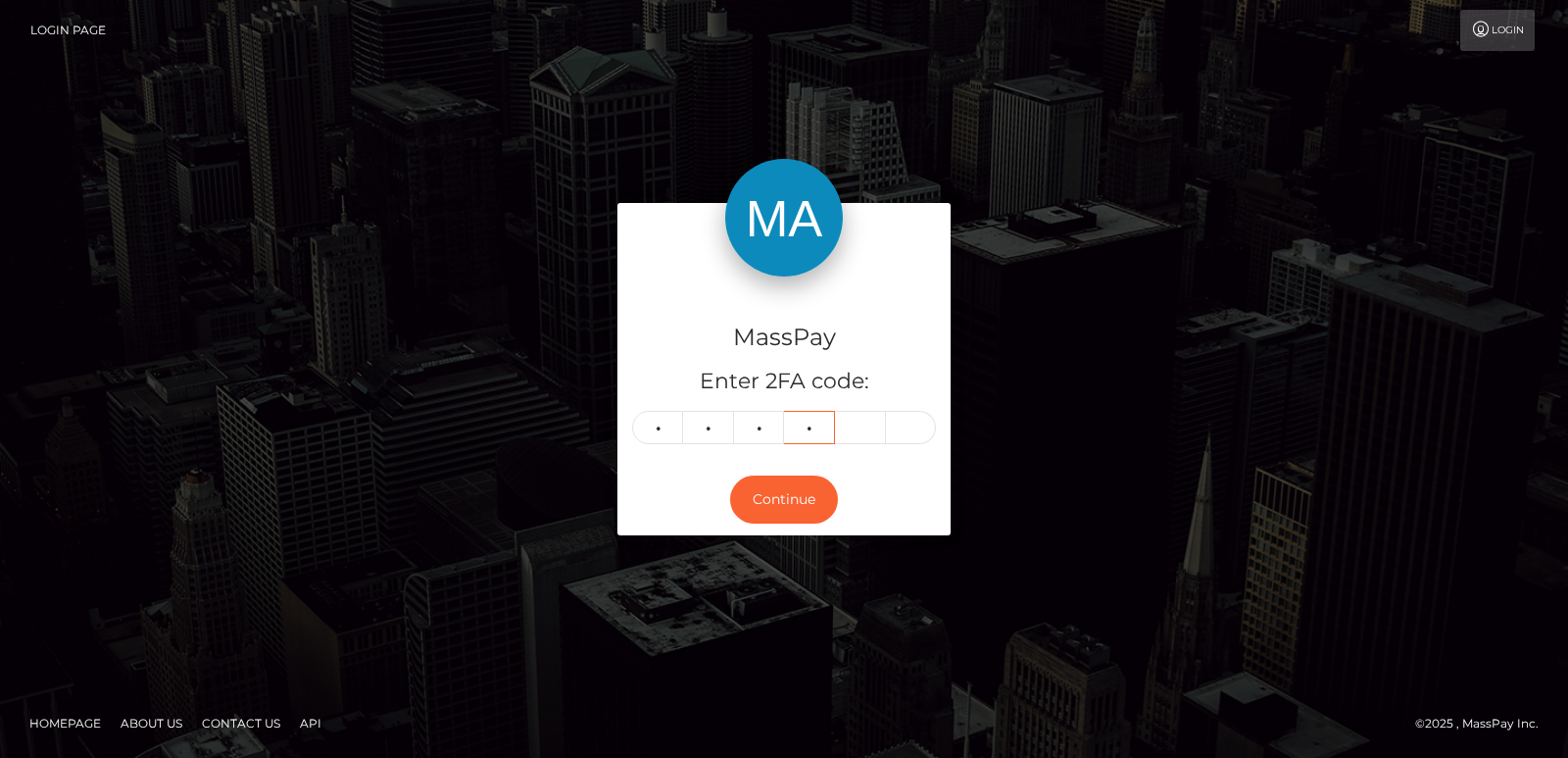 type on "3" 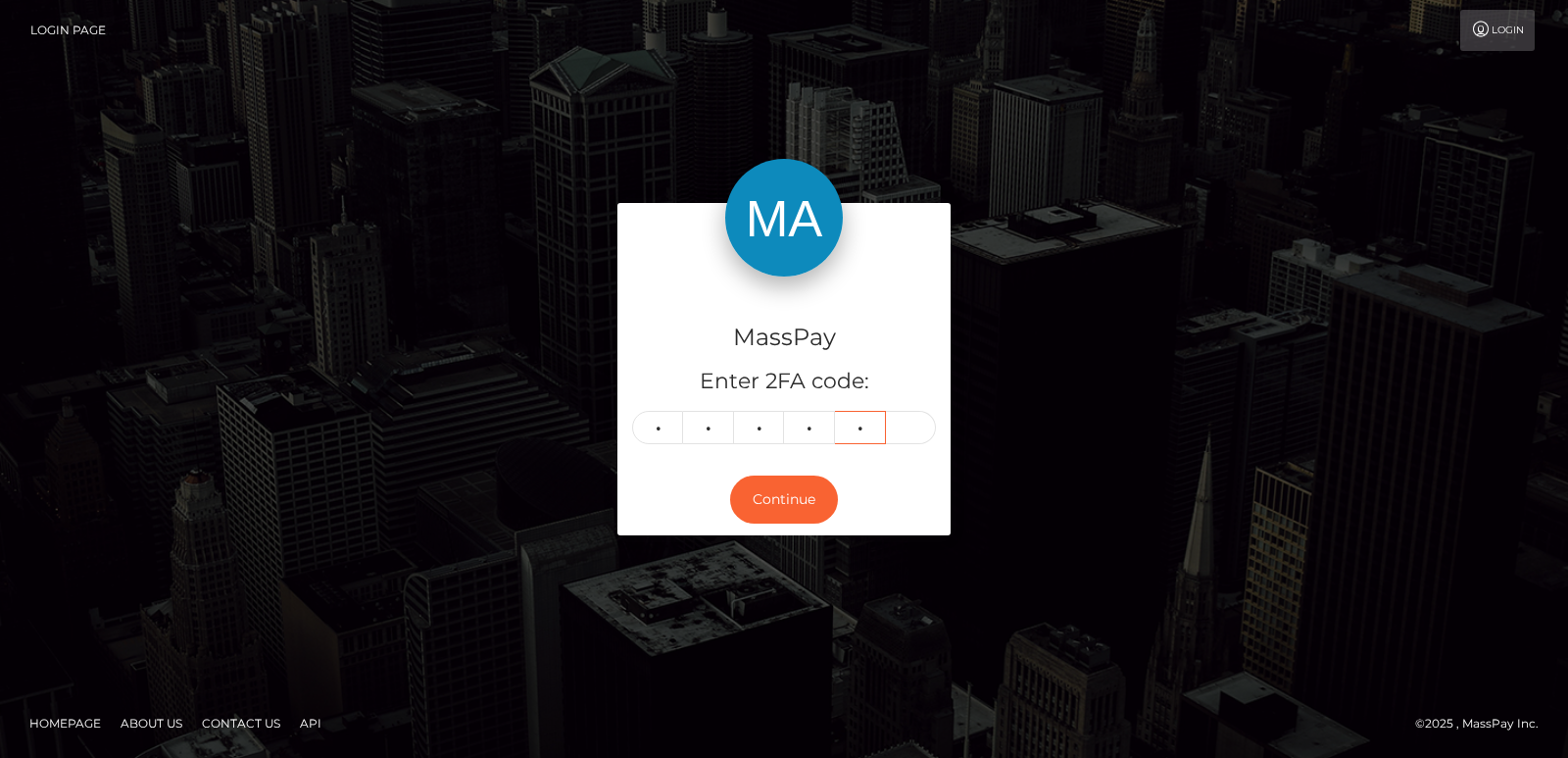 type on "6" 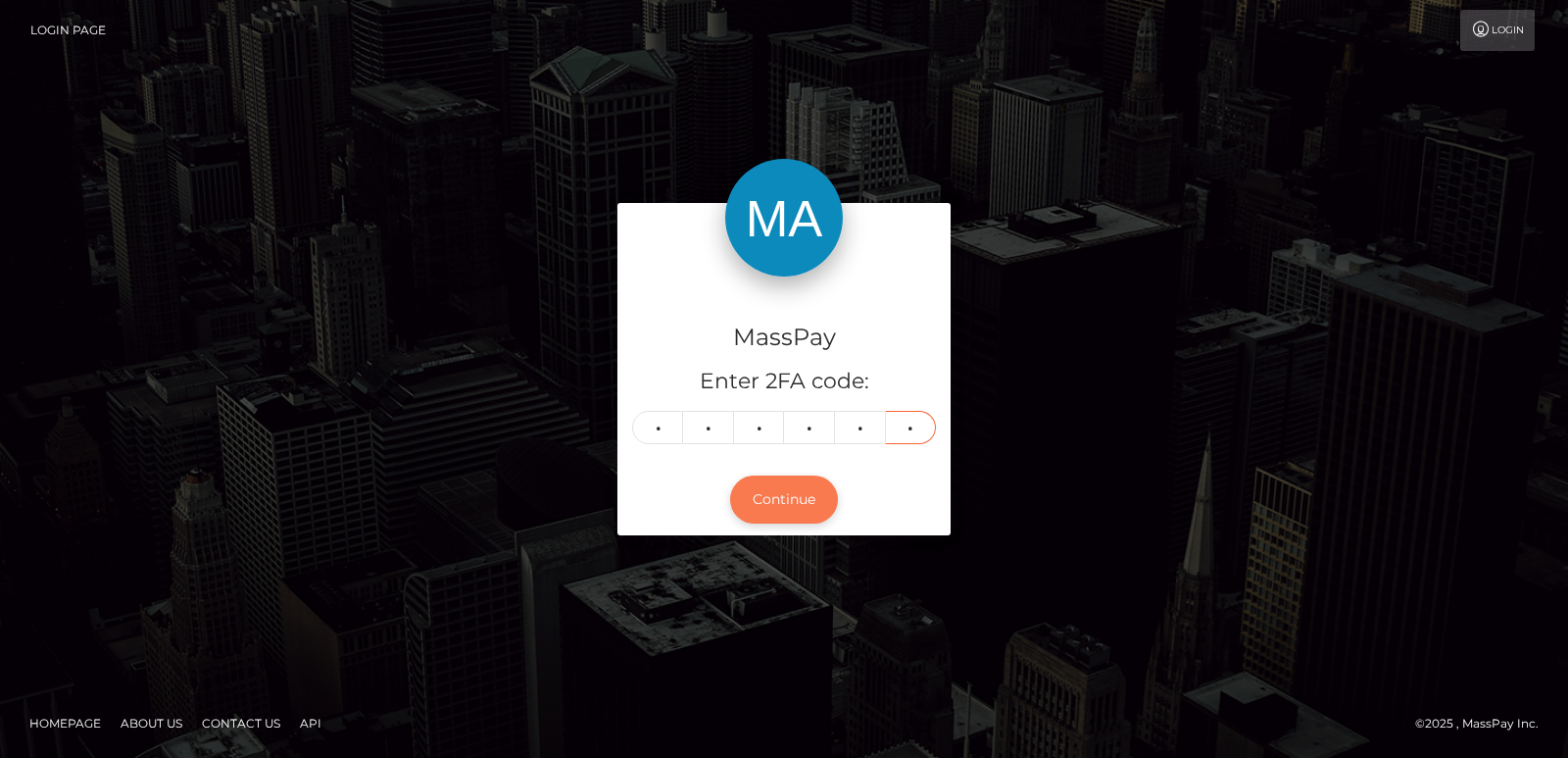 type on "1" 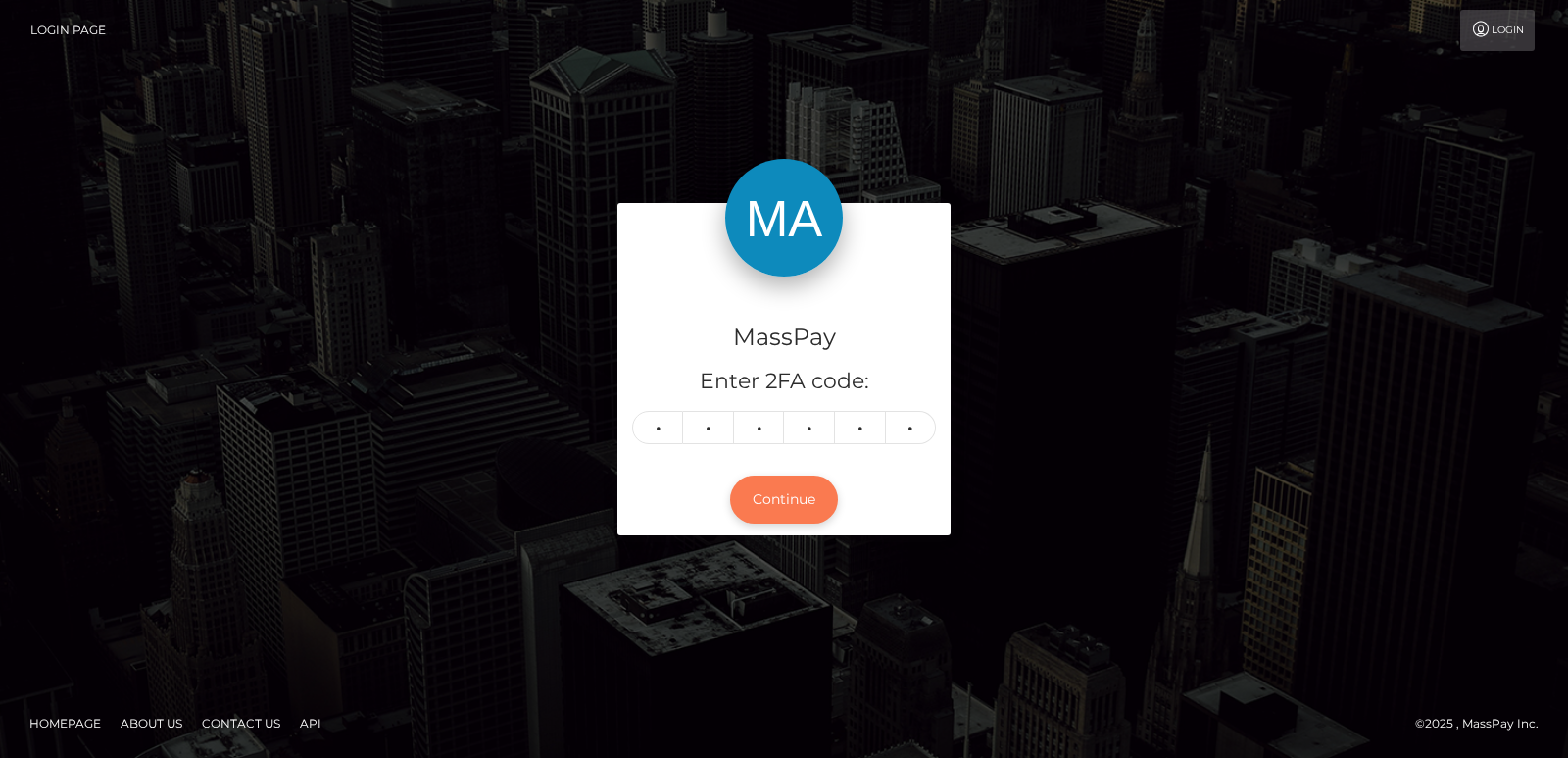 click on "Continue" at bounding box center [784, 499] 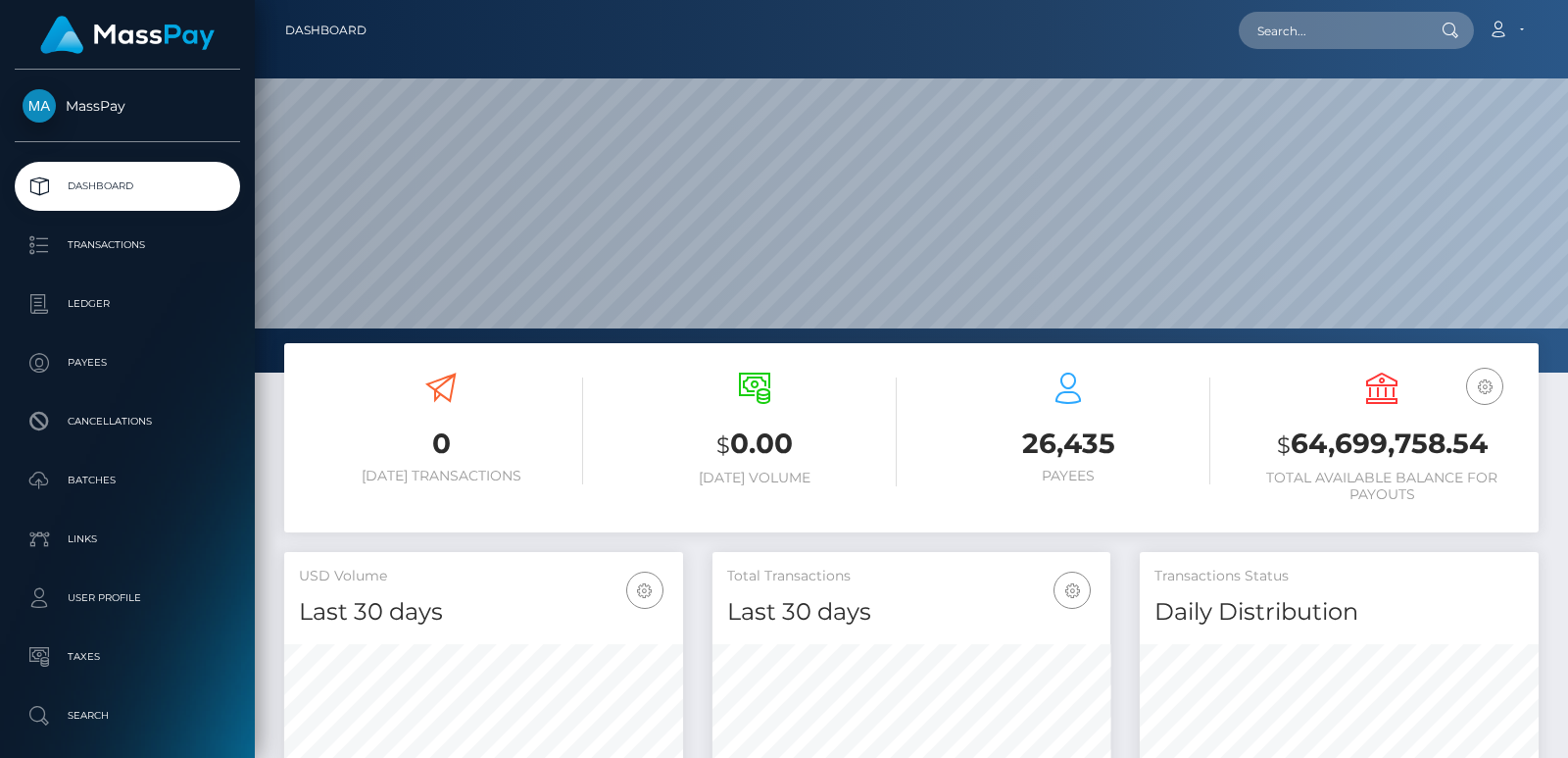 scroll, scrollTop: 0, scrollLeft: 0, axis: both 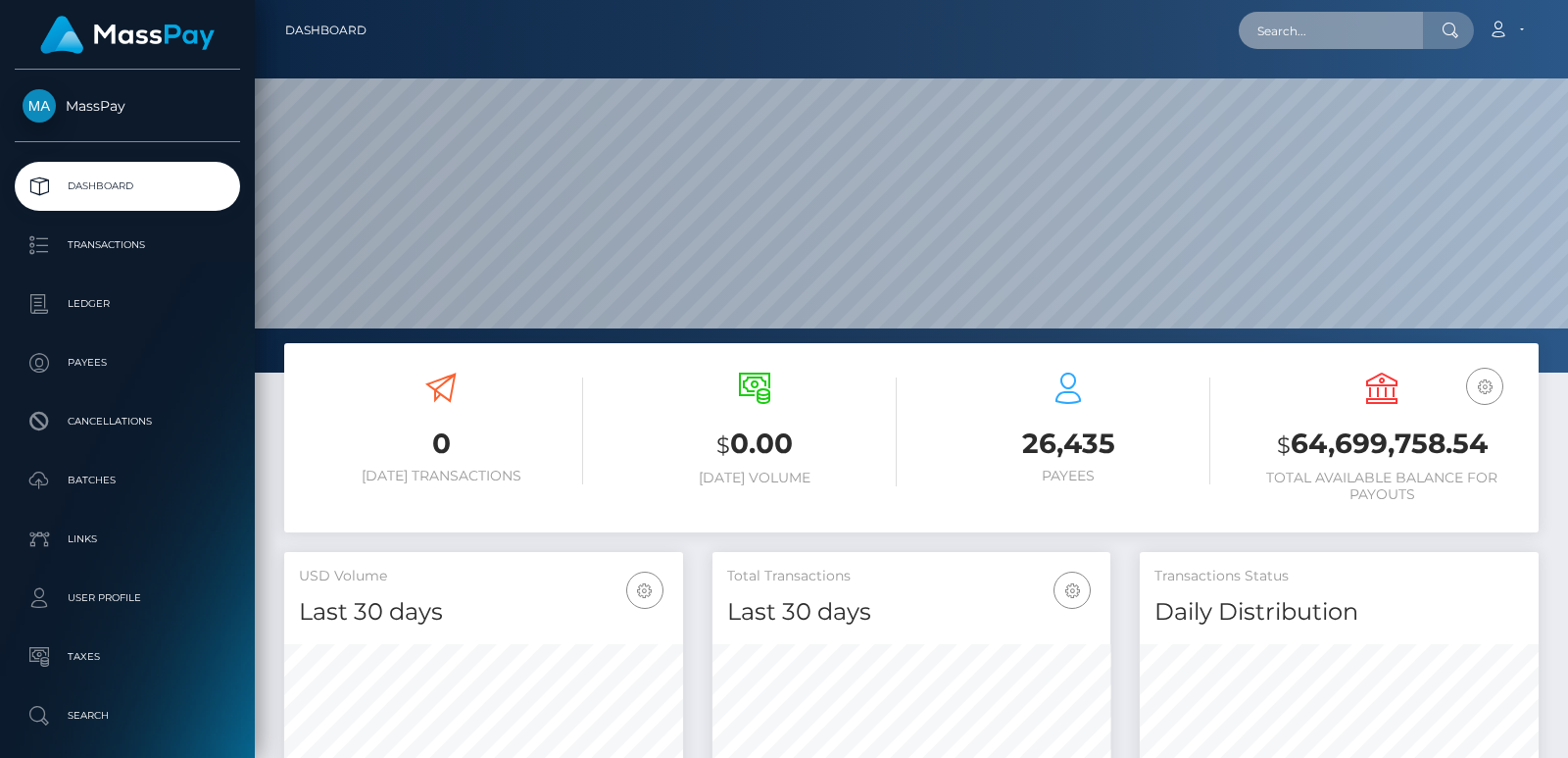 click at bounding box center (1331, 30) 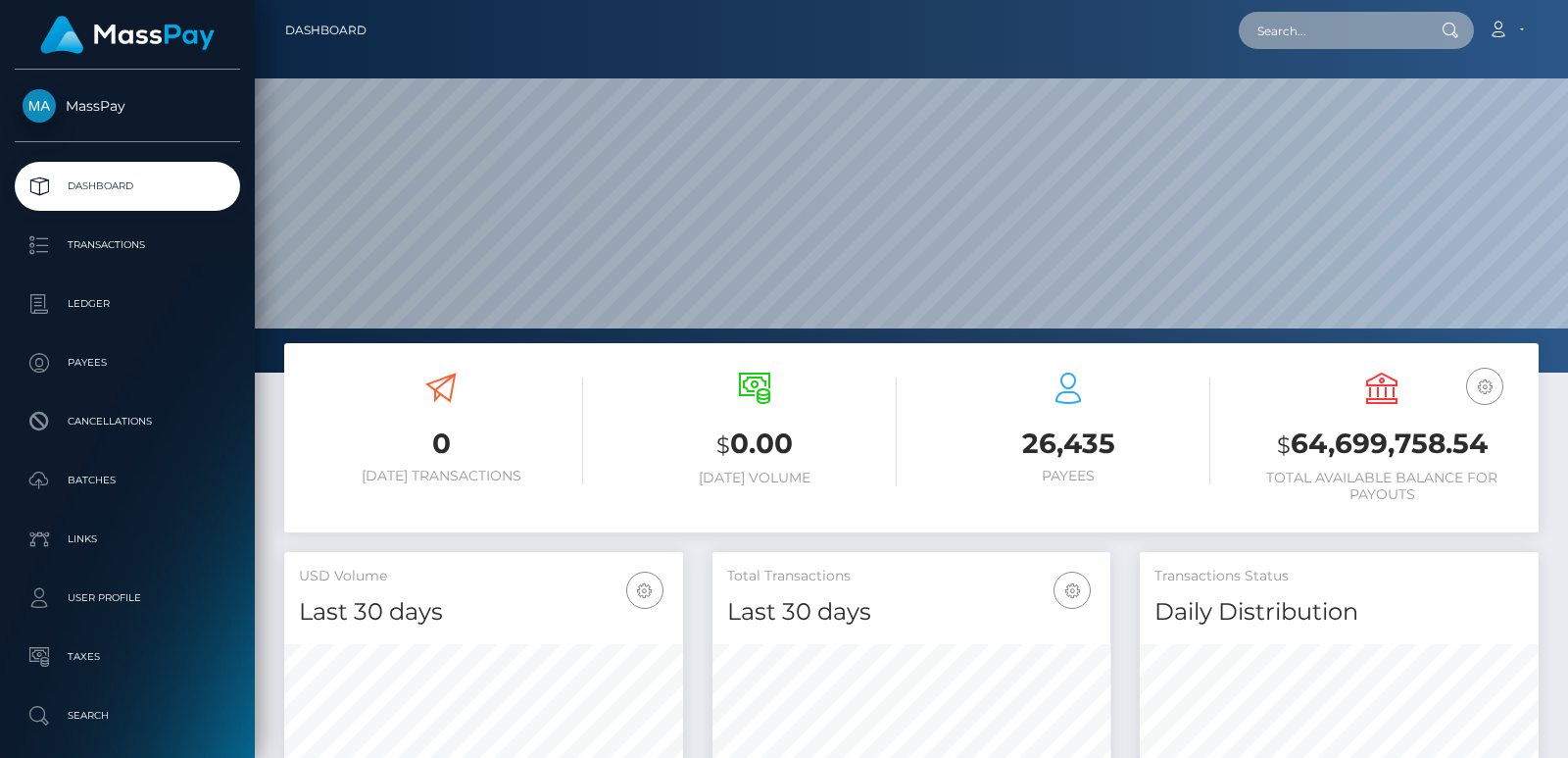 paste on "[EMAIL_ADDRESS][PERSON_NAME][DOMAIN_NAME]" 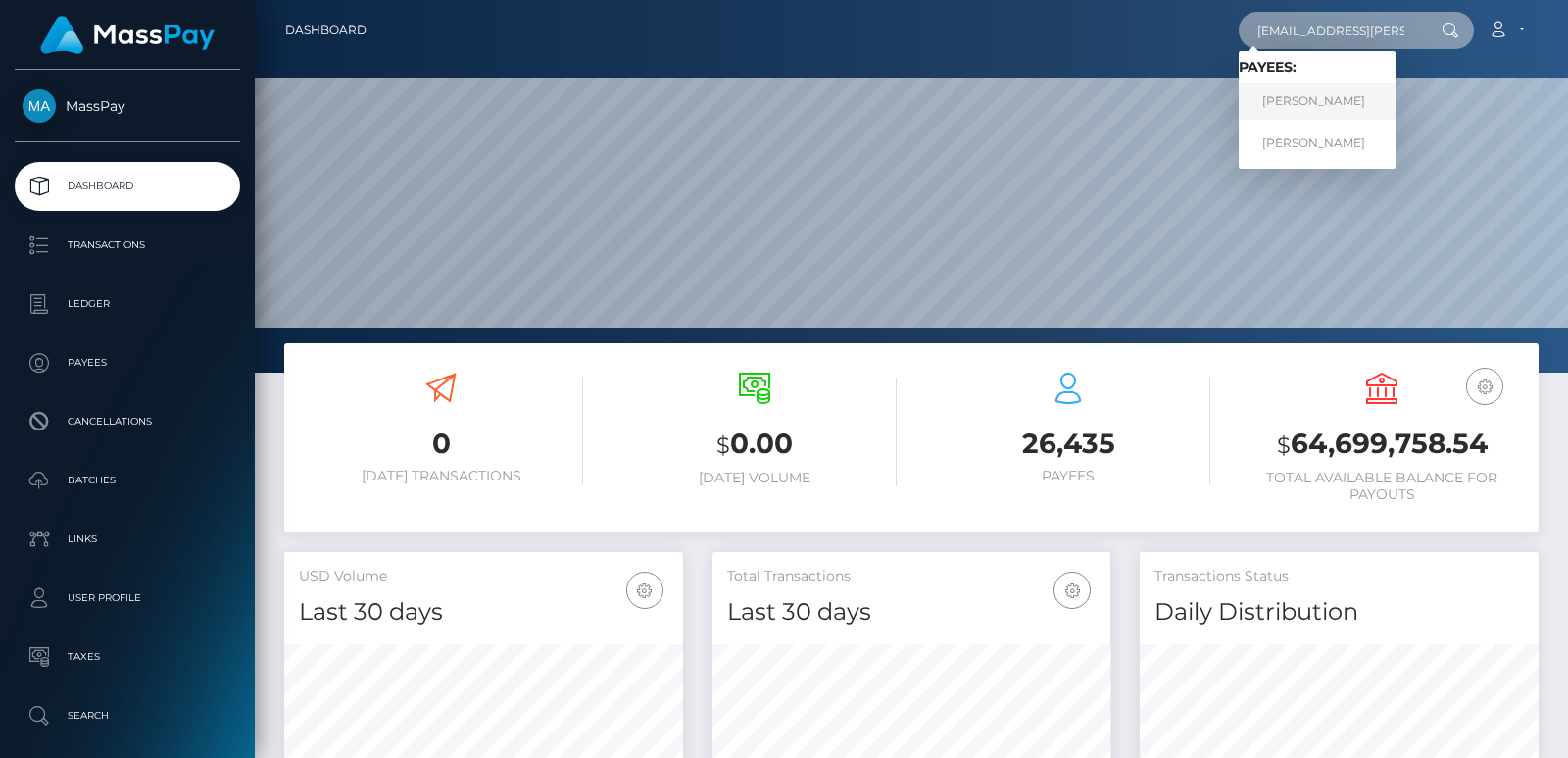 type on "[EMAIL_ADDRESS][PERSON_NAME][DOMAIN_NAME]" 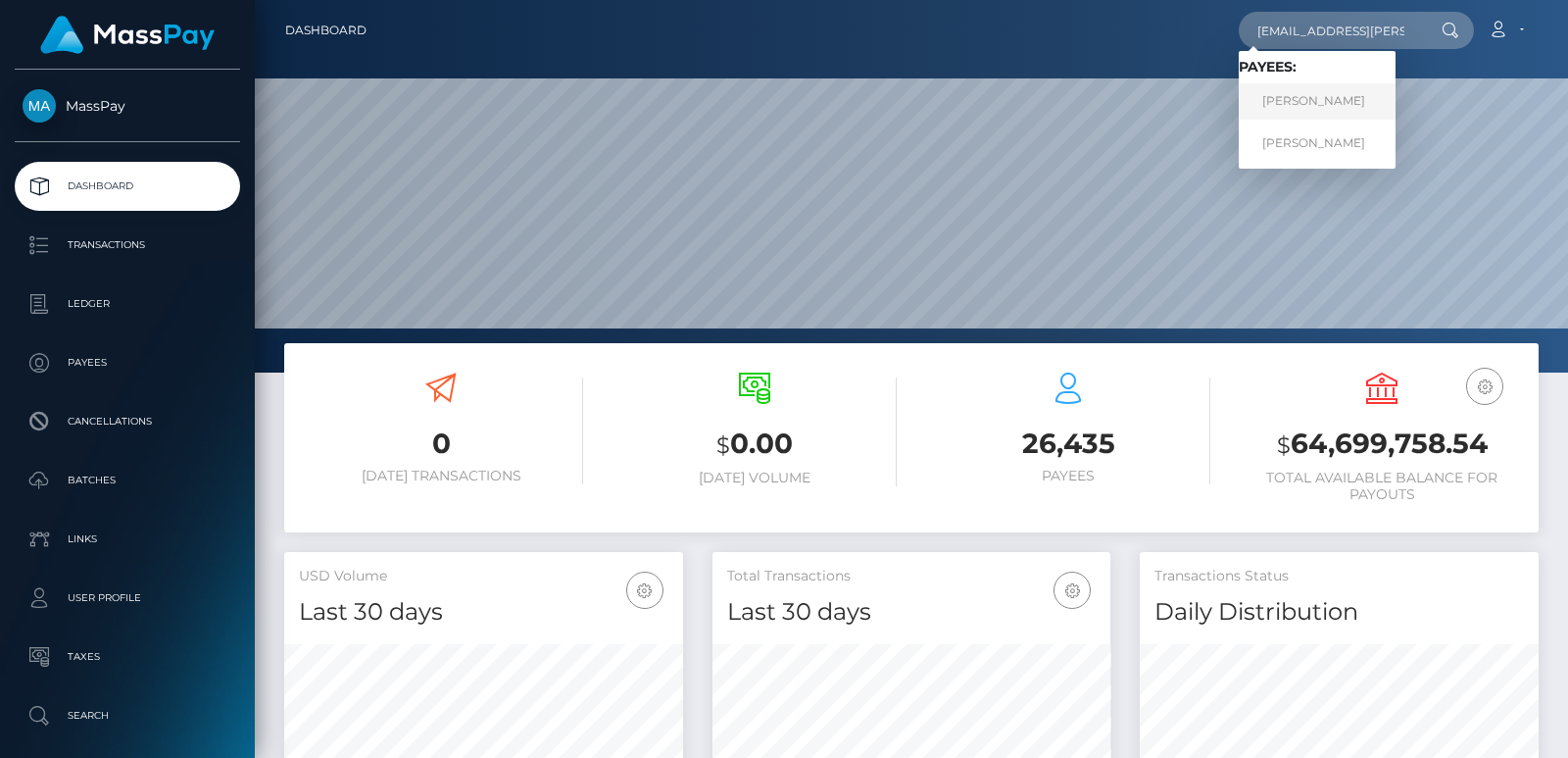 click on "[PERSON_NAME]" at bounding box center (1317, 101) 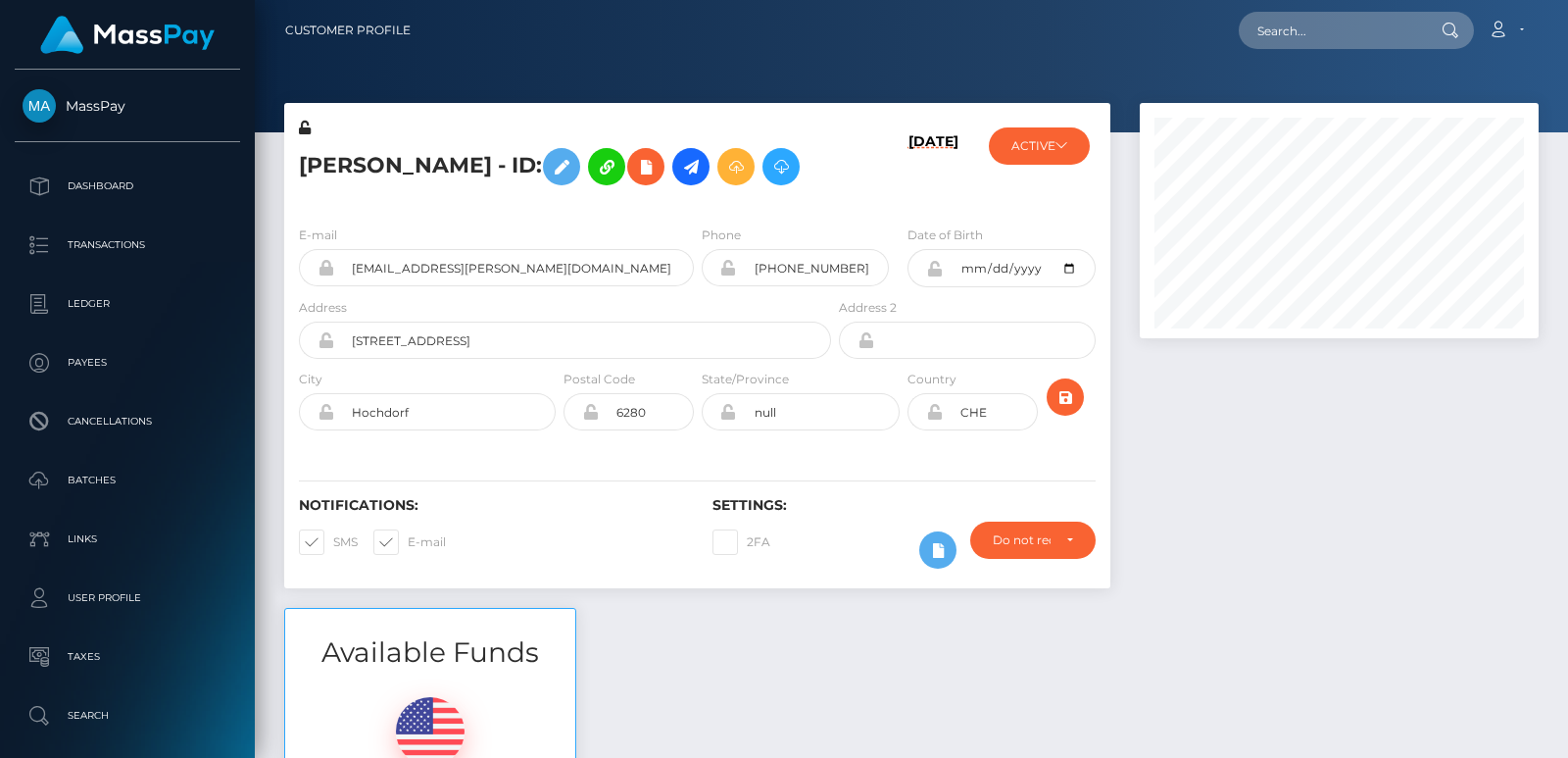 scroll, scrollTop: 0, scrollLeft: 0, axis: both 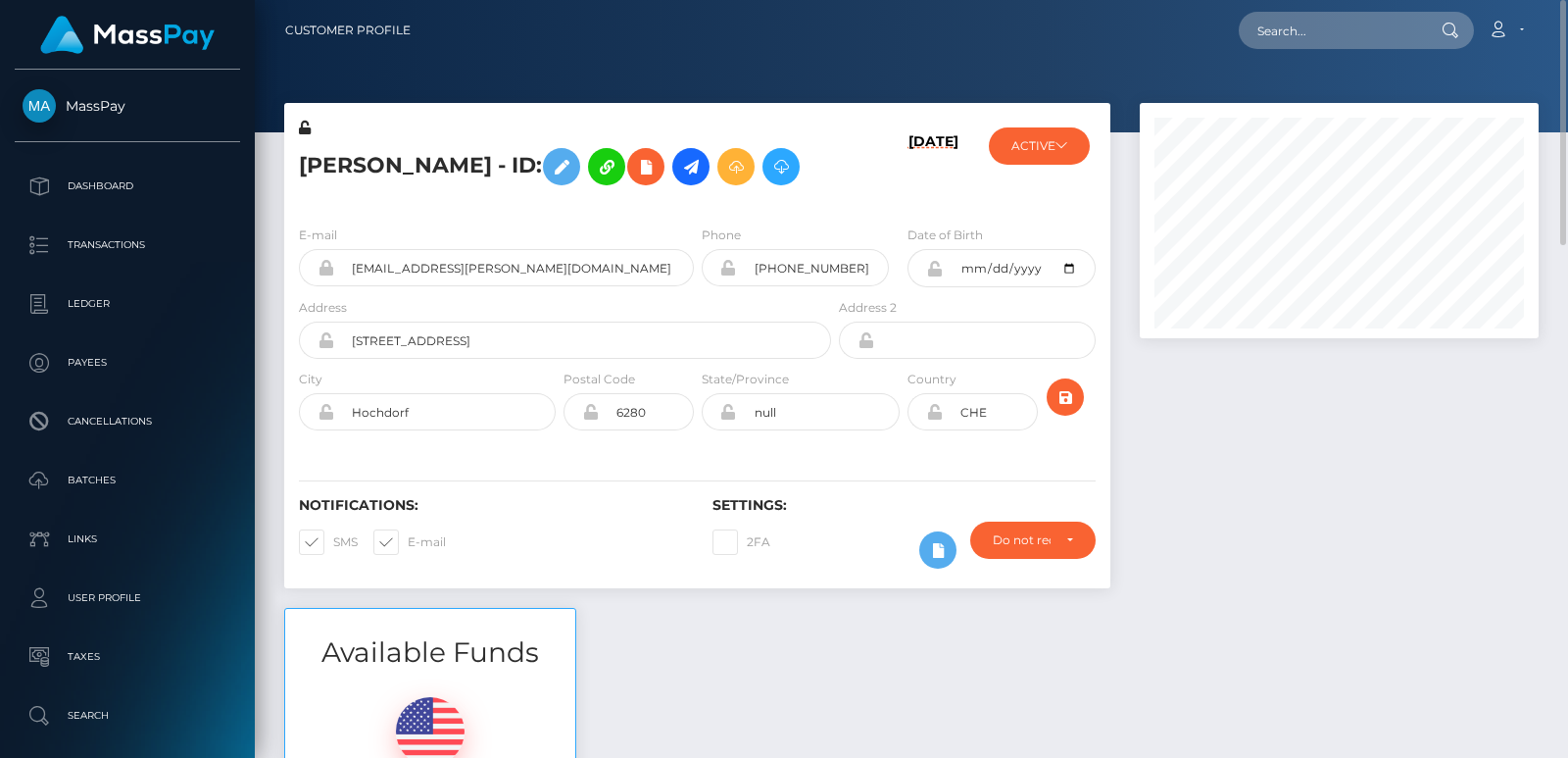 click at bounding box center (1339, 355) 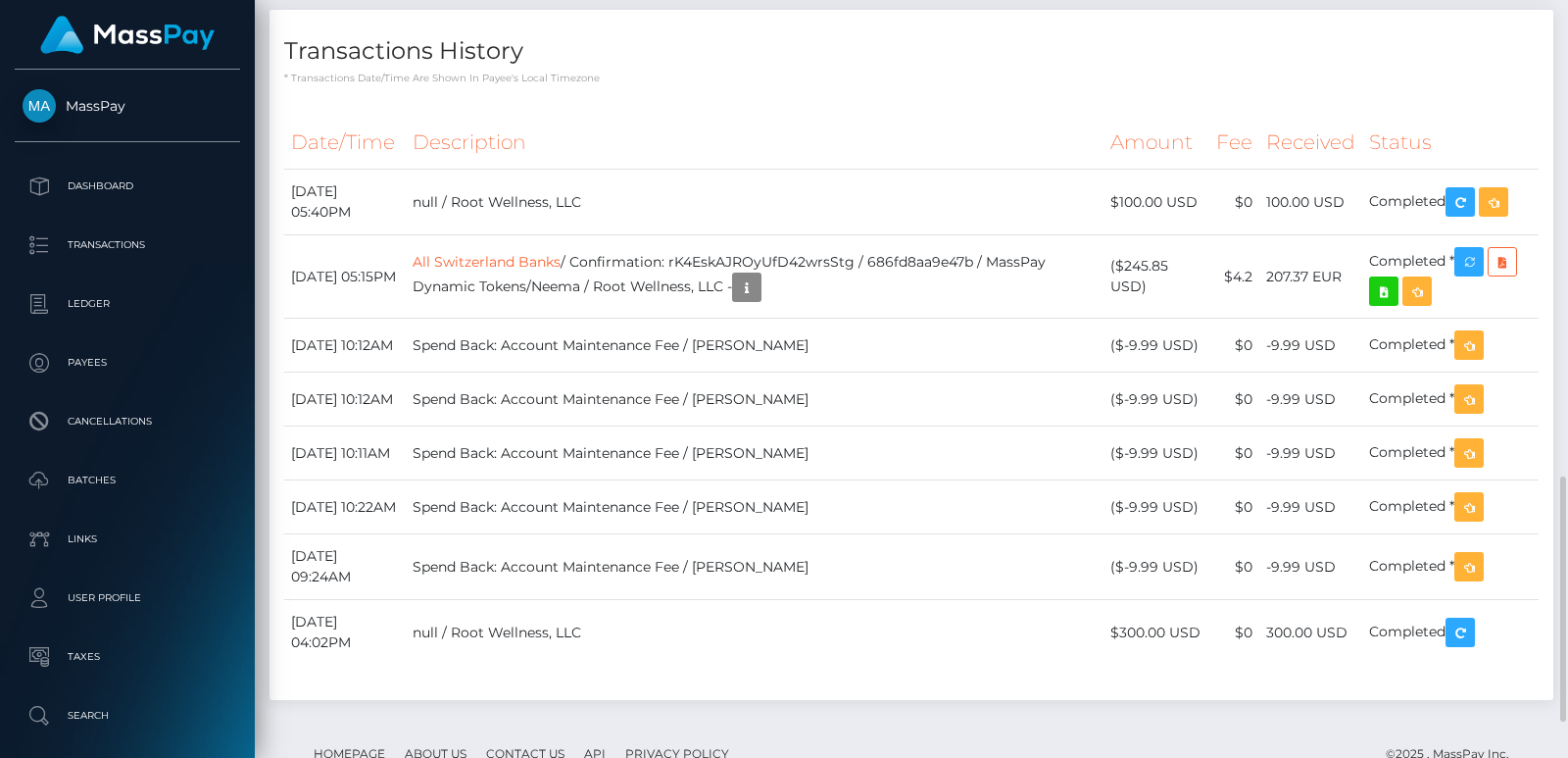 scroll, scrollTop: 1500, scrollLeft: 0, axis: vertical 